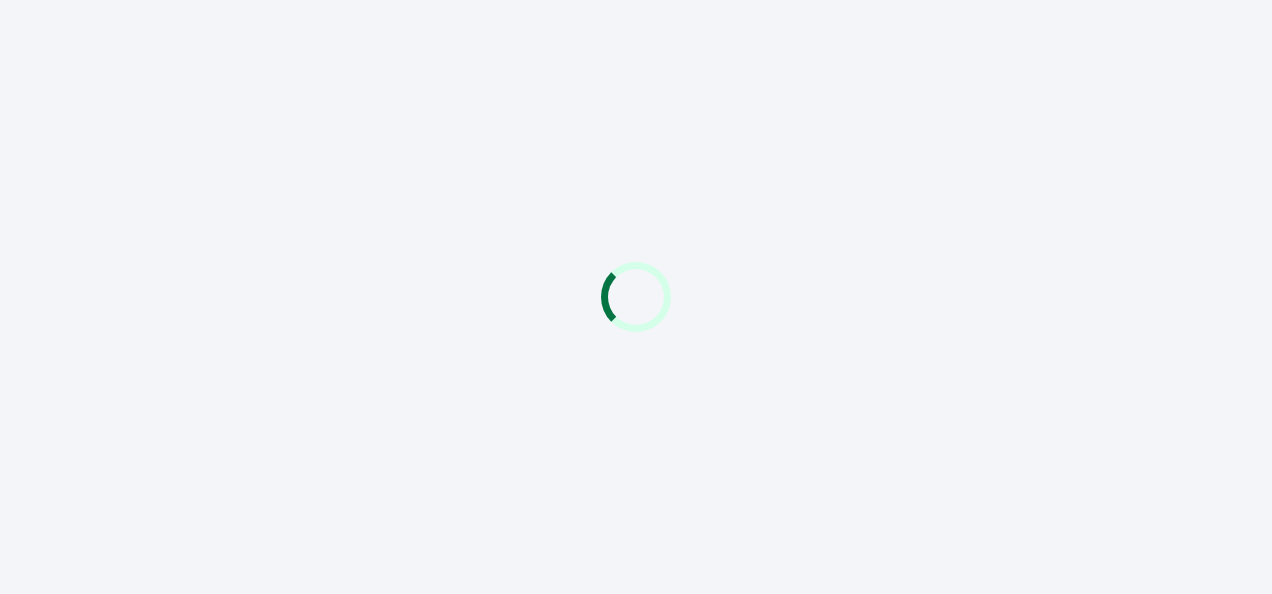 scroll, scrollTop: 0, scrollLeft: 0, axis: both 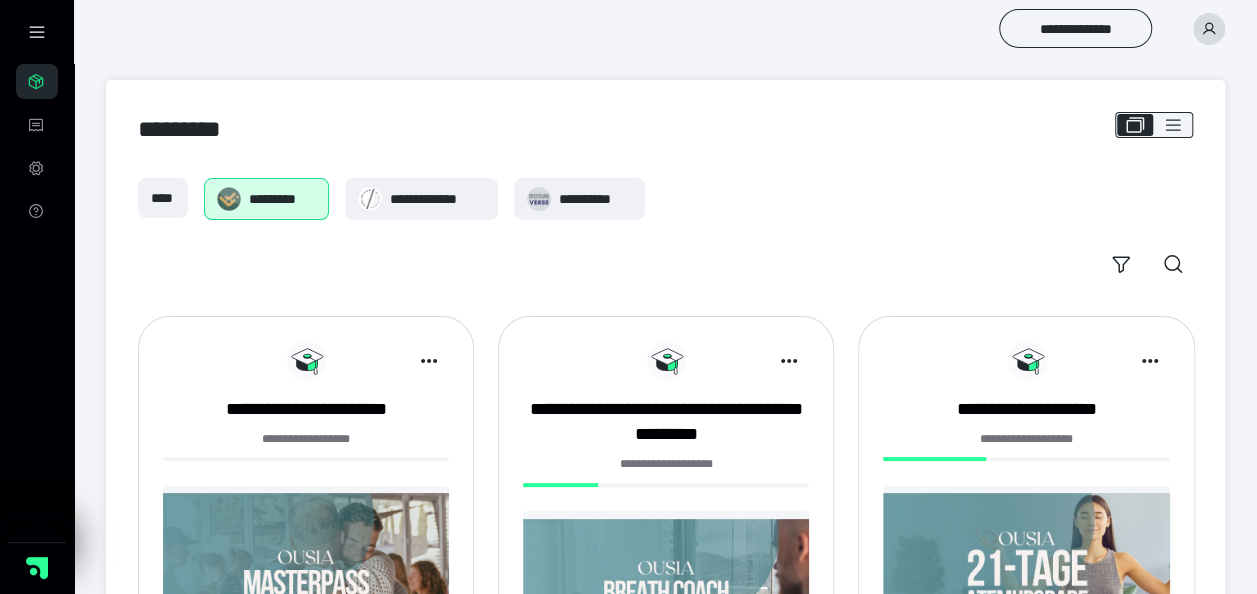 click at bounding box center (666, 598) 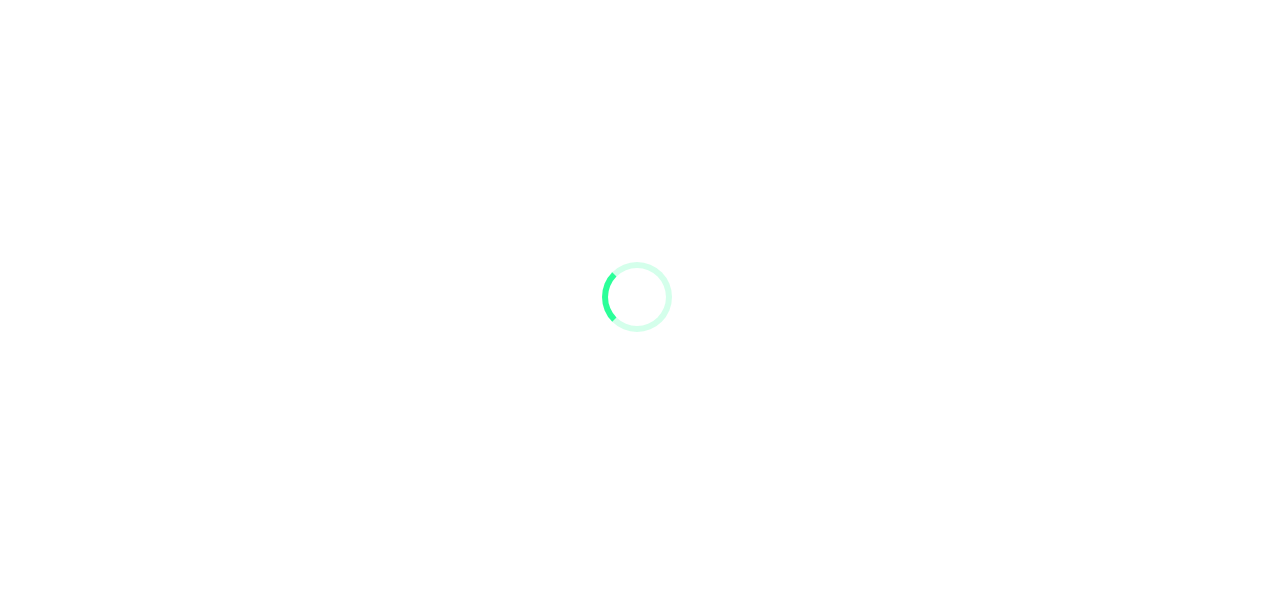 scroll, scrollTop: 0, scrollLeft: 0, axis: both 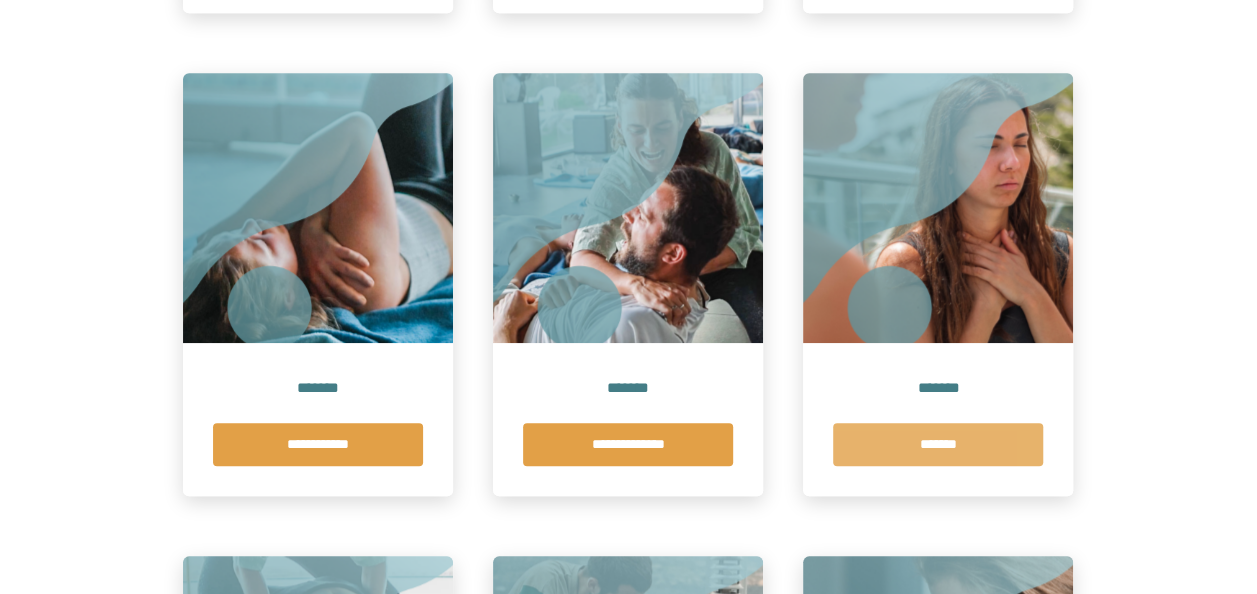 click on "*******" at bounding box center [938, 444] 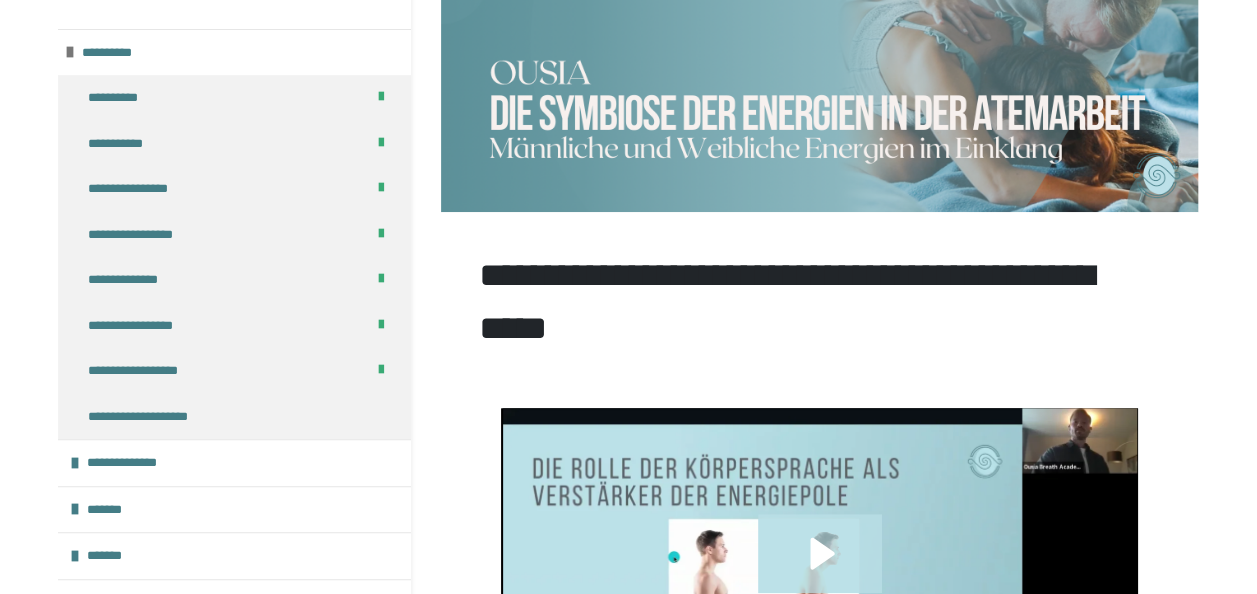 scroll, scrollTop: 360, scrollLeft: 0, axis: vertical 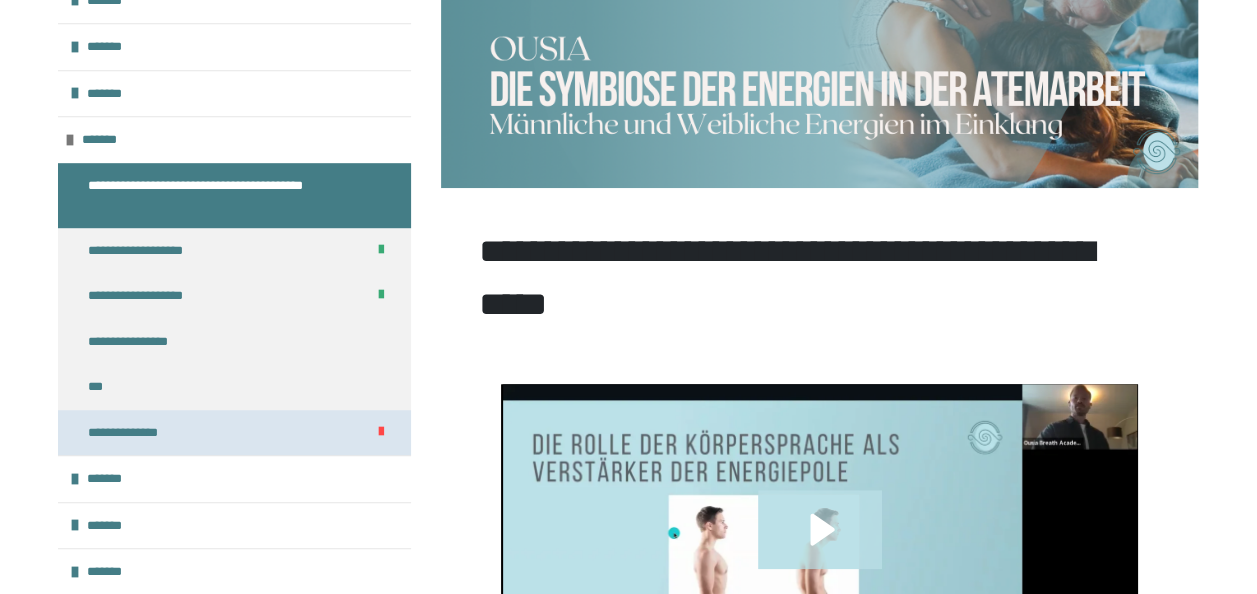 click on "**********" at bounding box center [234, 433] 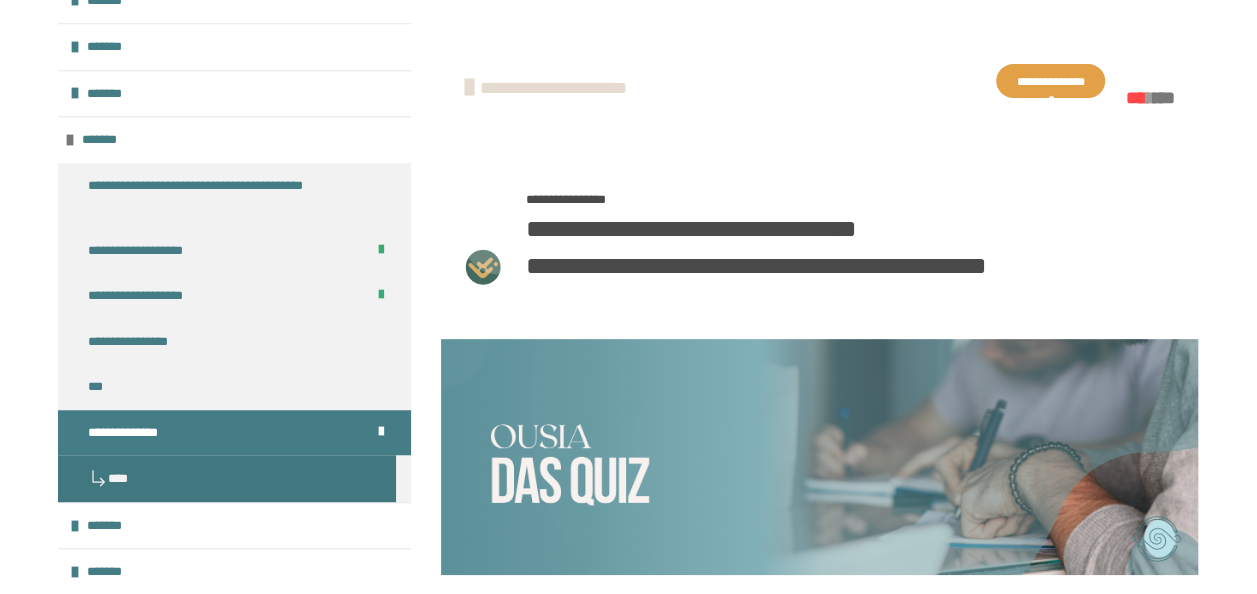 click on "**********" at bounding box center (1050, 81) 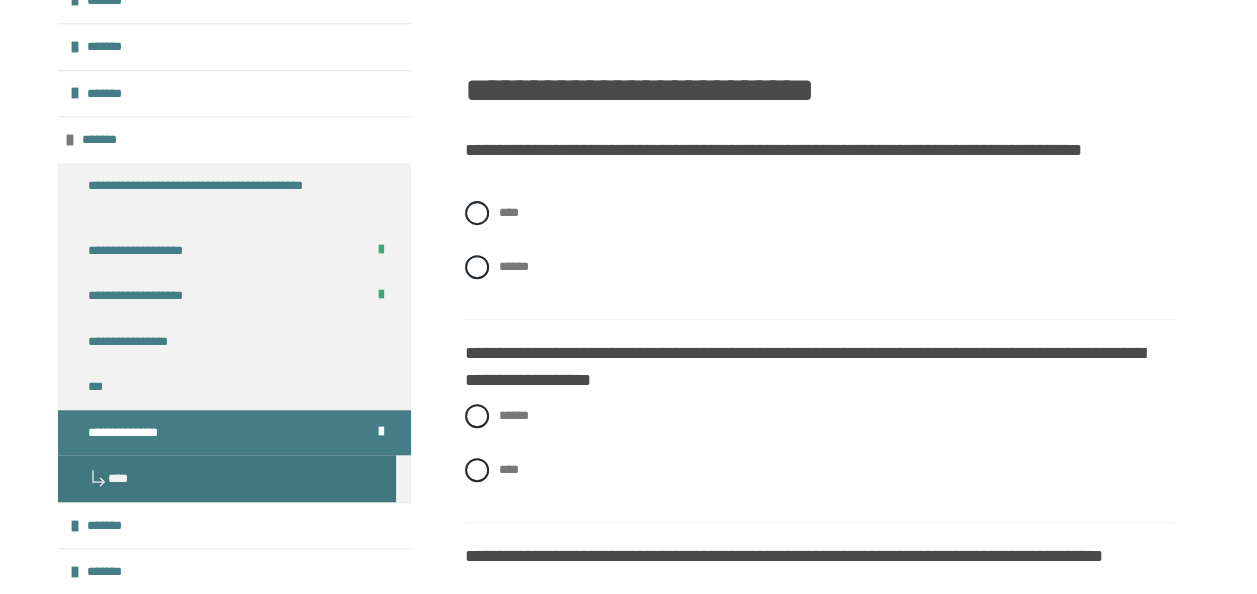 click on "**** ******" at bounding box center [819, 255] 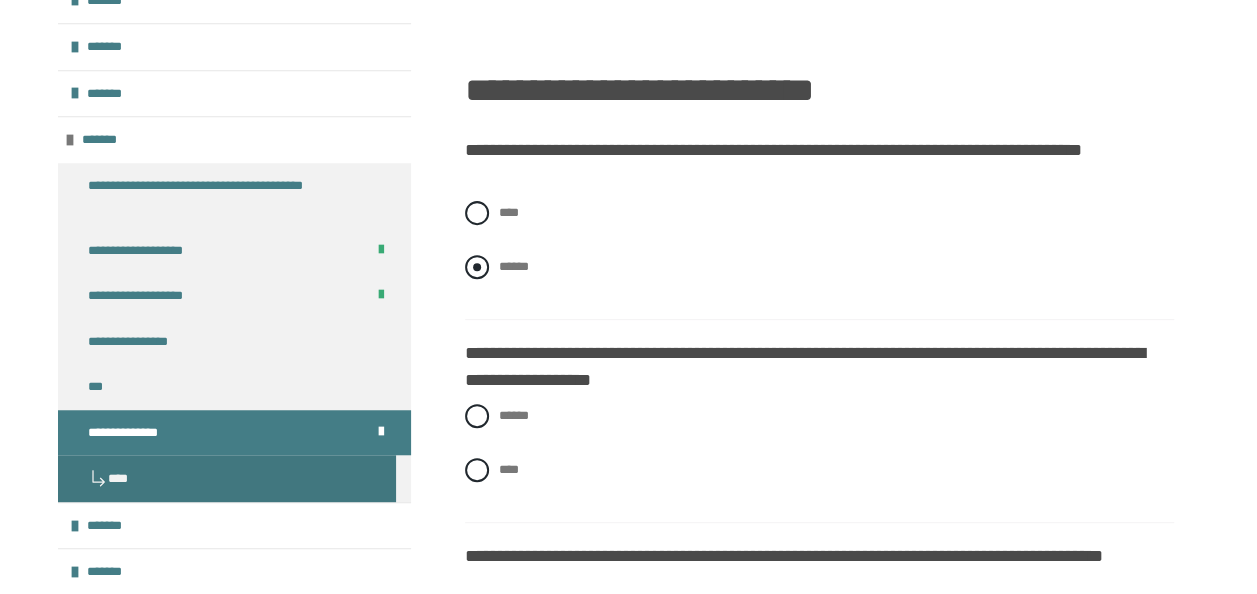 click on "******" at bounding box center (819, 267) 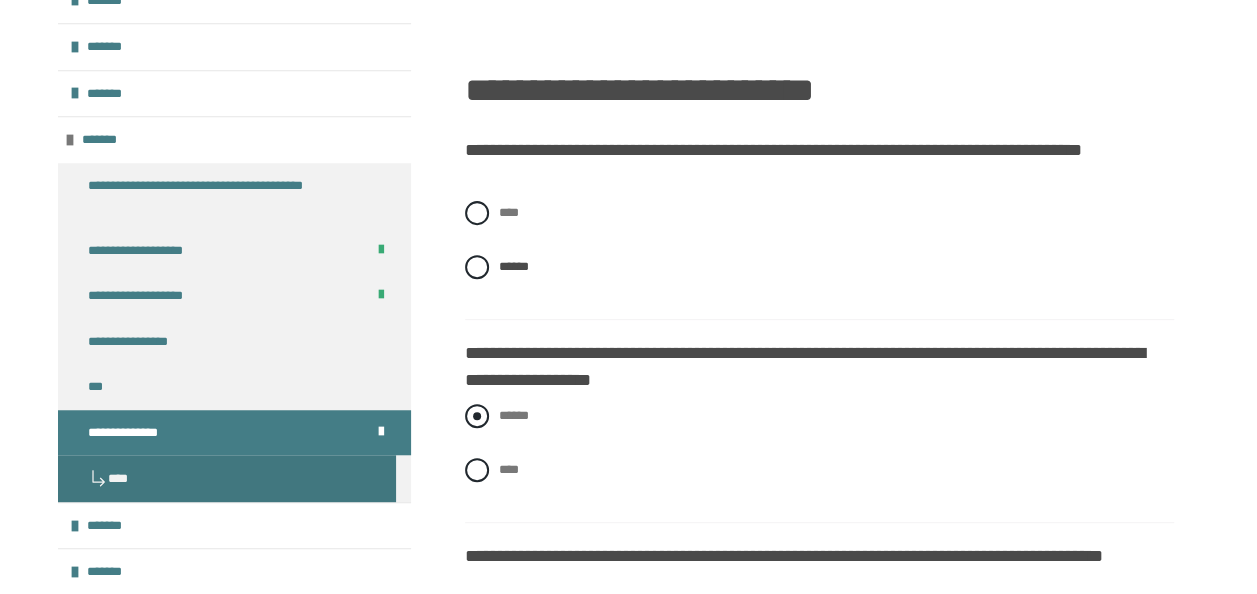 drag, startPoint x: 655, startPoint y: 455, endPoint x: 564, endPoint y: 414, distance: 99.80982 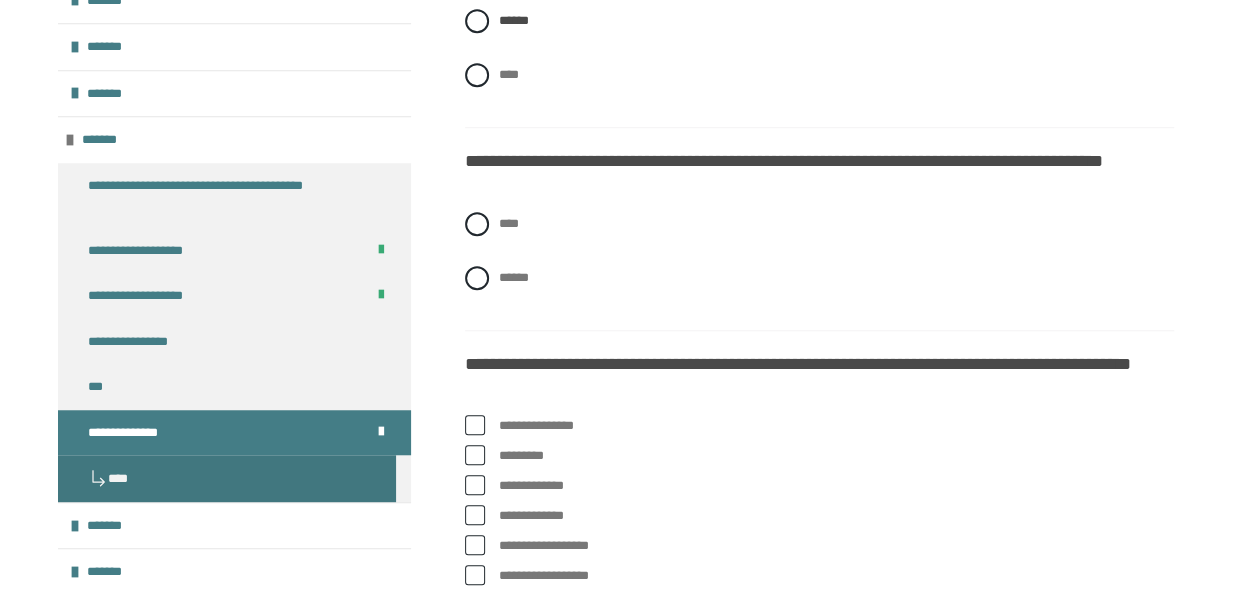 scroll, scrollTop: 670, scrollLeft: 0, axis: vertical 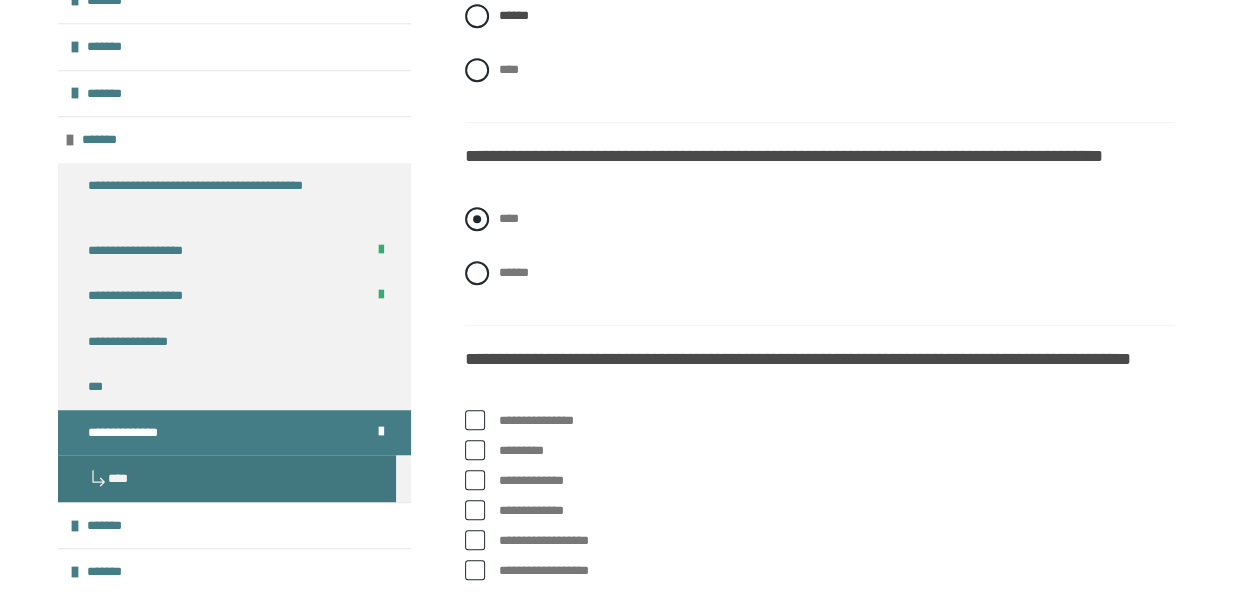 click at bounding box center [477, 219] 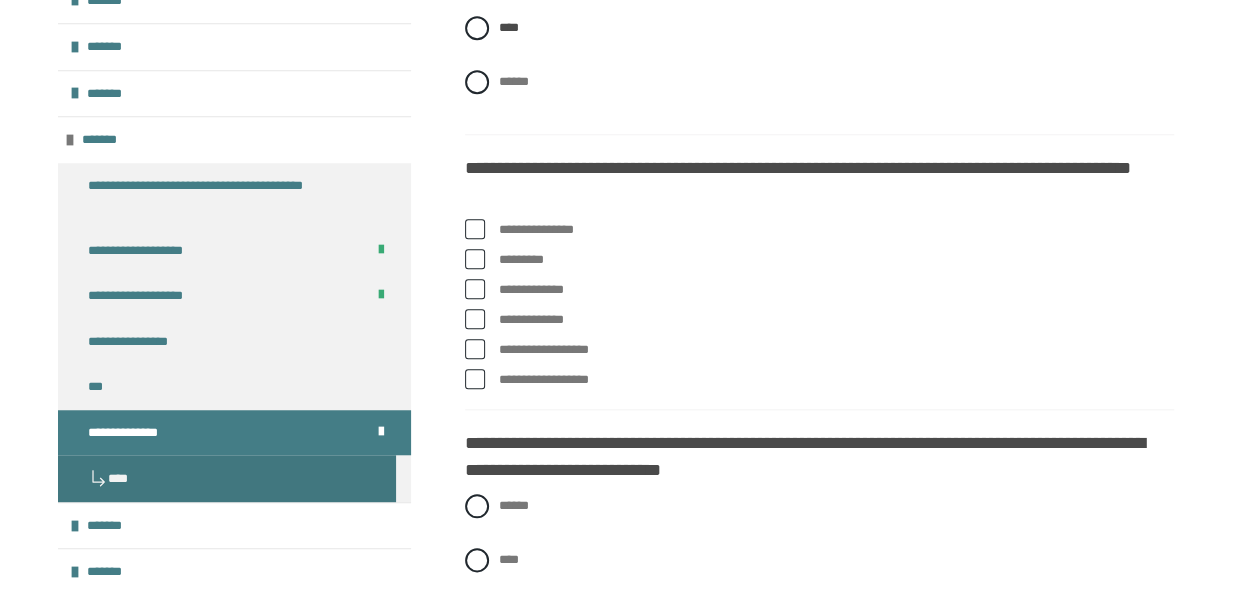 scroll, scrollTop: 870, scrollLeft: 0, axis: vertical 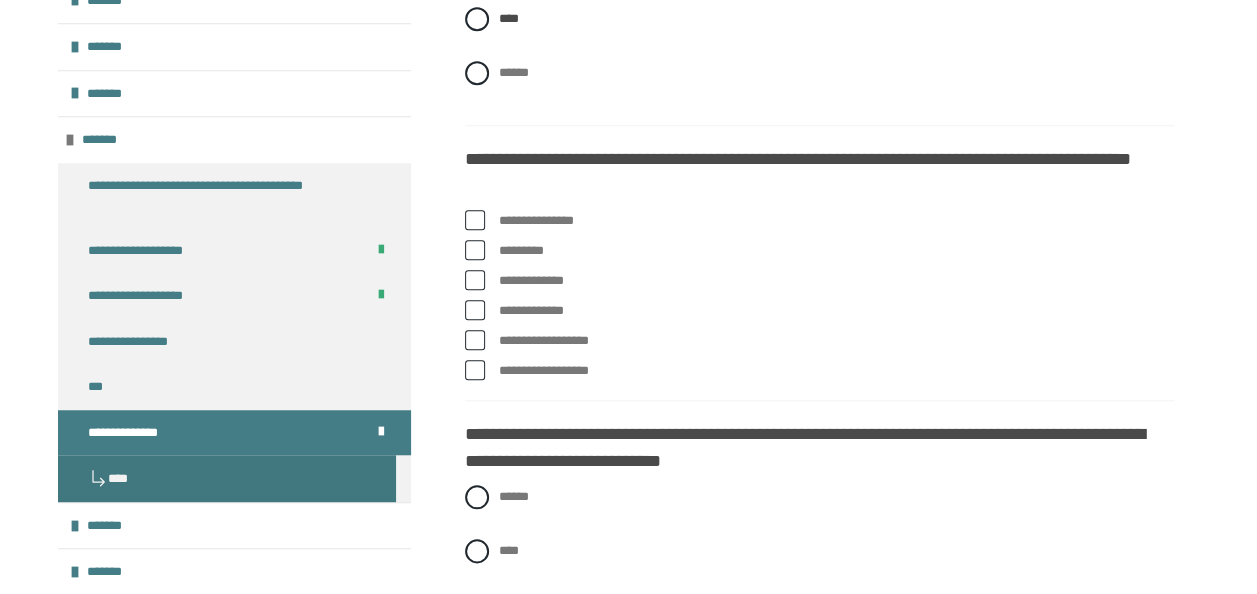 click on "*********" at bounding box center [836, 251] 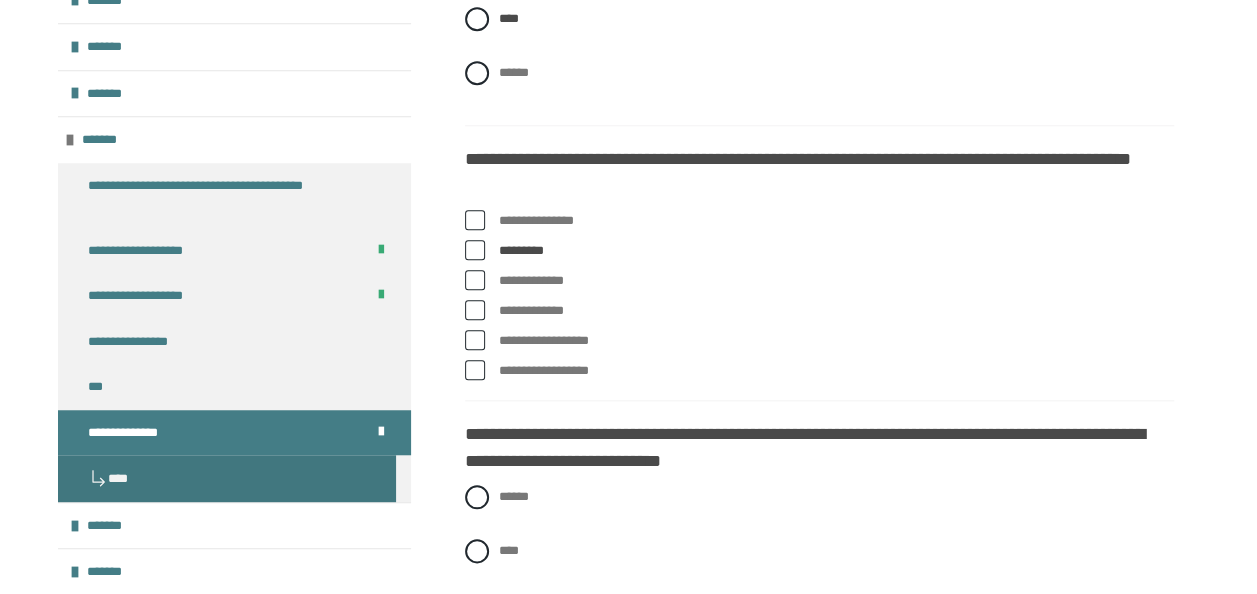 click at bounding box center [475, 250] 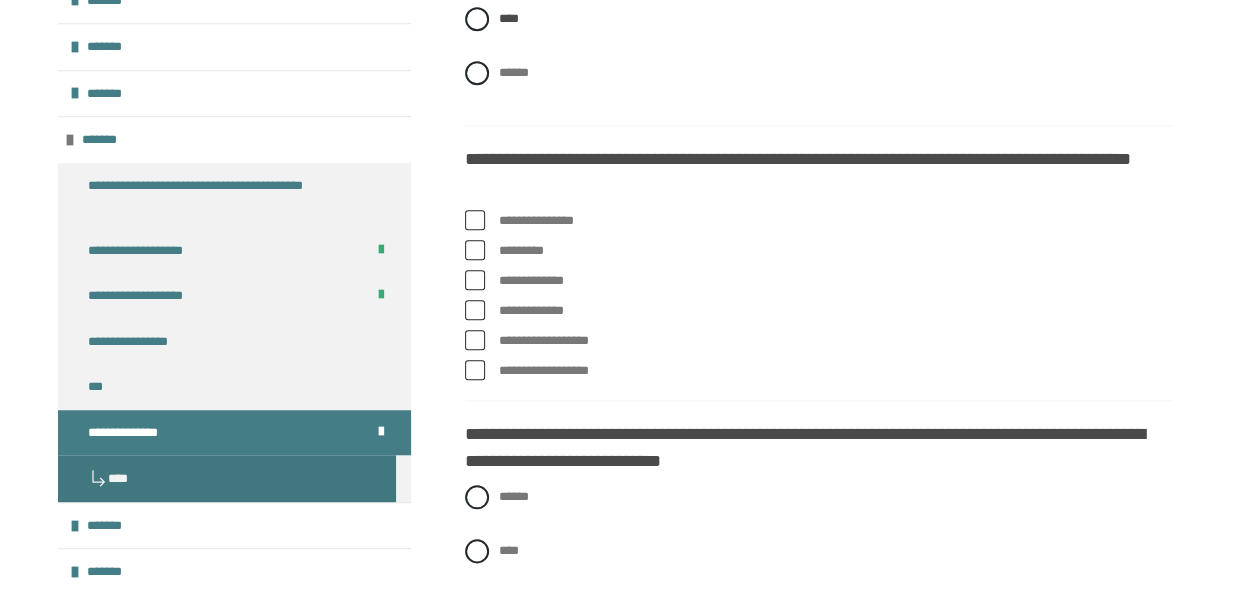 click at bounding box center (475, 280) 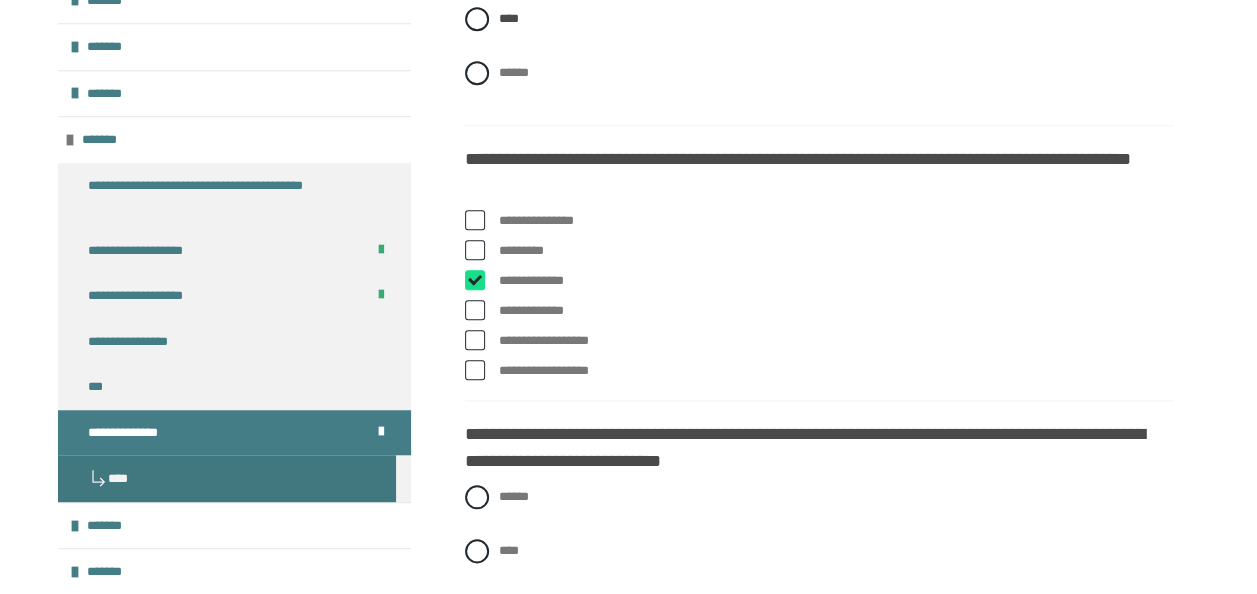 checkbox on "****" 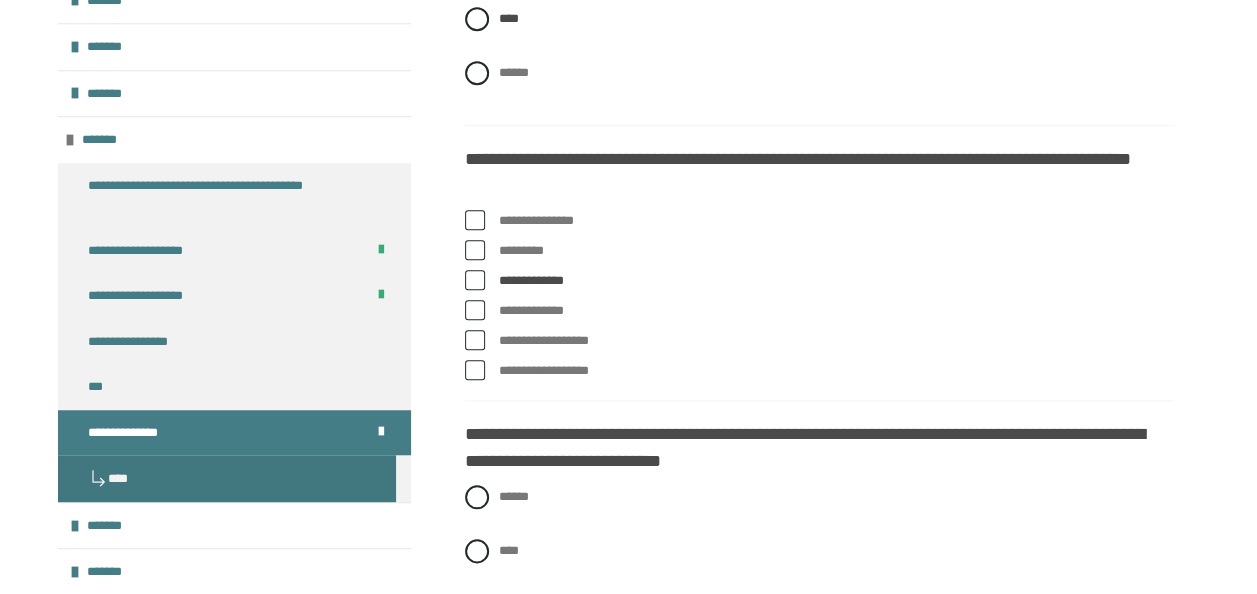 click at bounding box center [475, 250] 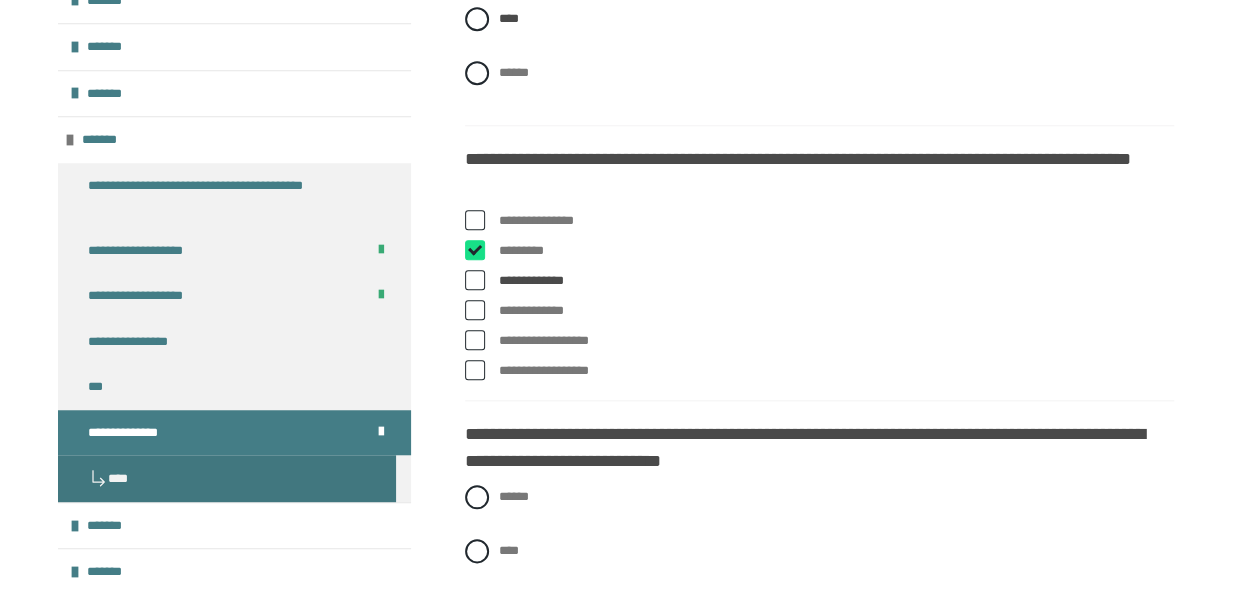 checkbox on "****" 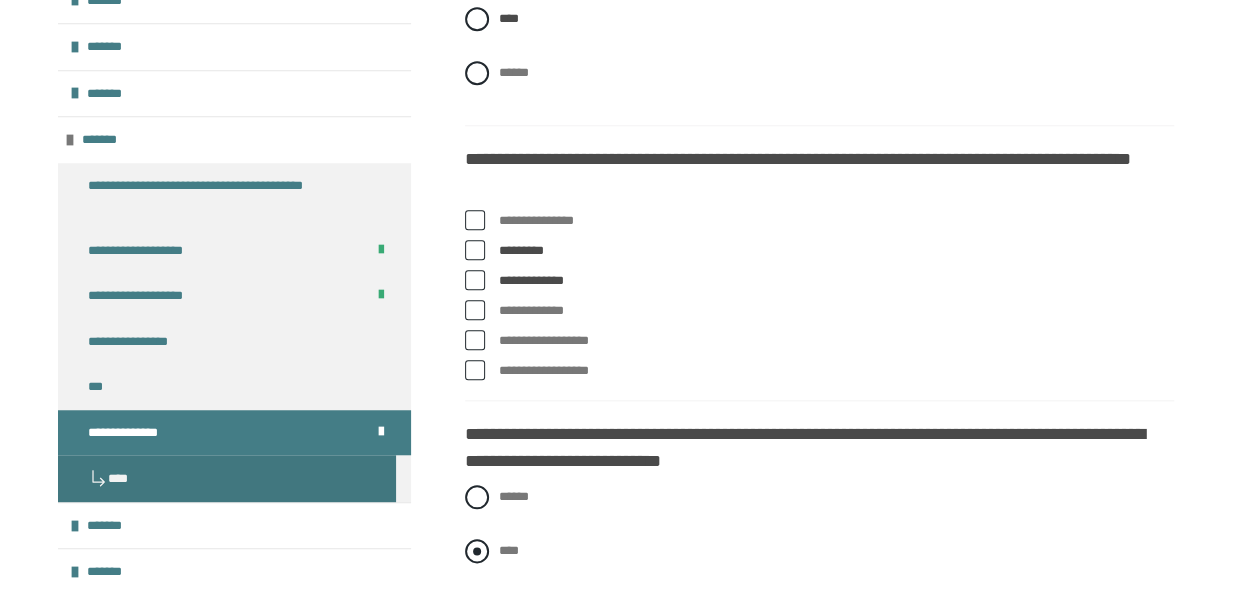 click on "****" at bounding box center (819, 551) 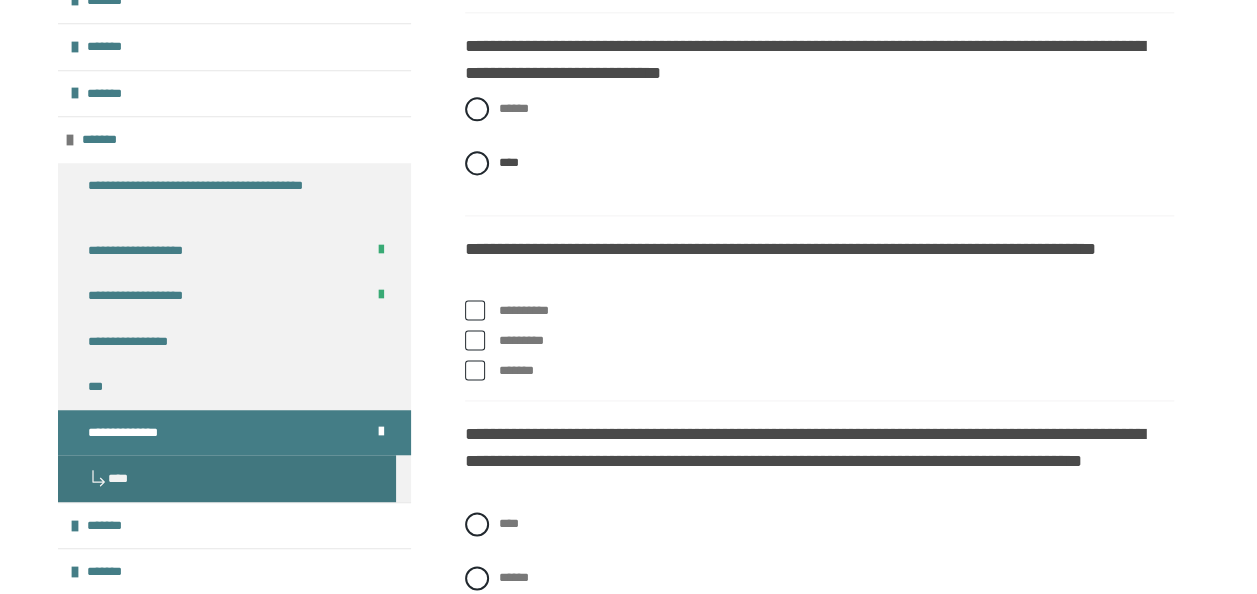 scroll, scrollTop: 1270, scrollLeft: 0, axis: vertical 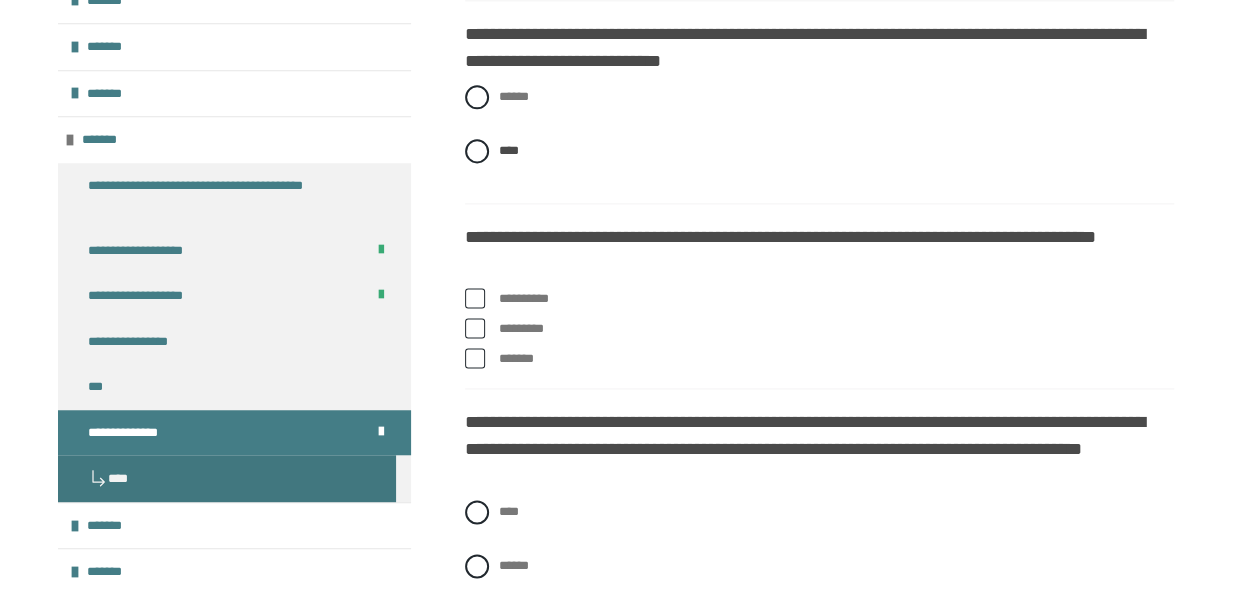 click at bounding box center (475, 328) 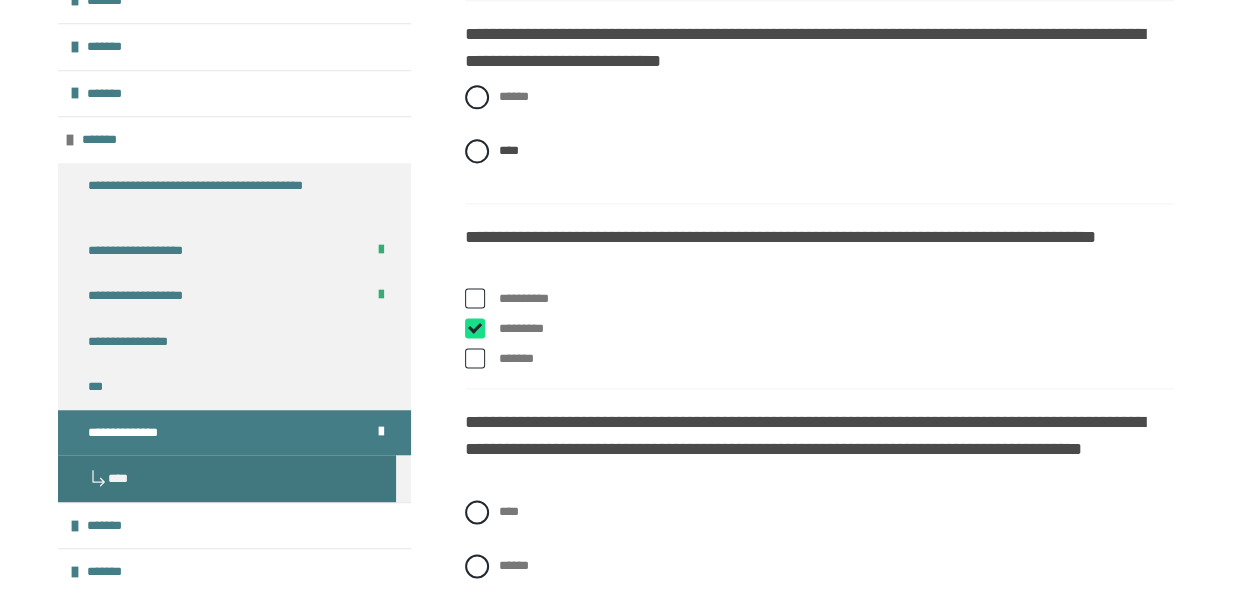 checkbox on "****" 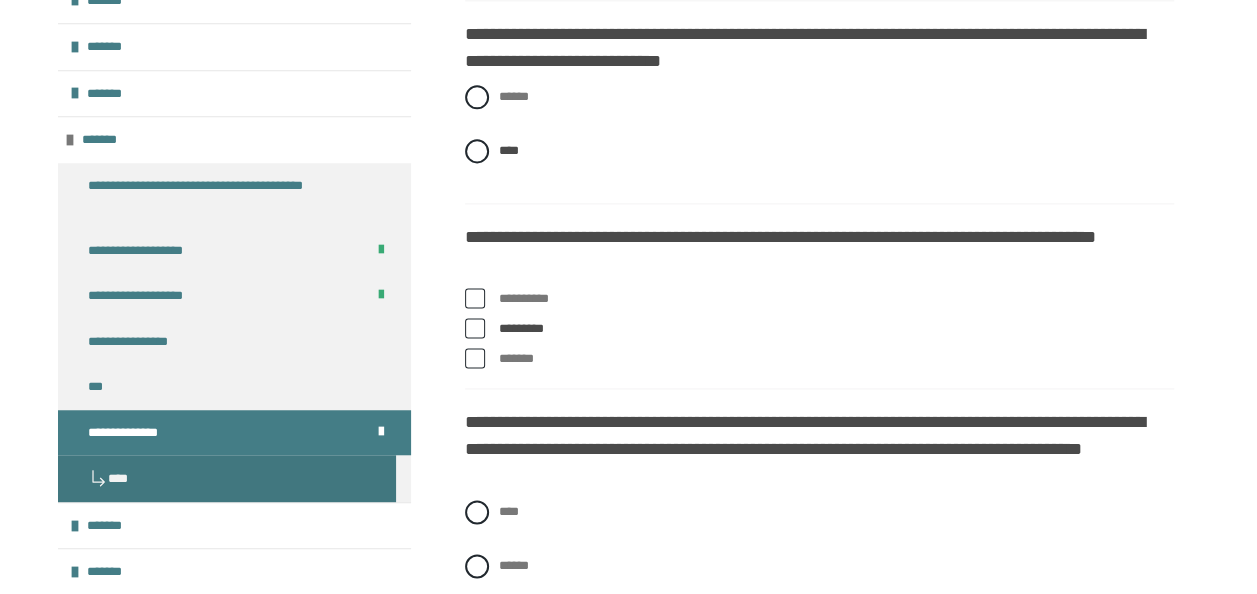 click at bounding box center (475, 358) 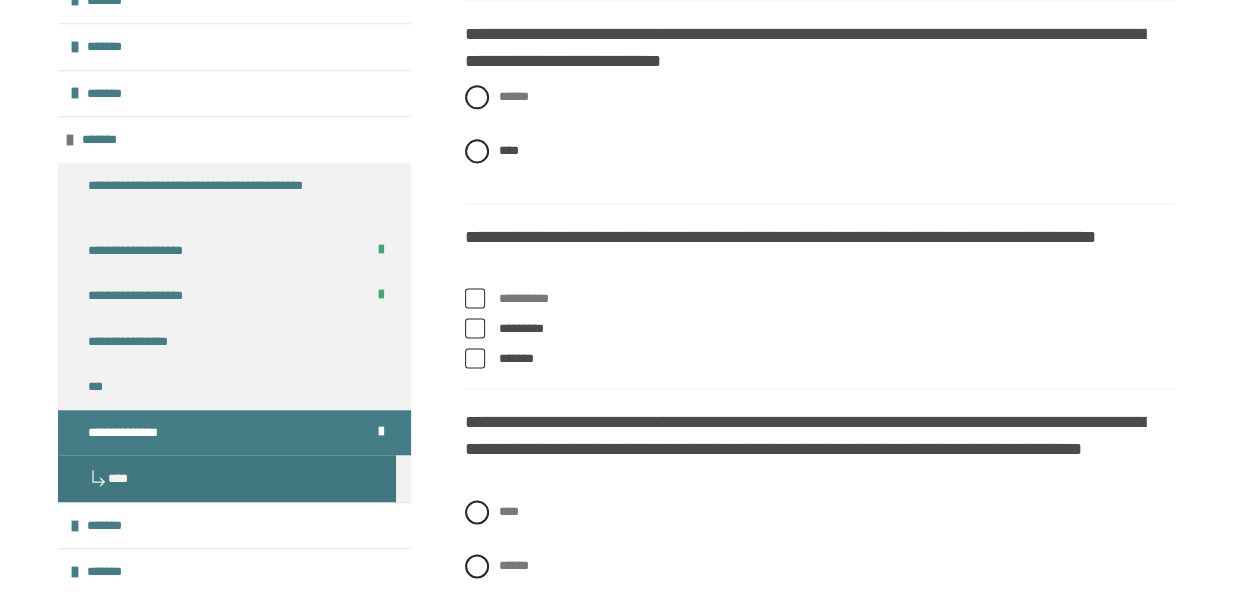 click at bounding box center [475, 358] 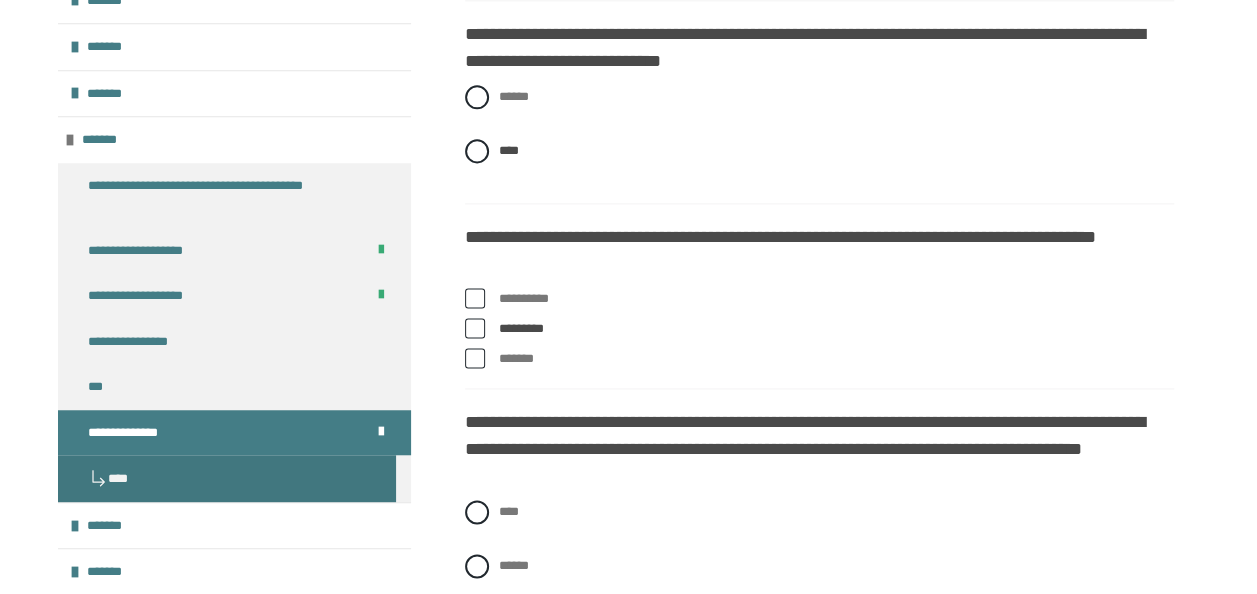 click at bounding box center [475, 358] 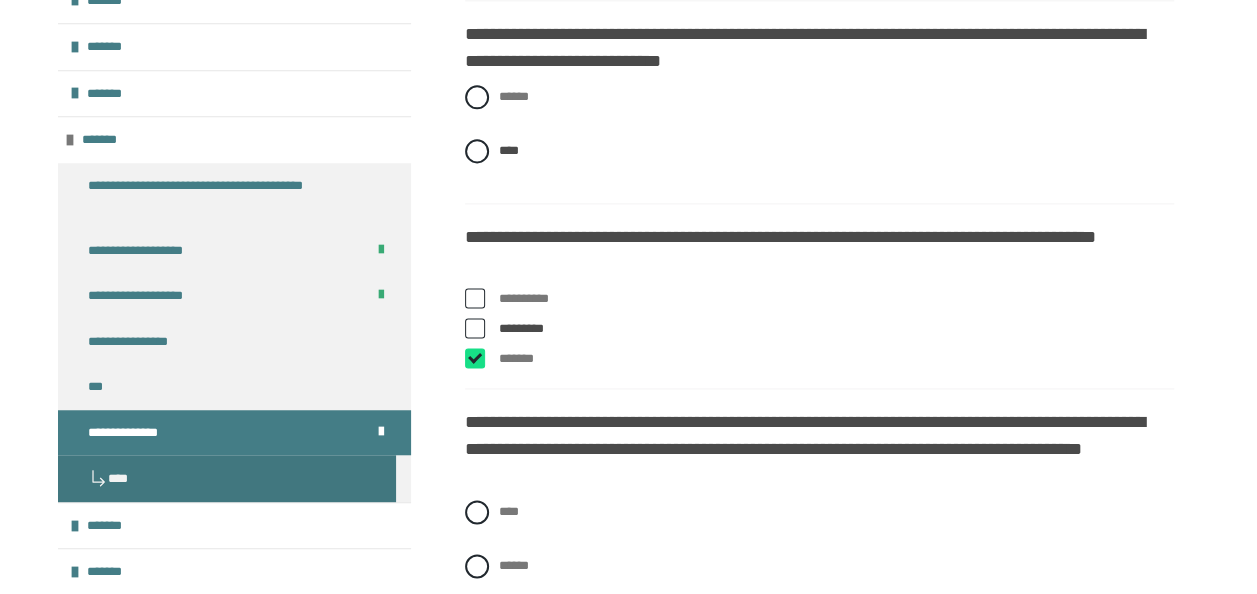 checkbox on "****" 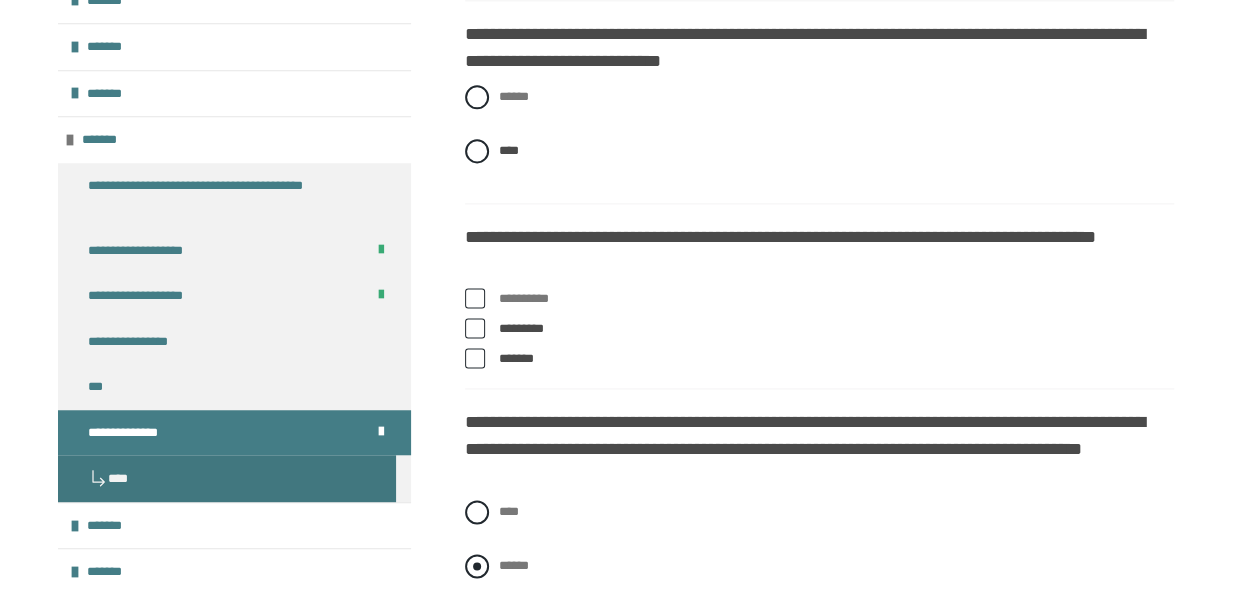 click at bounding box center [477, 566] 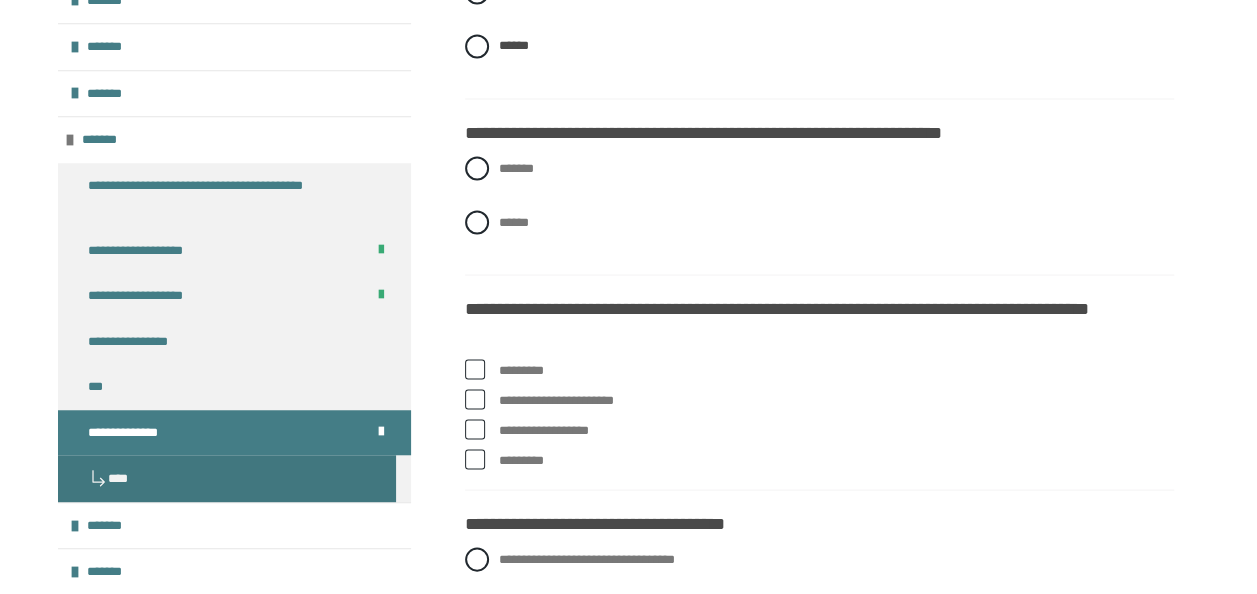 scroll, scrollTop: 1830, scrollLeft: 0, axis: vertical 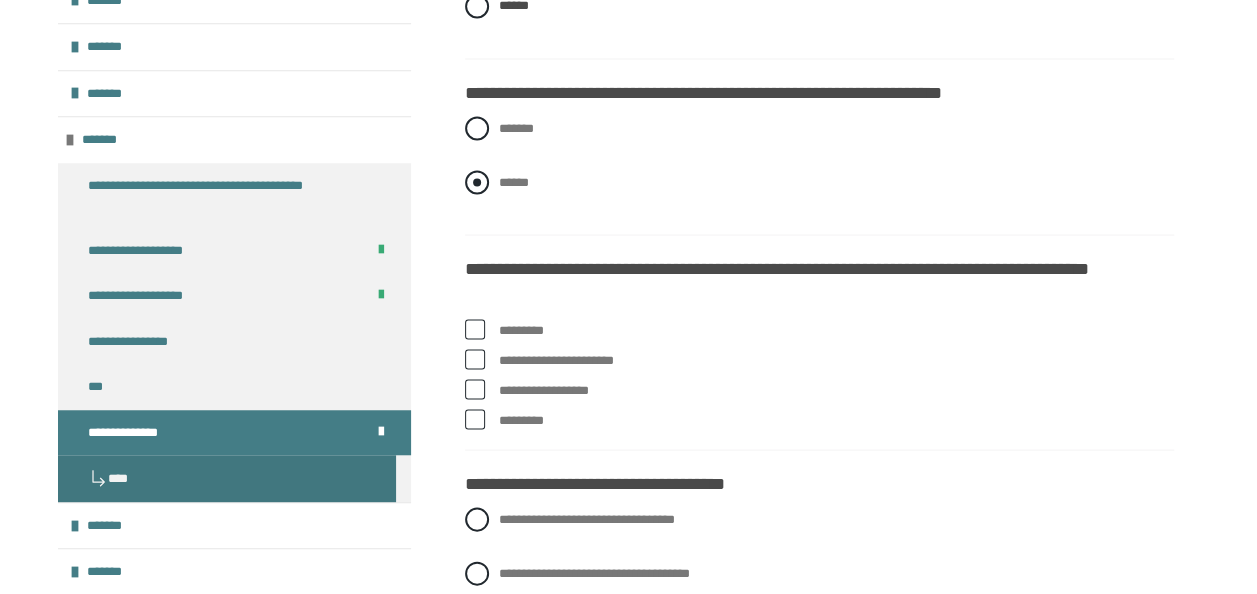 click on "******" at bounding box center (514, 181) 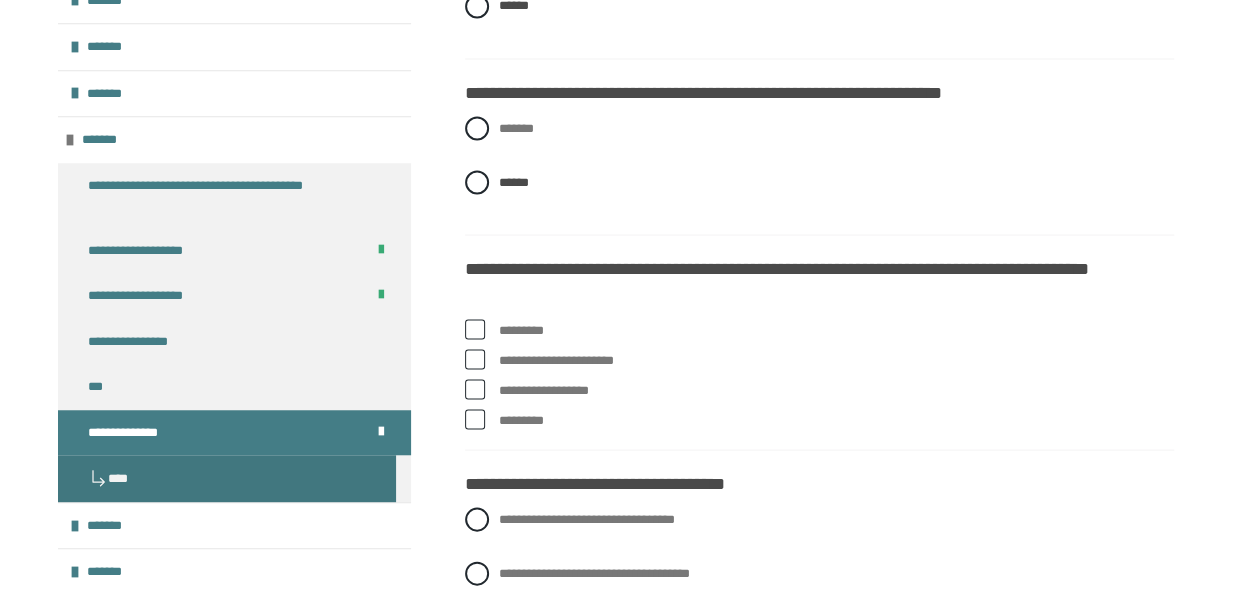 click at bounding box center [475, 329] 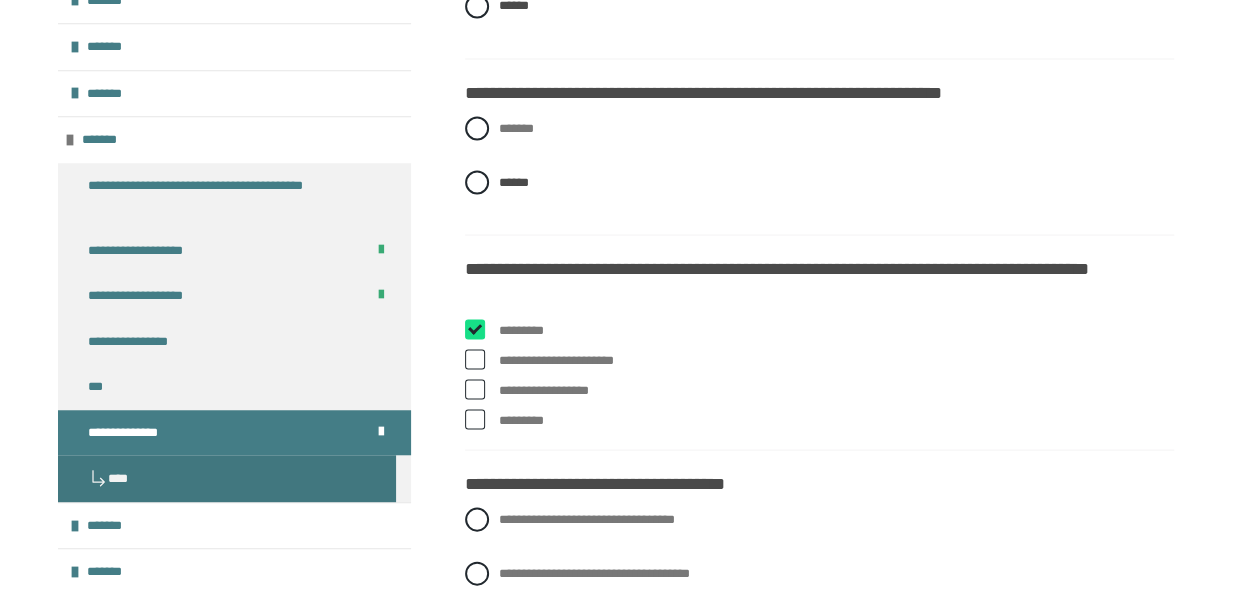 checkbox on "****" 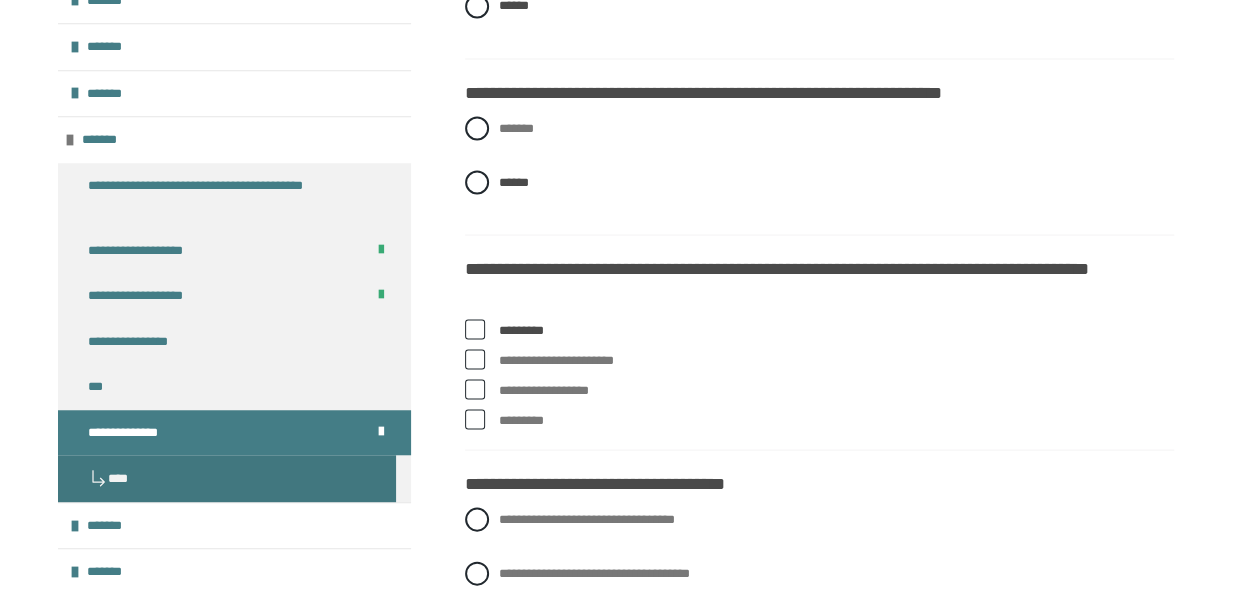click at bounding box center [475, 419] 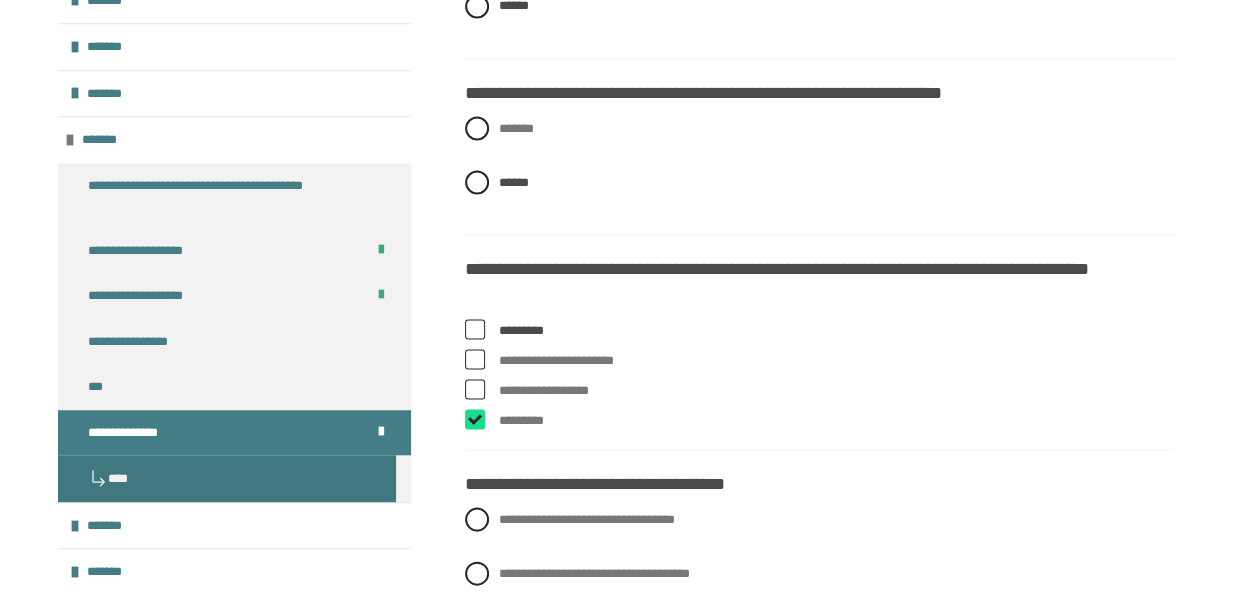 checkbox on "****" 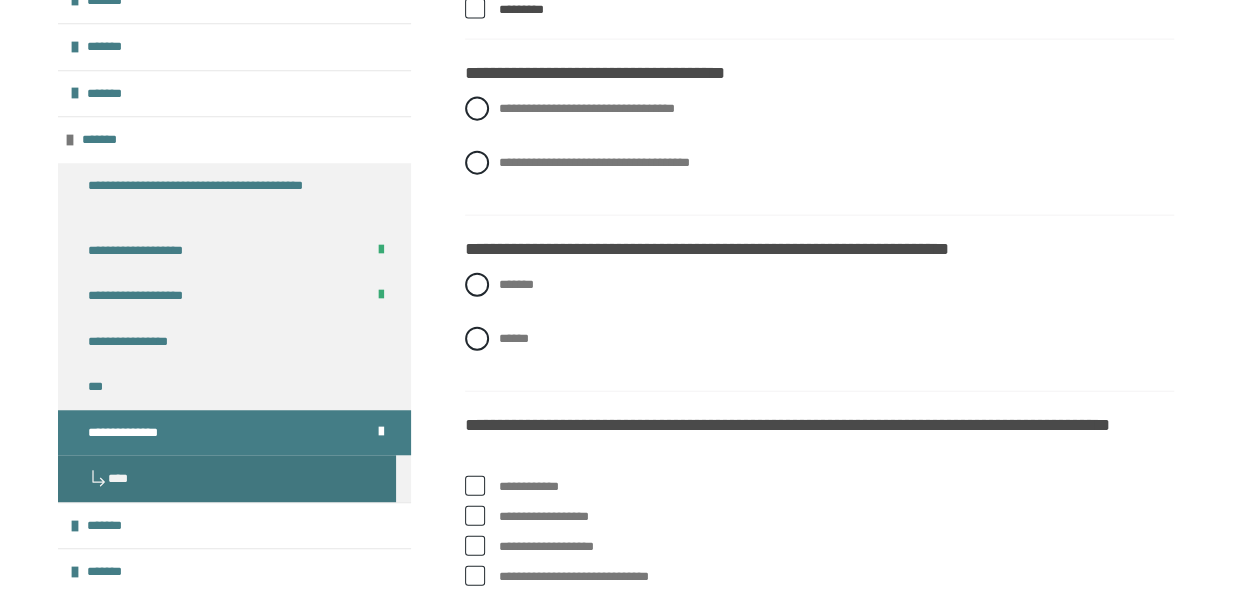 scroll, scrollTop: 2270, scrollLeft: 0, axis: vertical 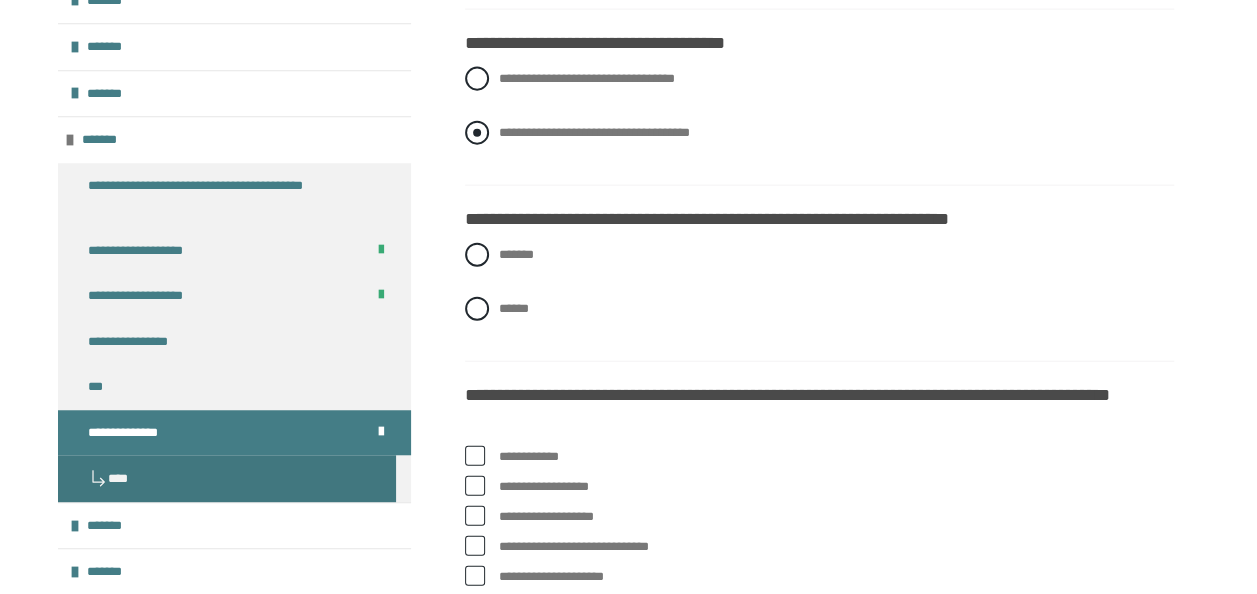 click on "**********" at bounding box center (594, 132) 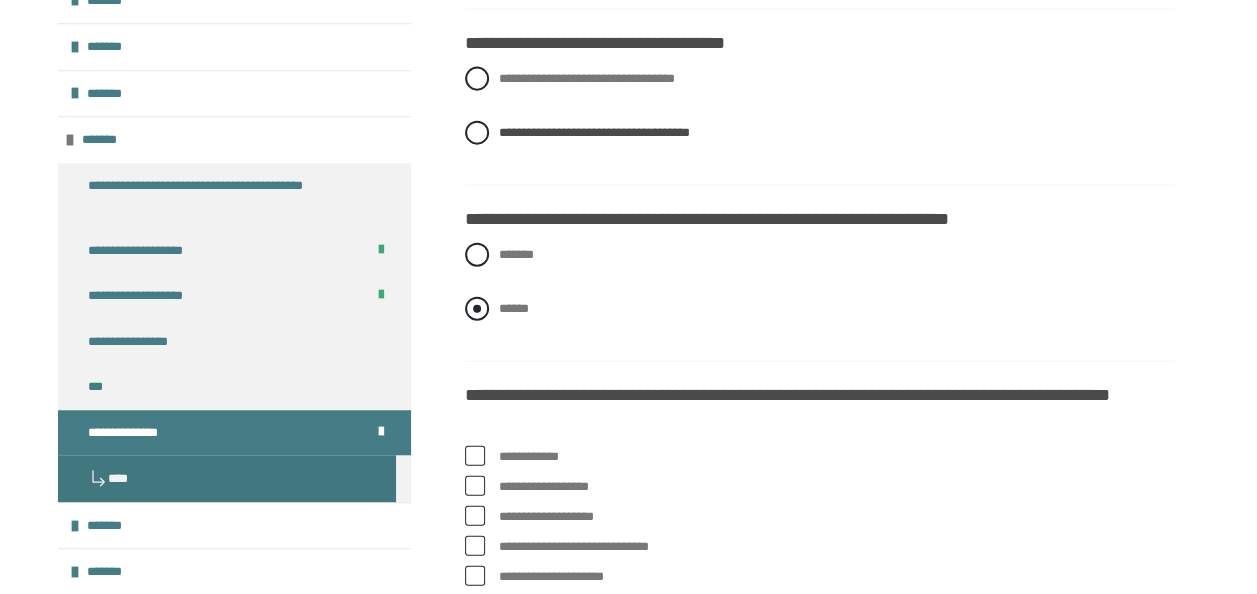 click at bounding box center [477, 309] 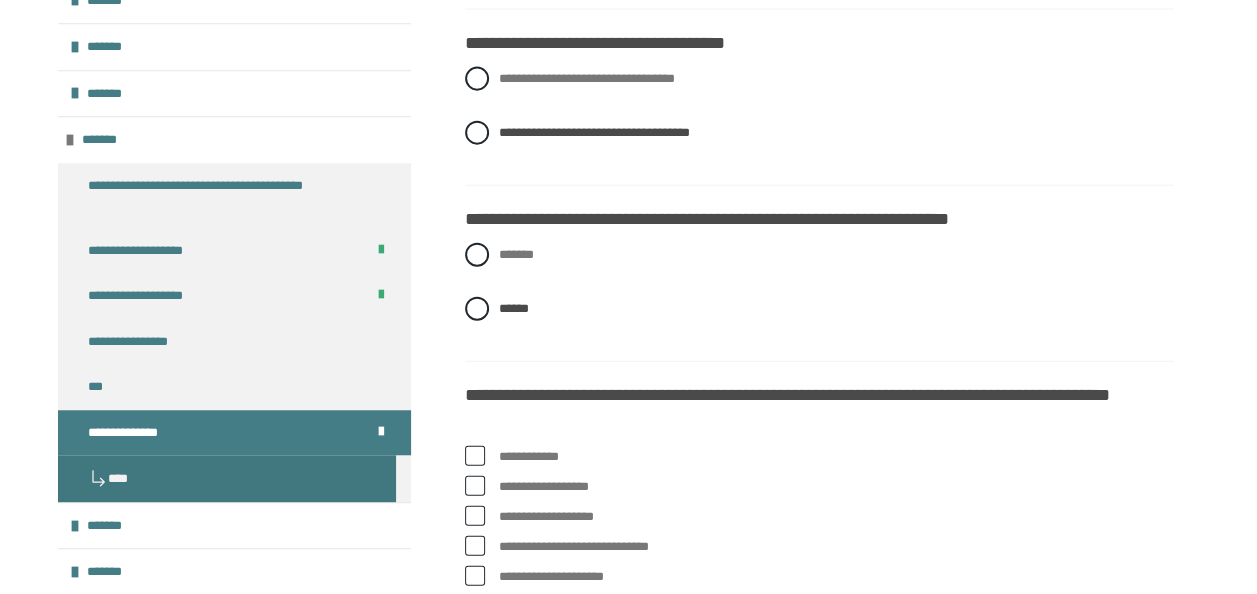 click at bounding box center (475, 456) 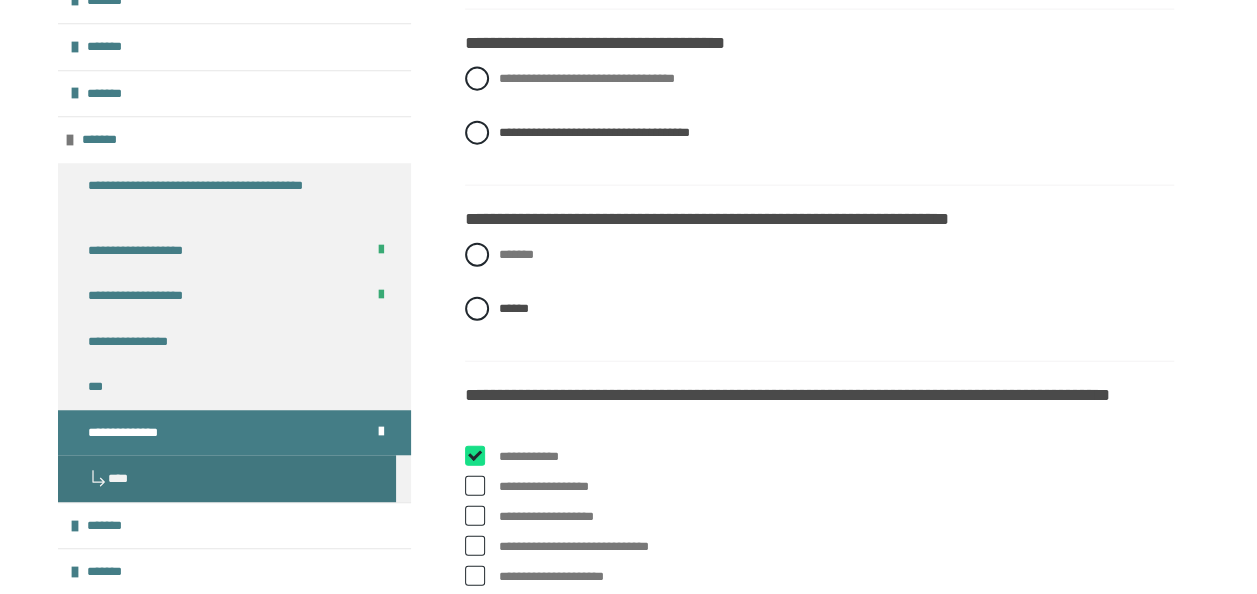 checkbox on "****" 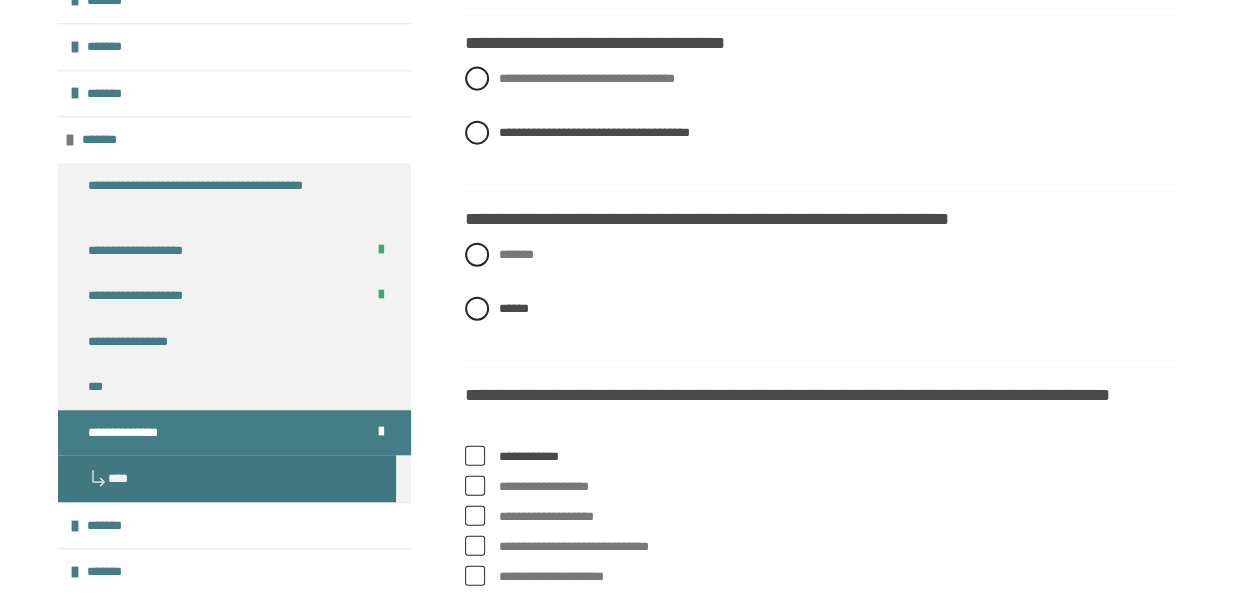 click at bounding box center [475, 516] 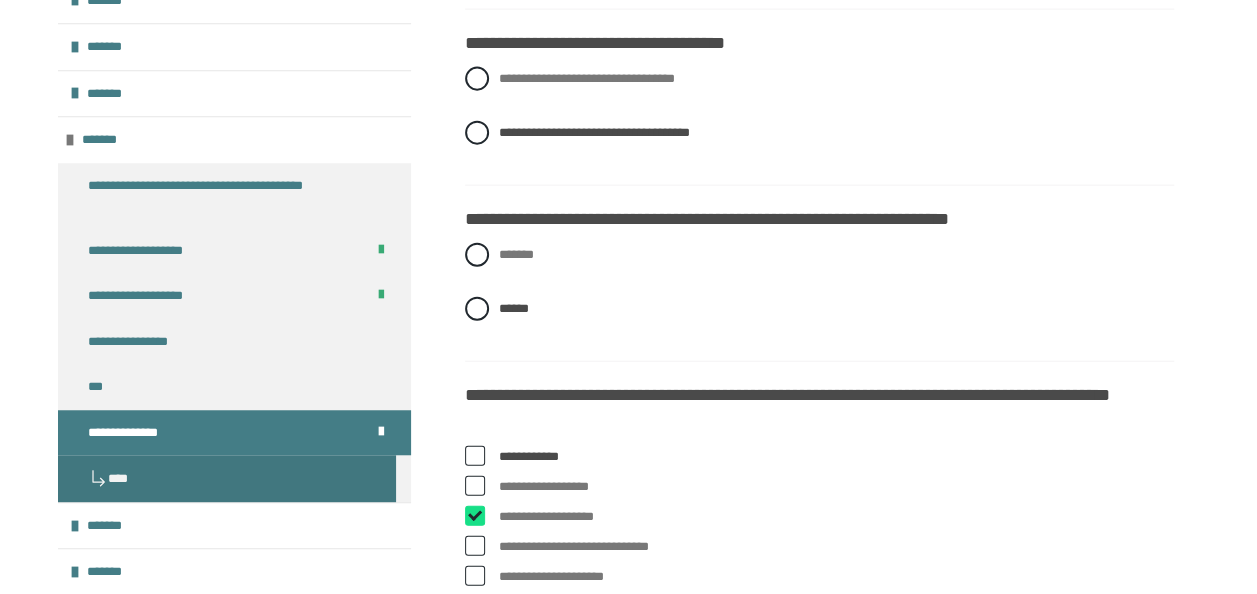 checkbox on "****" 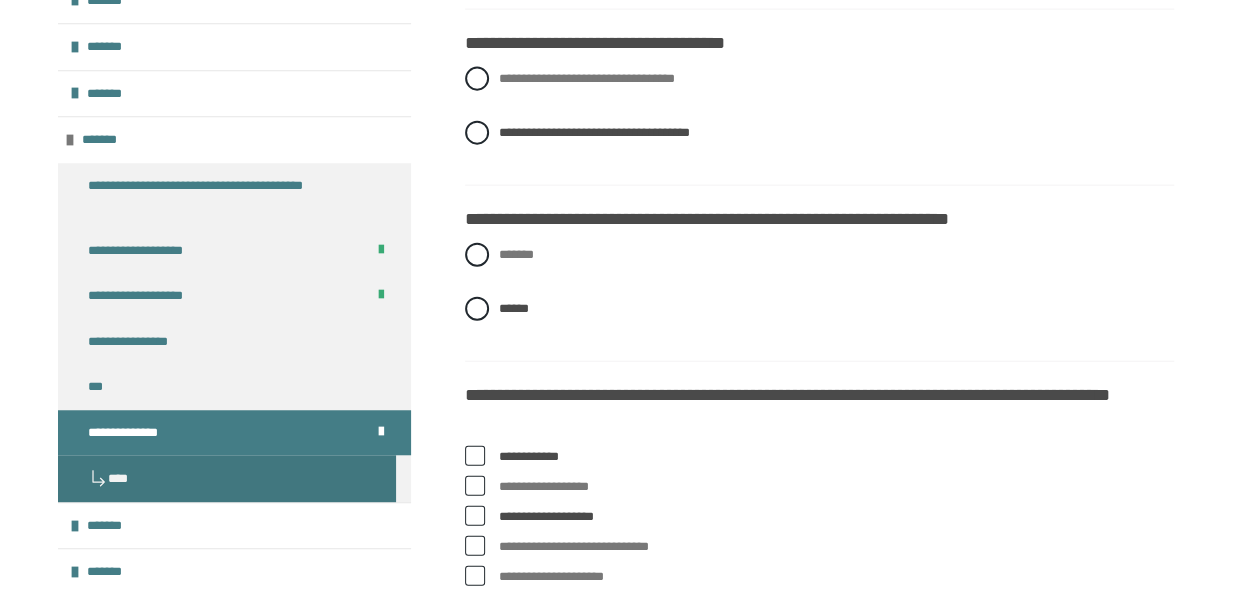 click at bounding box center (475, 576) 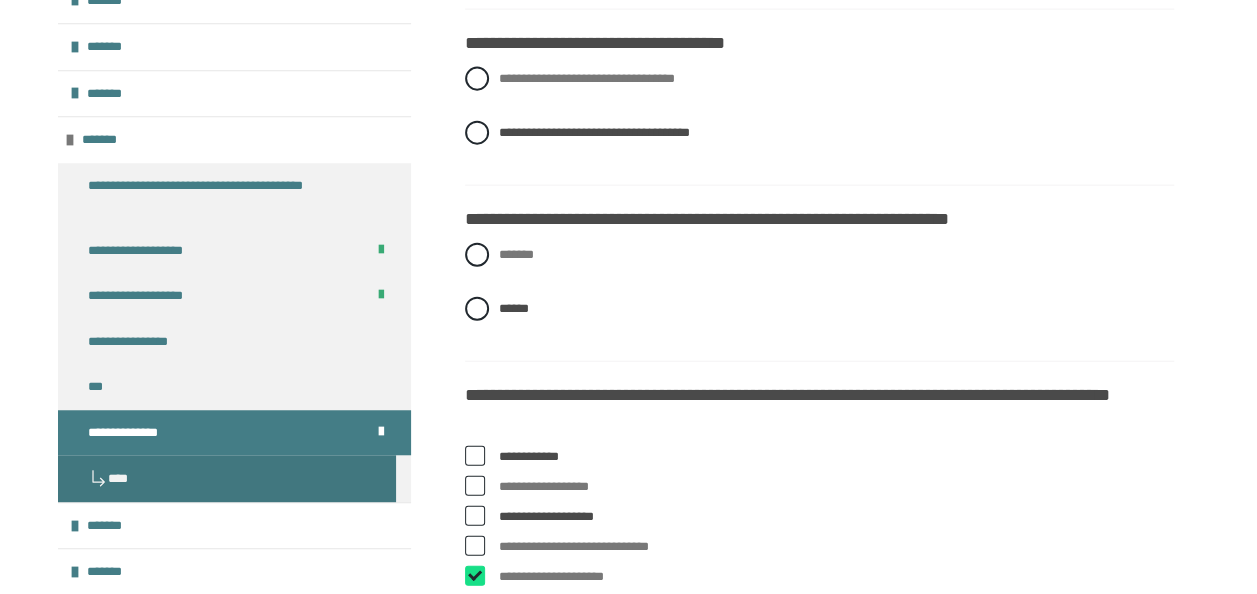 checkbox on "****" 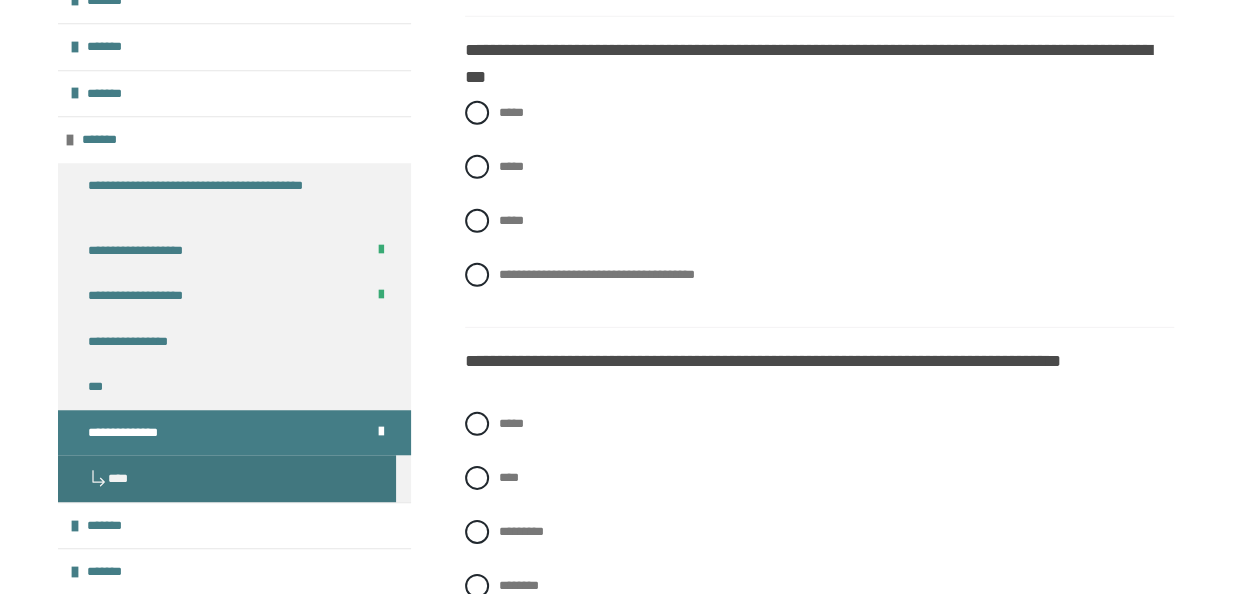 scroll, scrollTop: 2870, scrollLeft: 0, axis: vertical 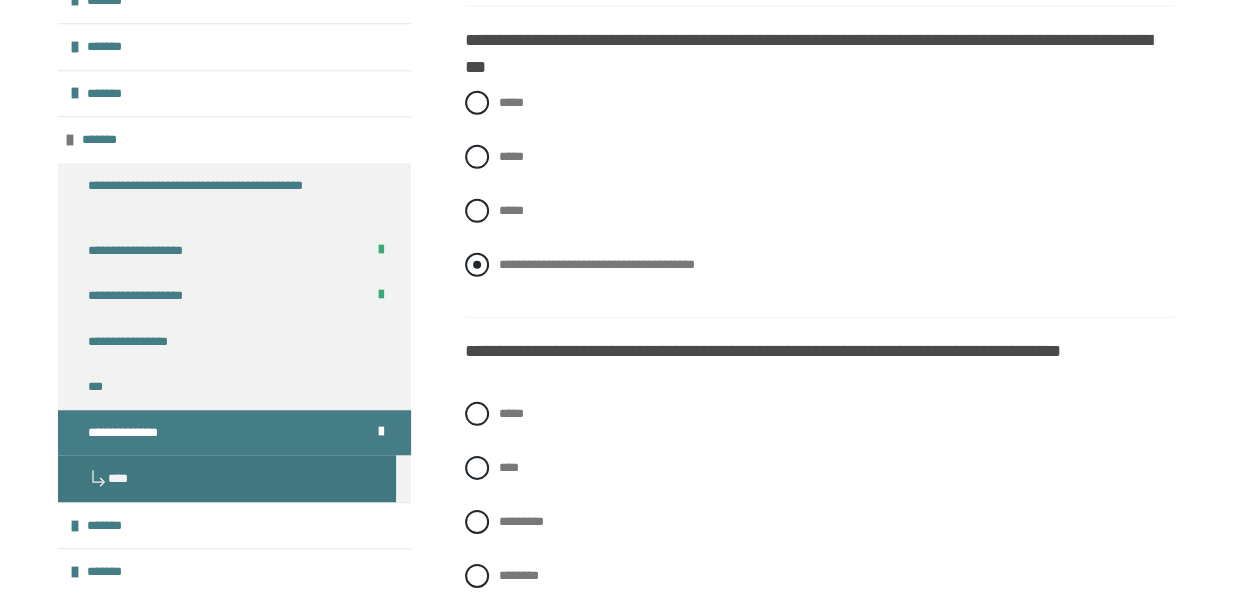 click on "**********" at bounding box center [596, 264] 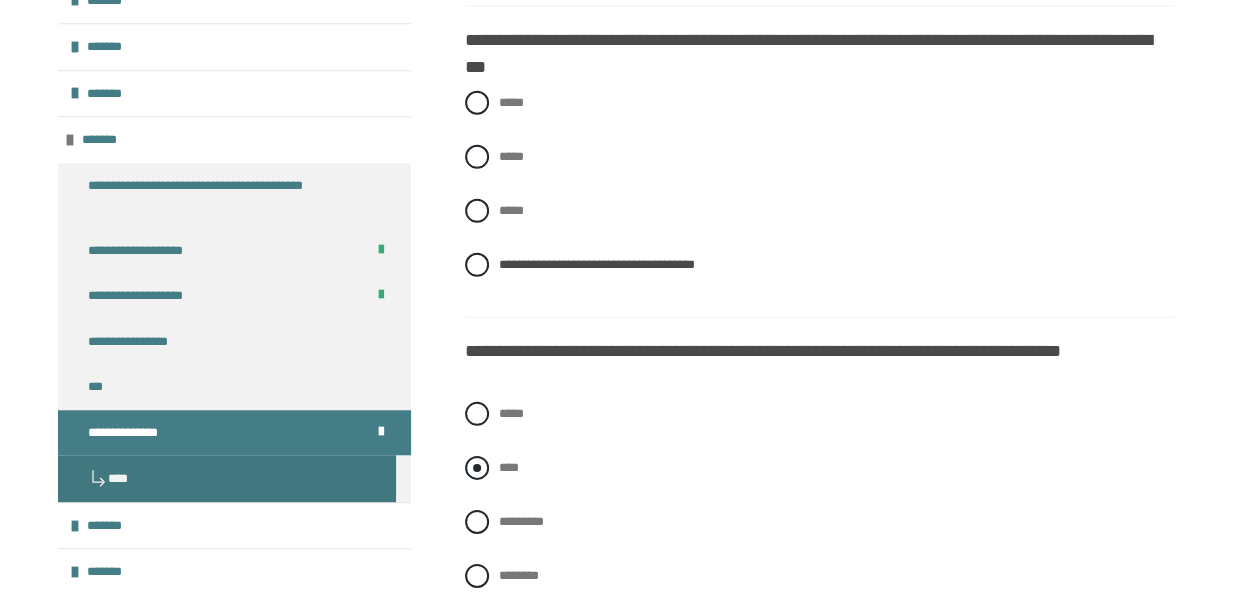 click at bounding box center (477, 468) 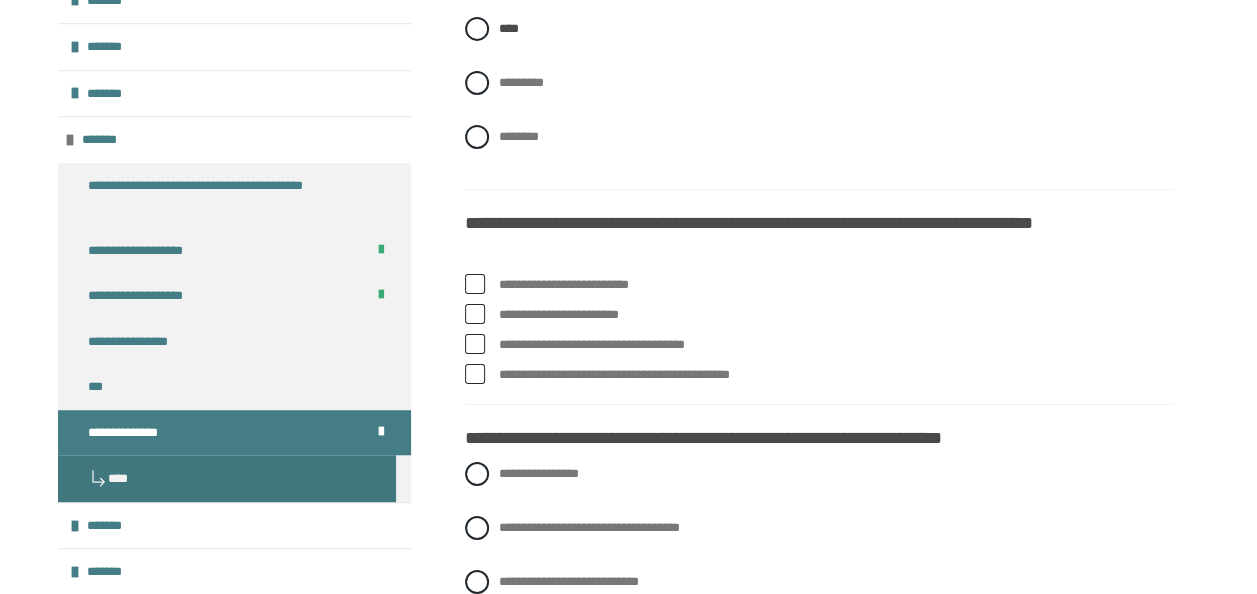 scroll, scrollTop: 3310, scrollLeft: 0, axis: vertical 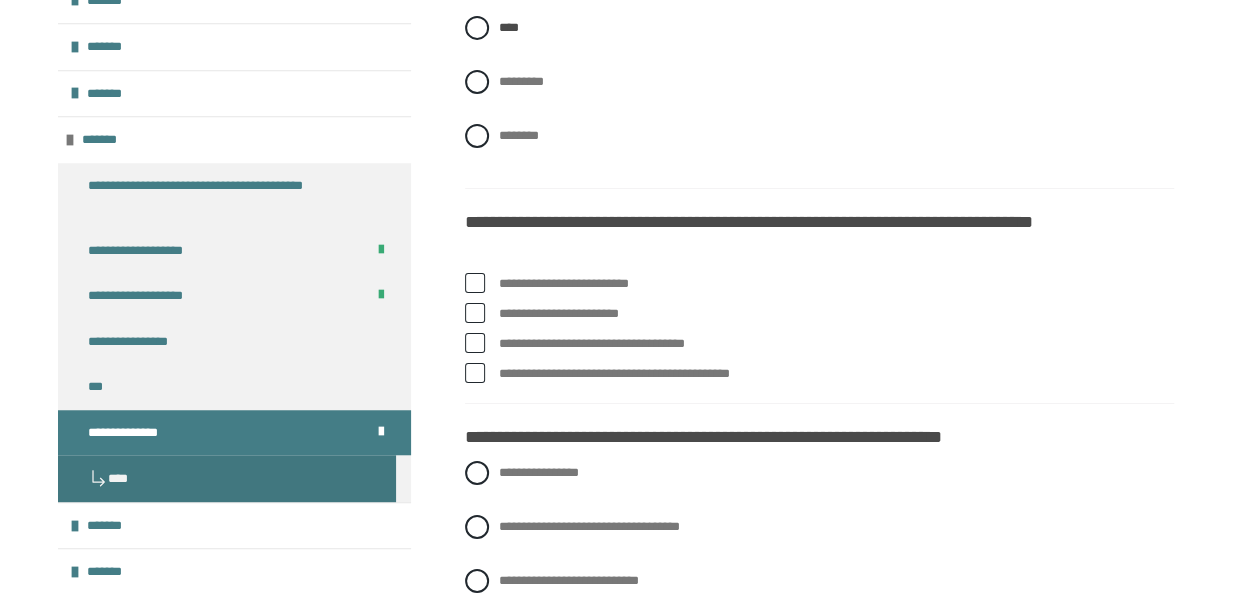 click on "**********" at bounding box center [836, 284] 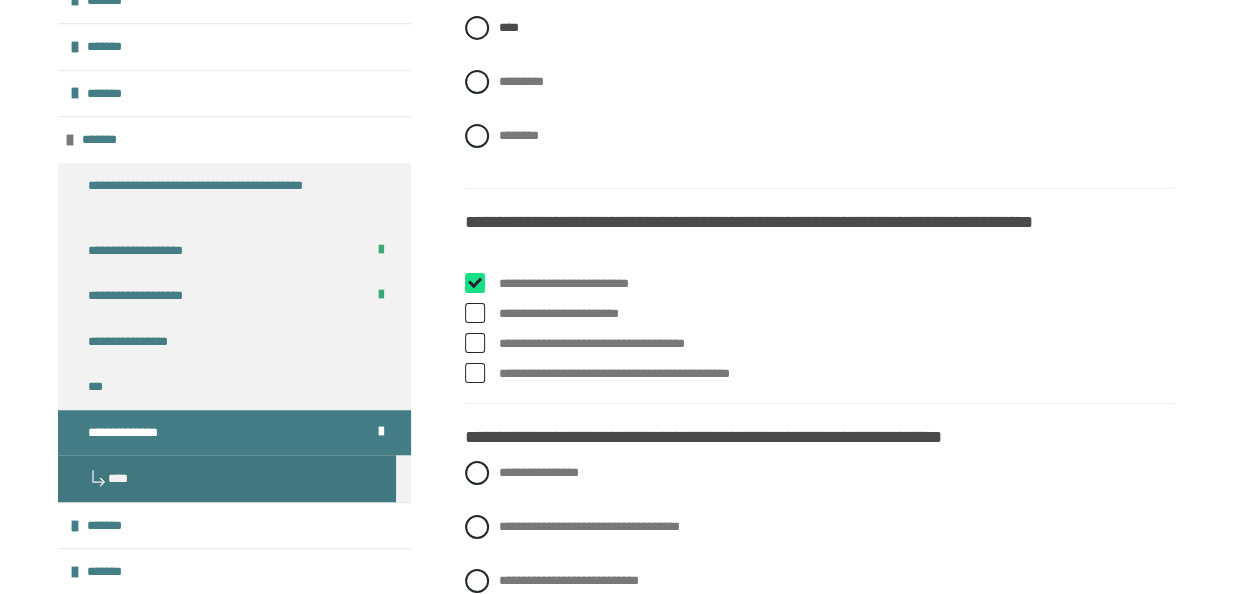 checkbox on "****" 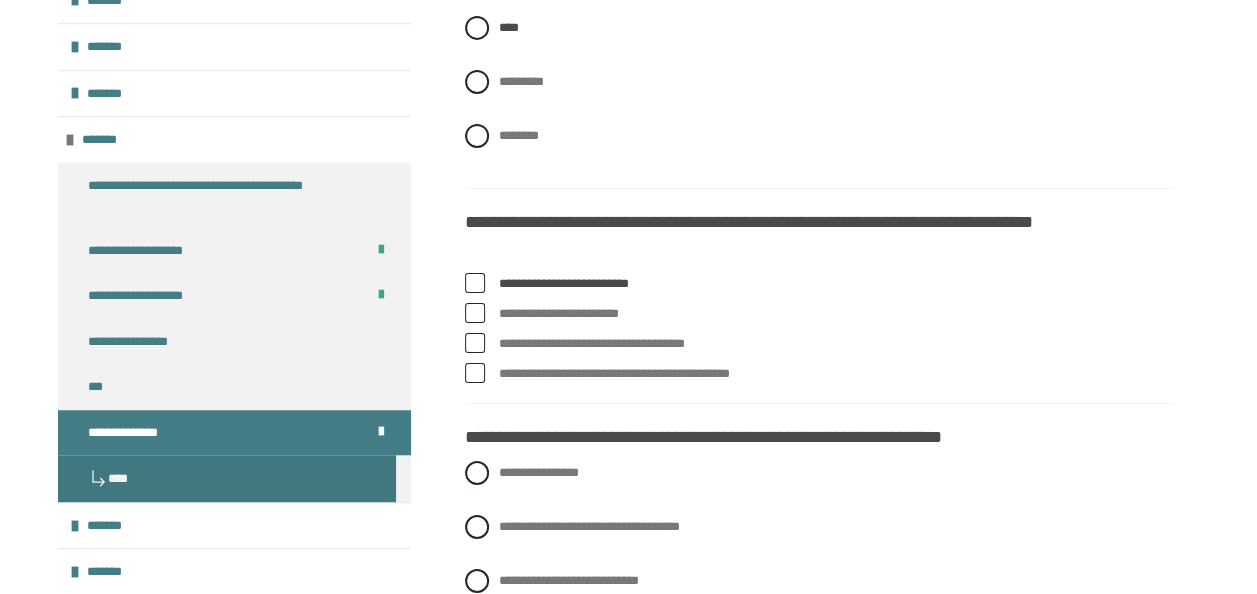 click on "**********" at bounding box center (505, 339) 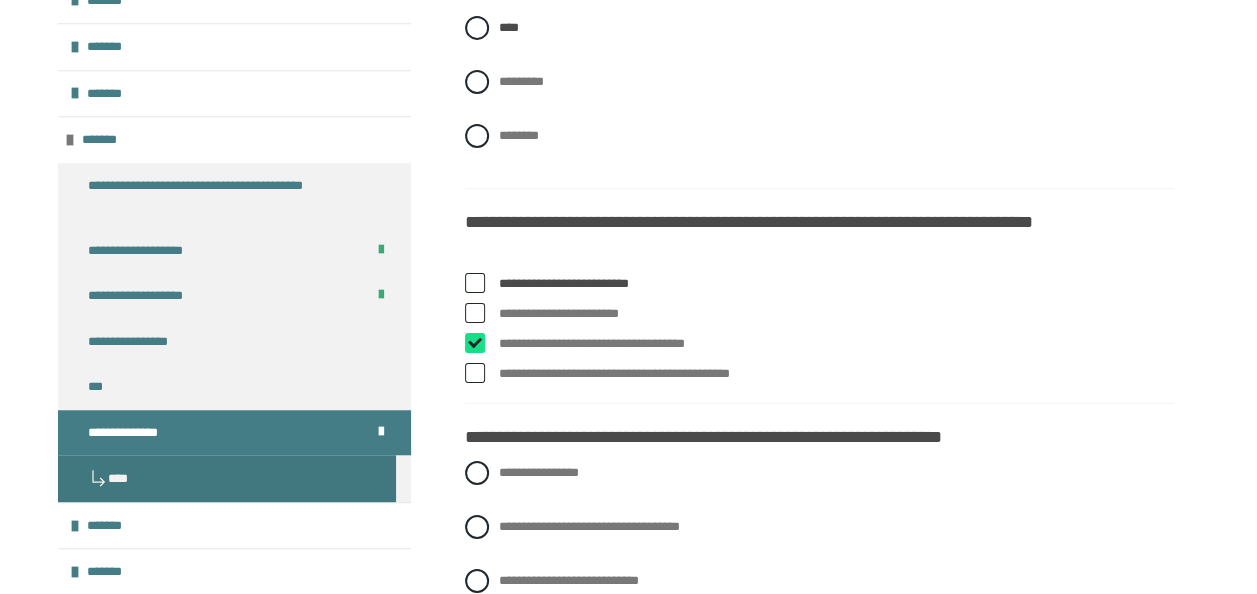 checkbox on "****" 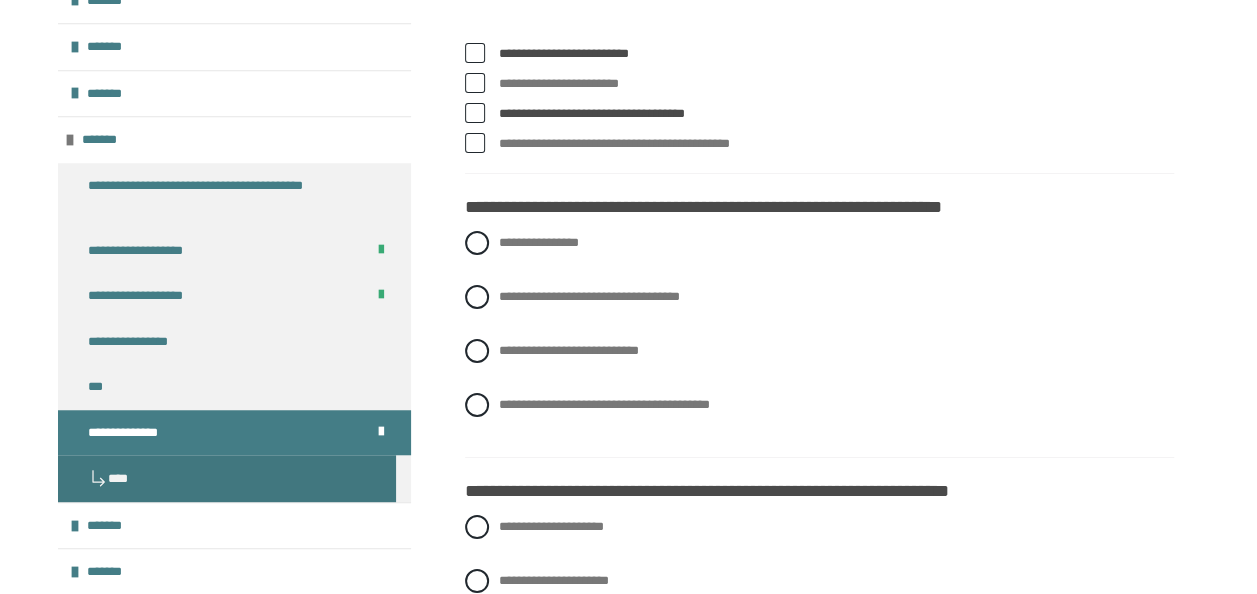 scroll, scrollTop: 3550, scrollLeft: 0, axis: vertical 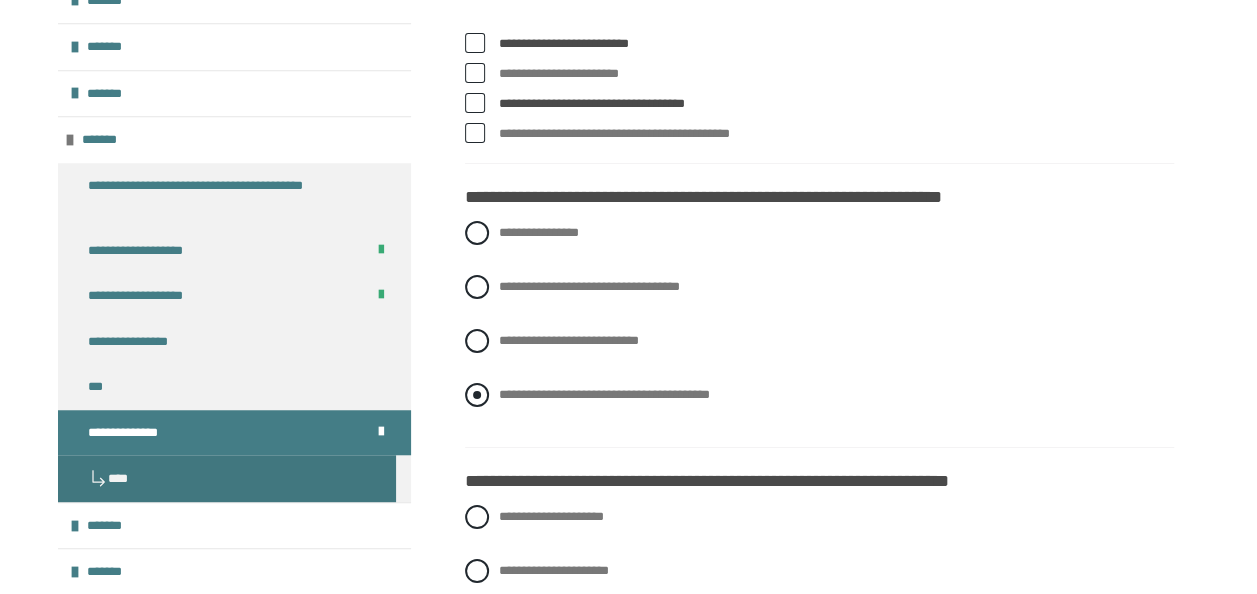 click on "**********" at bounding box center [604, 394] 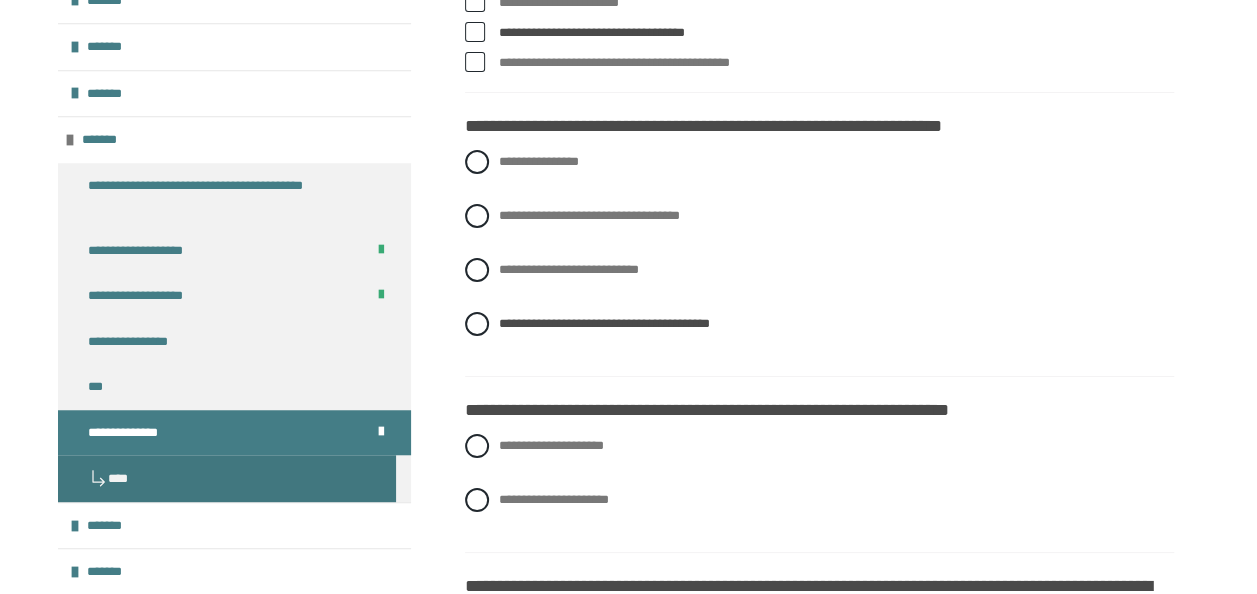 scroll, scrollTop: 3630, scrollLeft: 0, axis: vertical 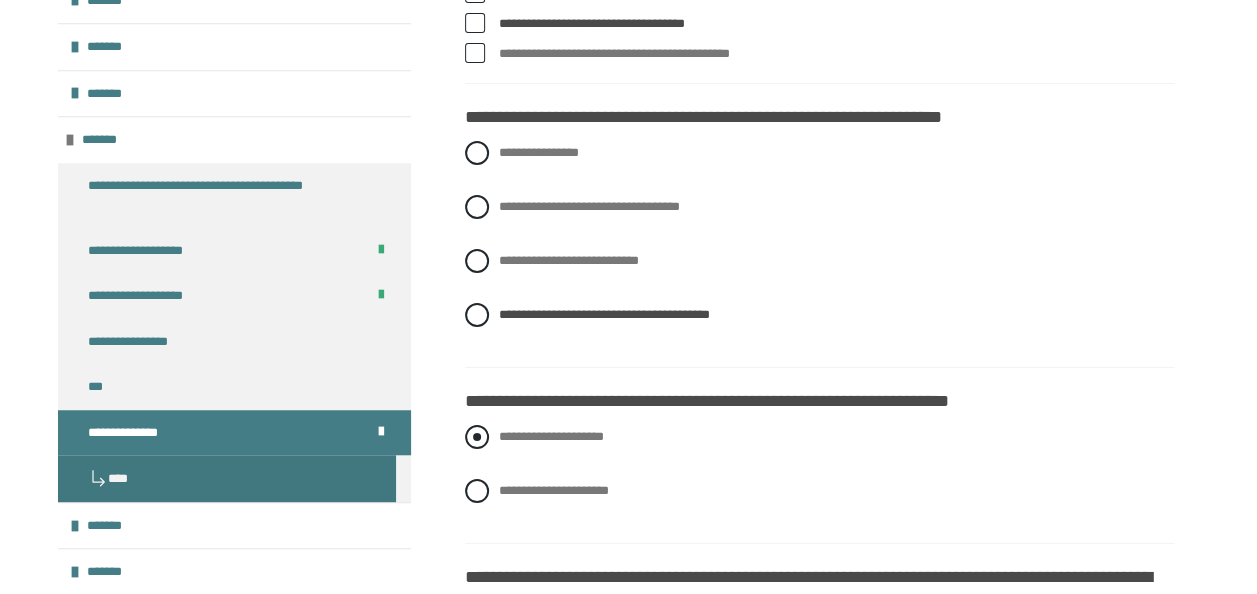 click at bounding box center (477, 437) 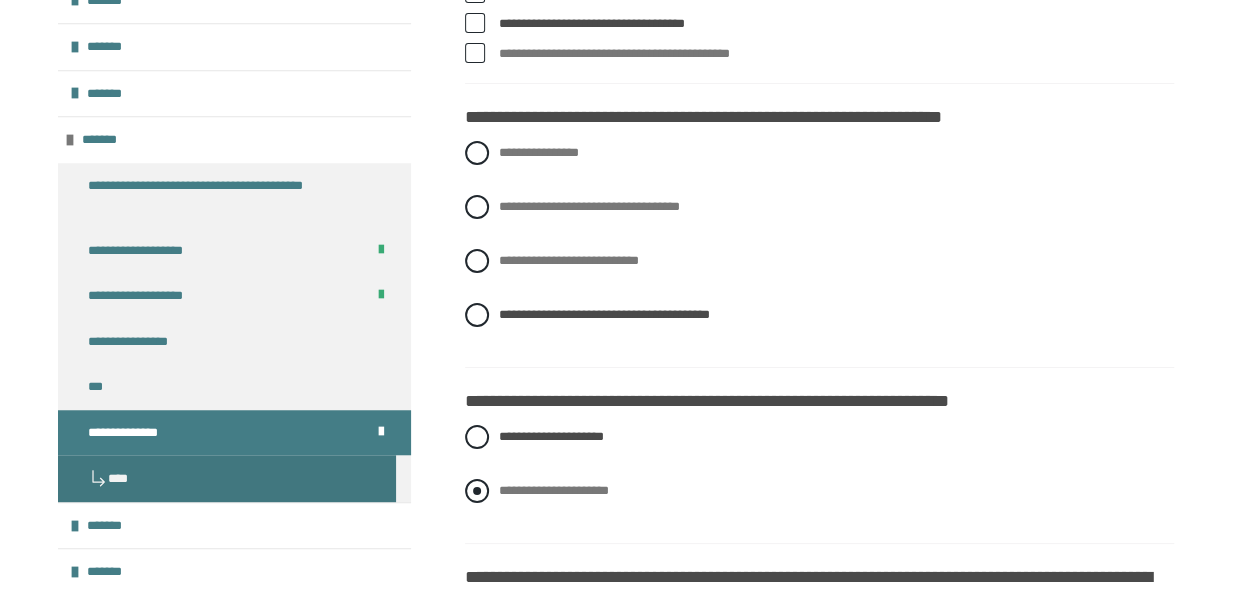 click at bounding box center [477, 491] 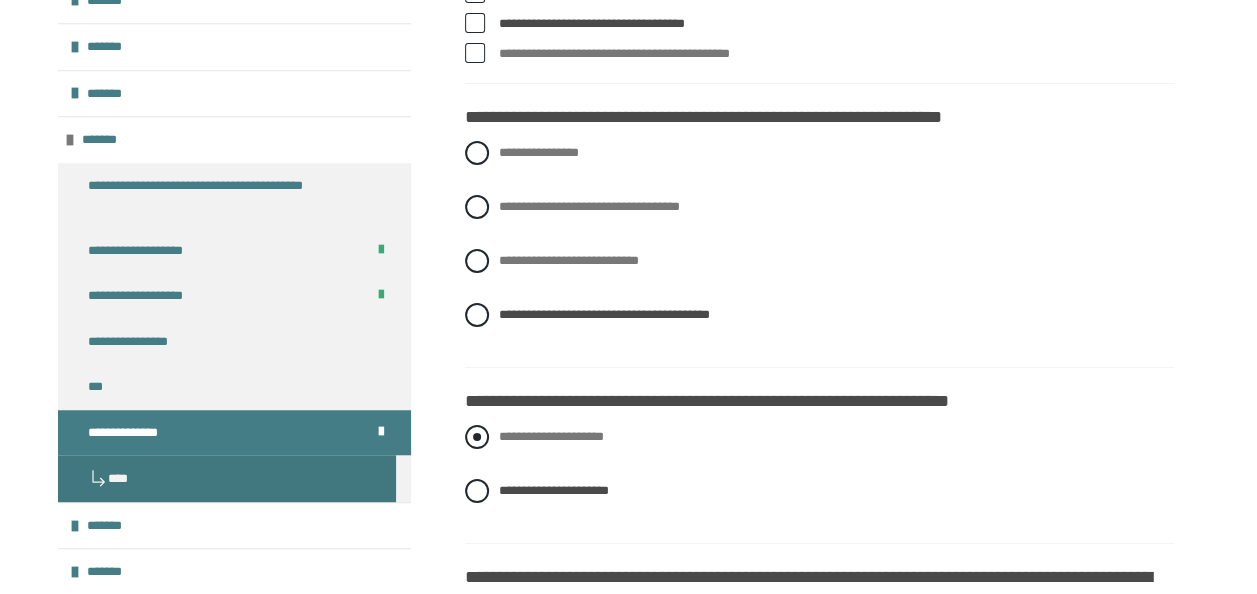 click at bounding box center [477, 437] 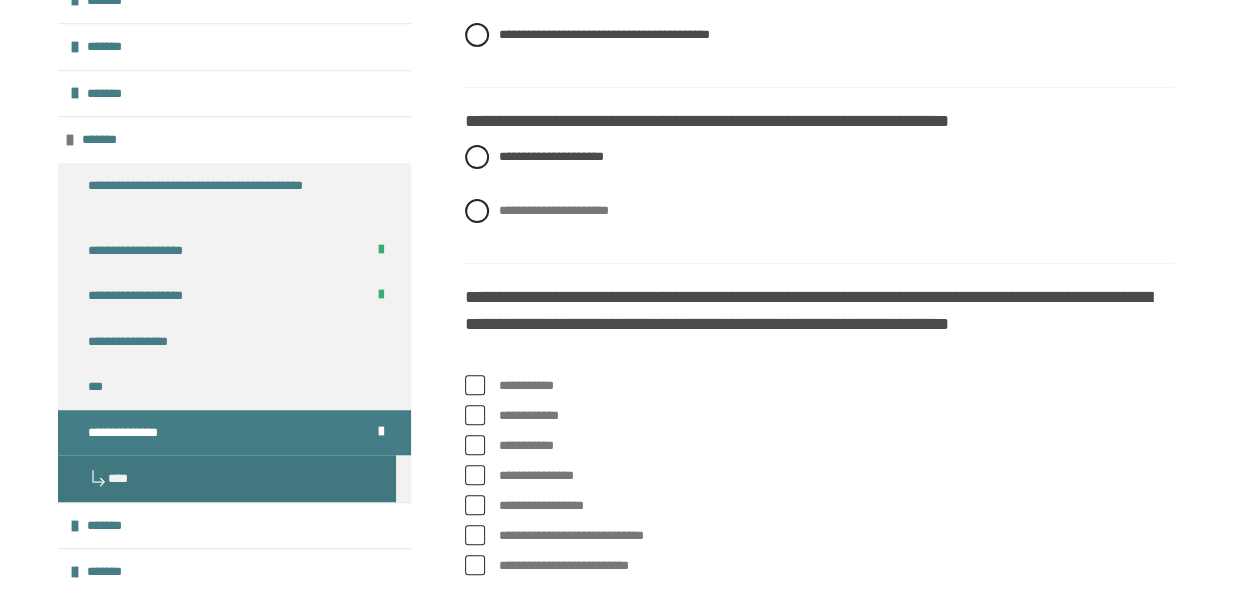 scroll, scrollTop: 3950, scrollLeft: 0, axis: vertical 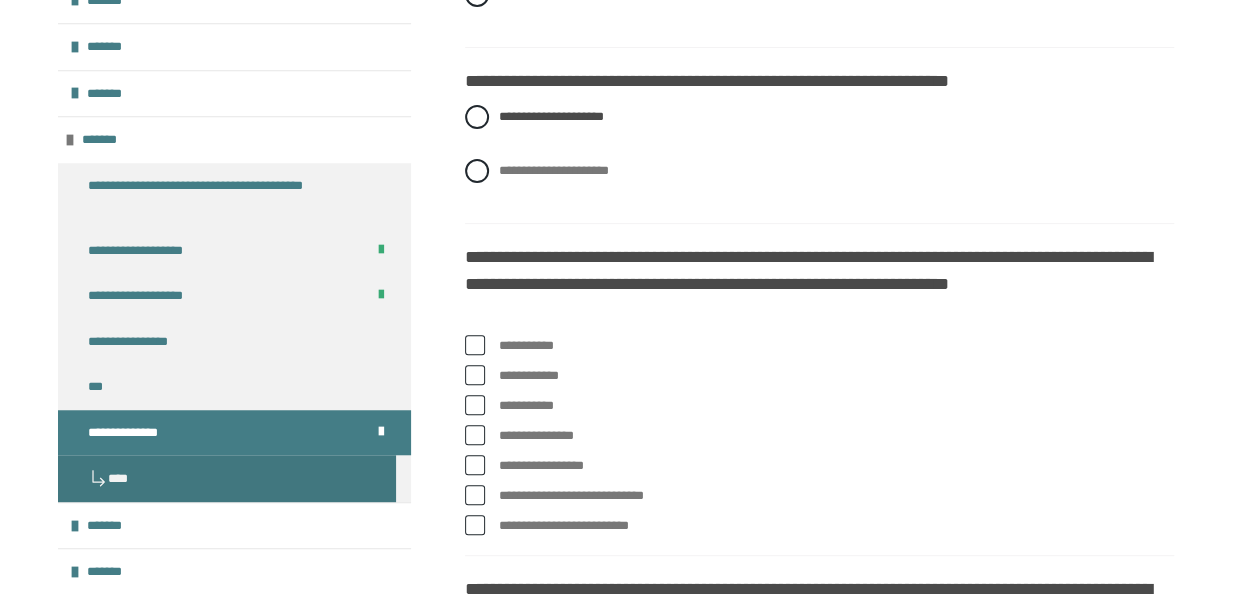 click at bounding box center [475, 345] 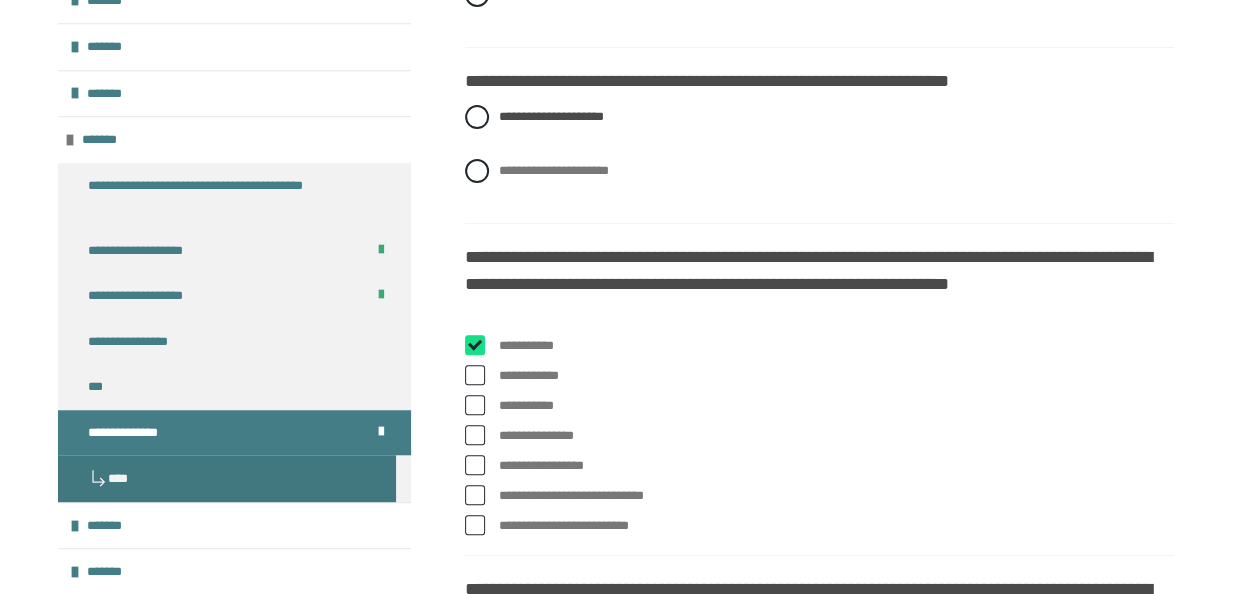 checkbox on "****" 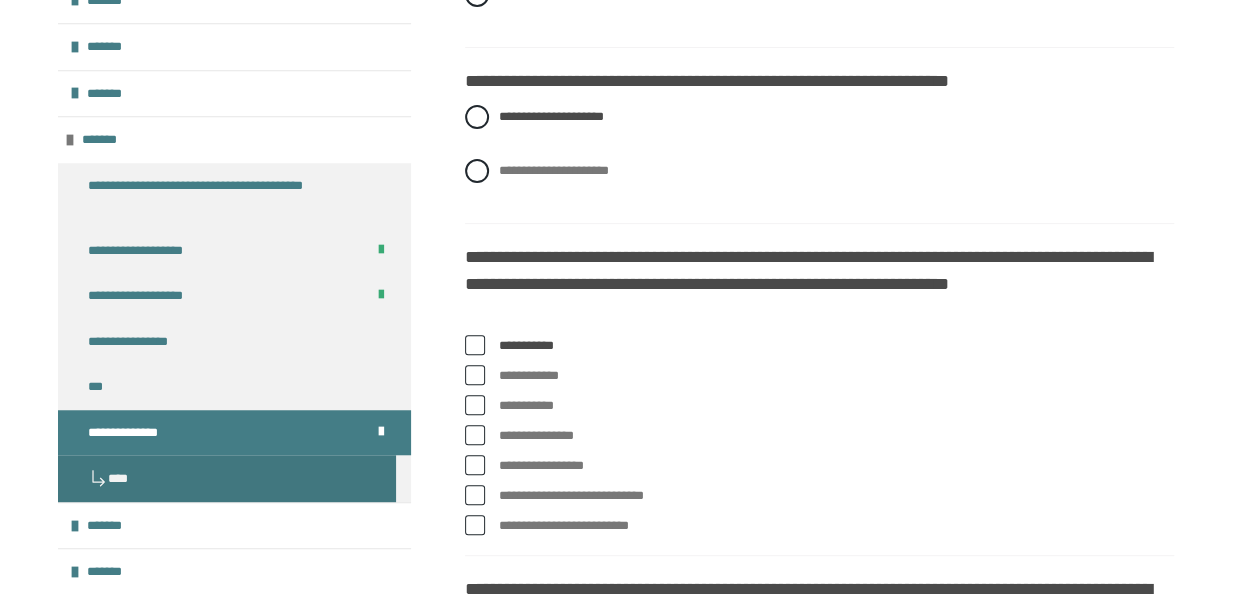 click at bounding box center [475, 375] 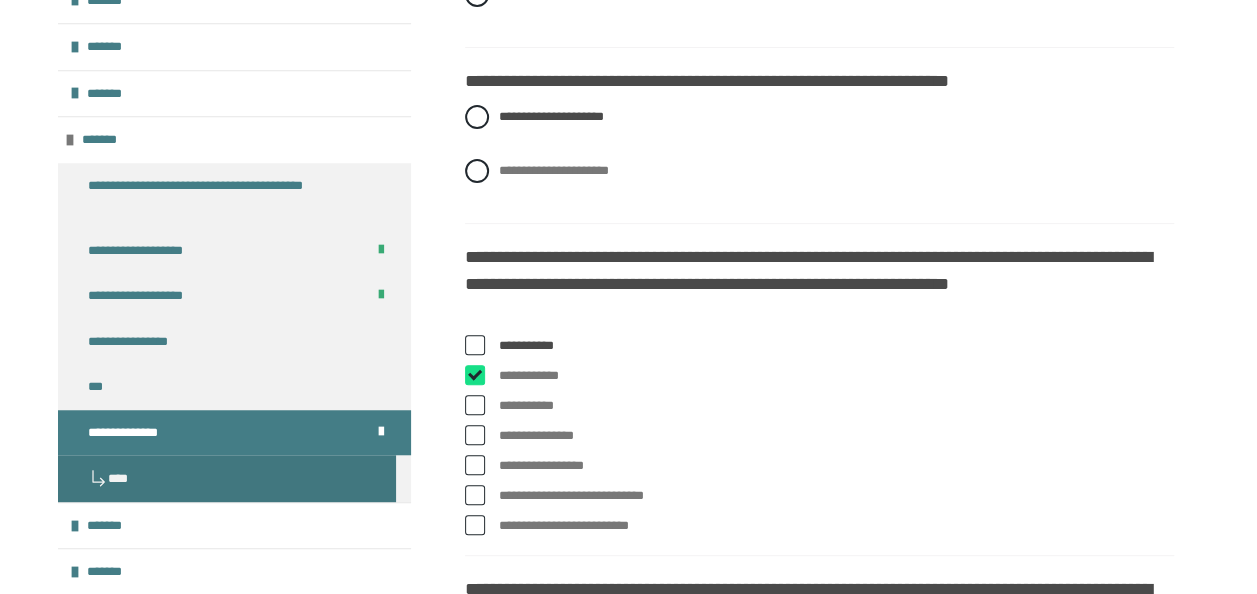 checkbox on "****" 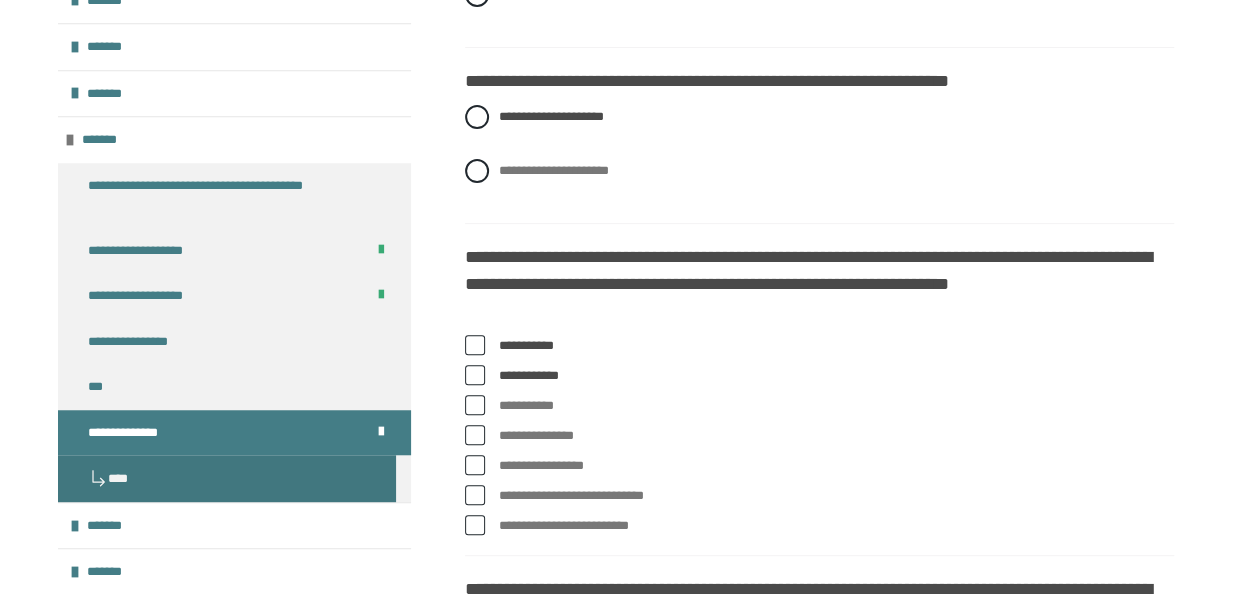 click at bounding box center [475, 405] 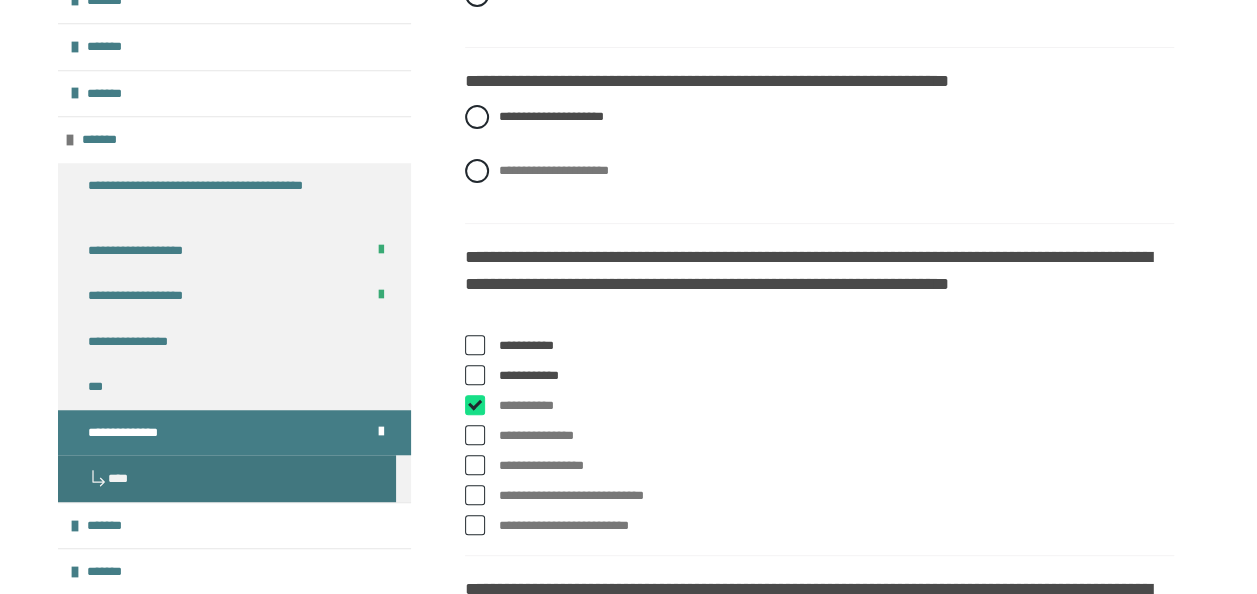 checkbox on "****" 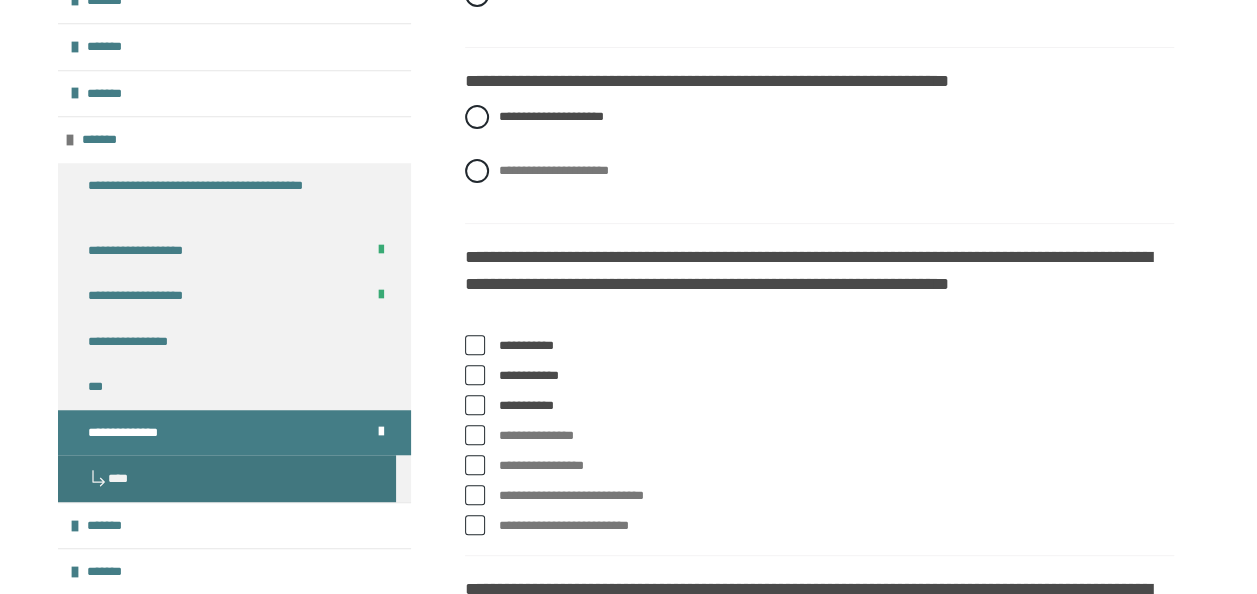 click at bounding box center [475, 495] 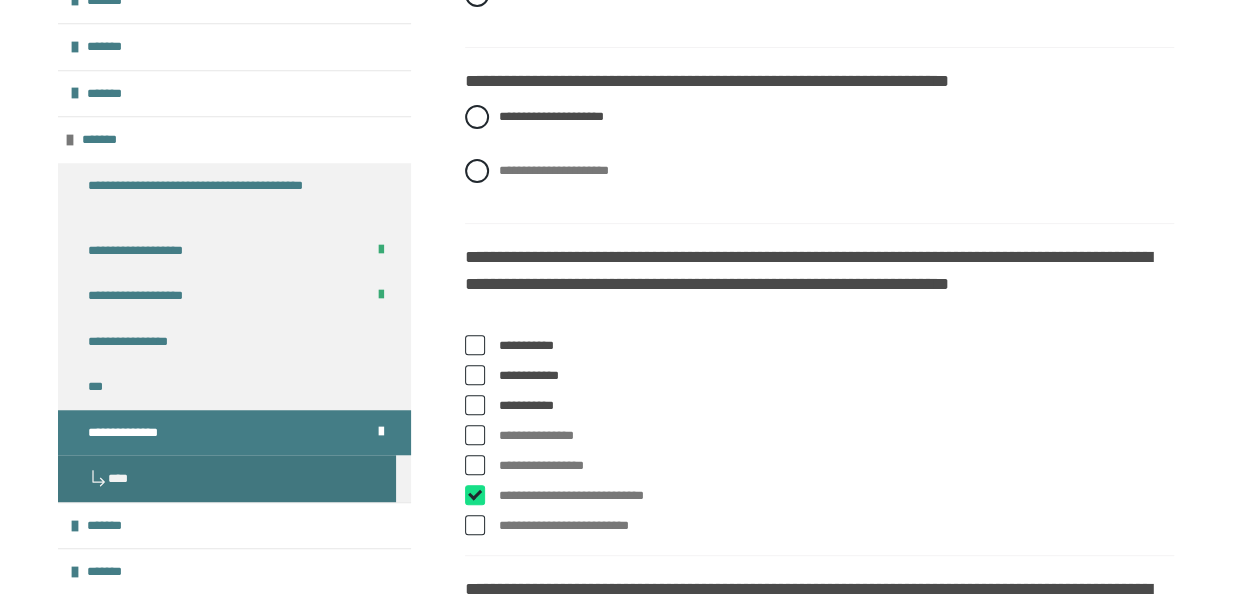 checkbox on "****" 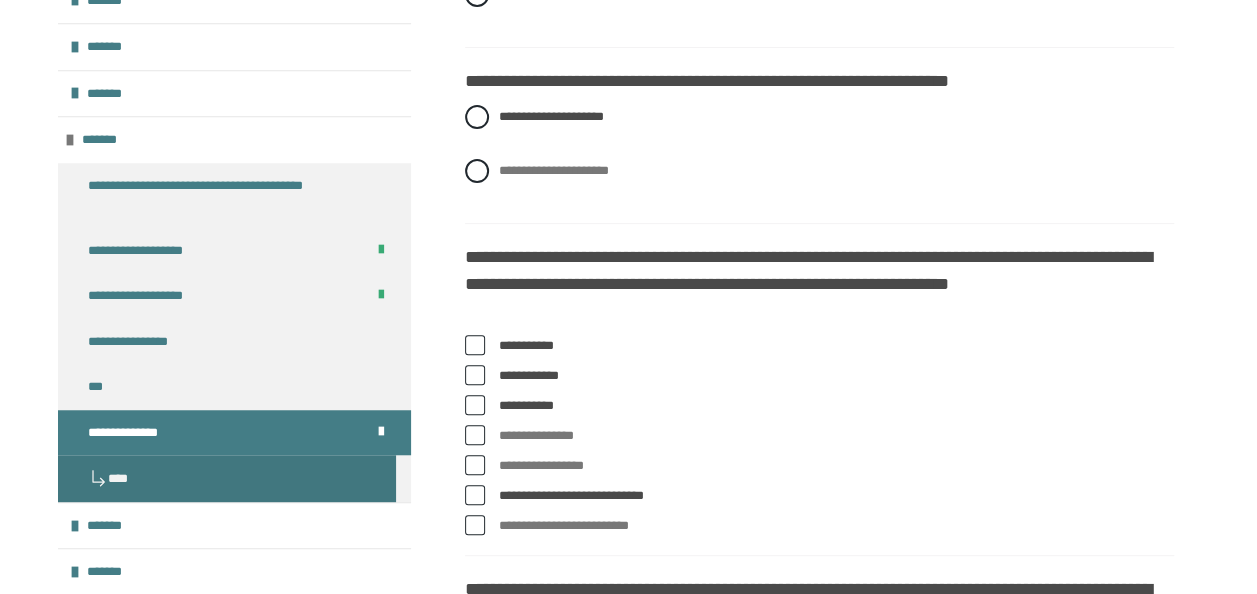 click at bounding box center (475, 525) 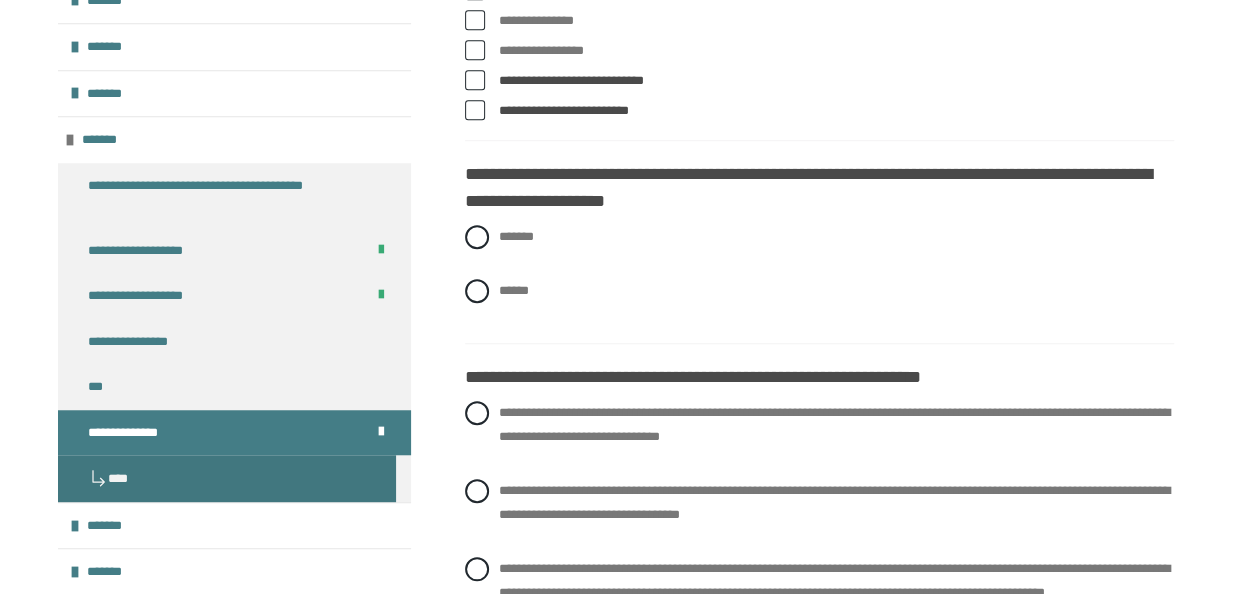 scroll, scrollTop: 4390, scrollLeft: 0, axis: vertical 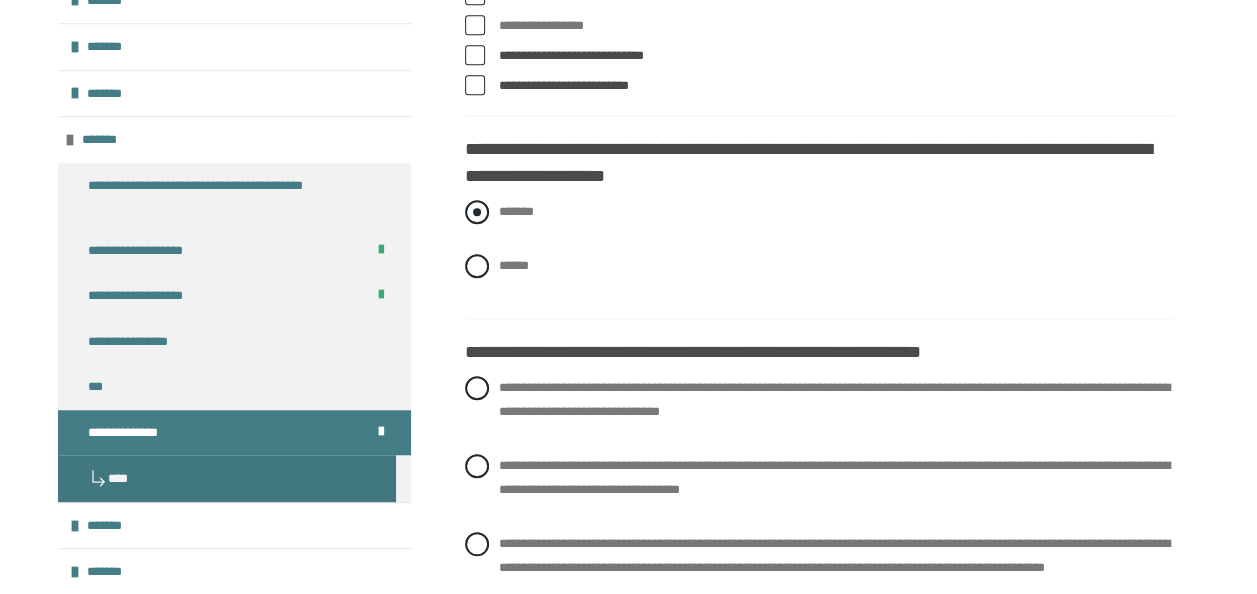click at bounding box center [477, 212] 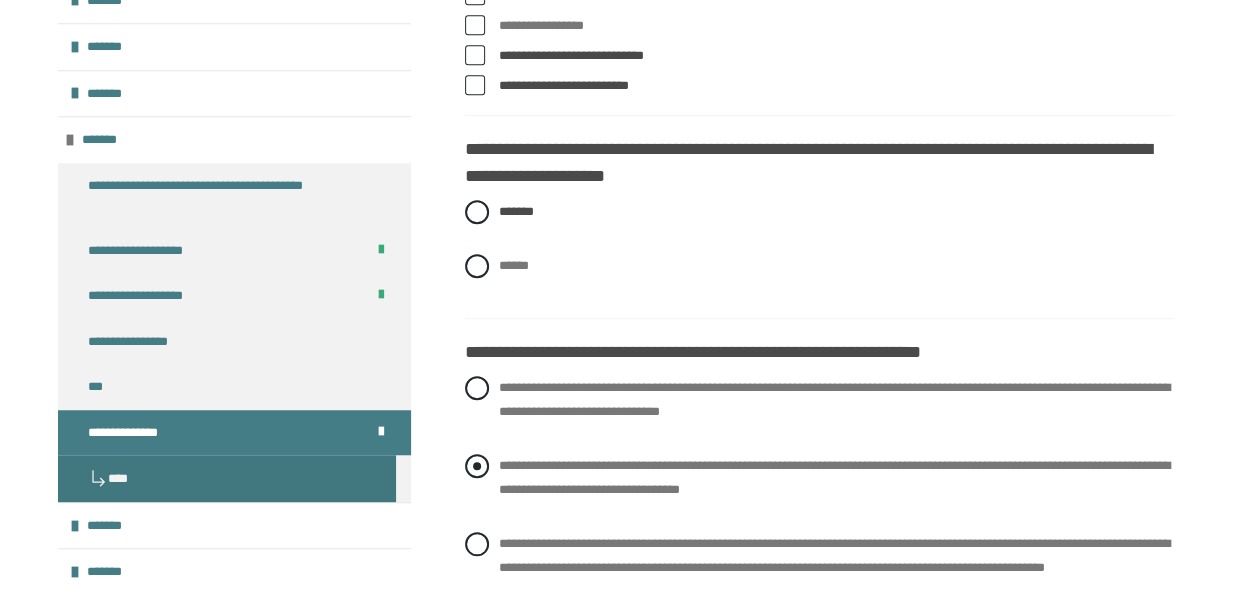 click at bounding box center [477, 466] 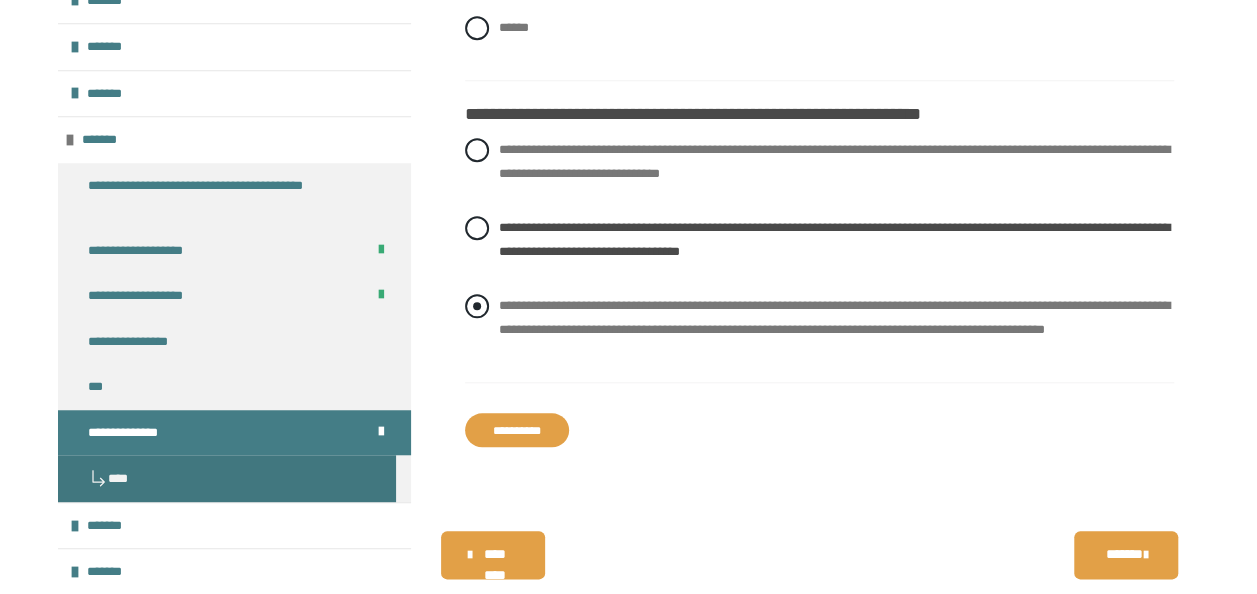 scroll, scrollTop: 4630, scrollLeft: 0, axis: vertical 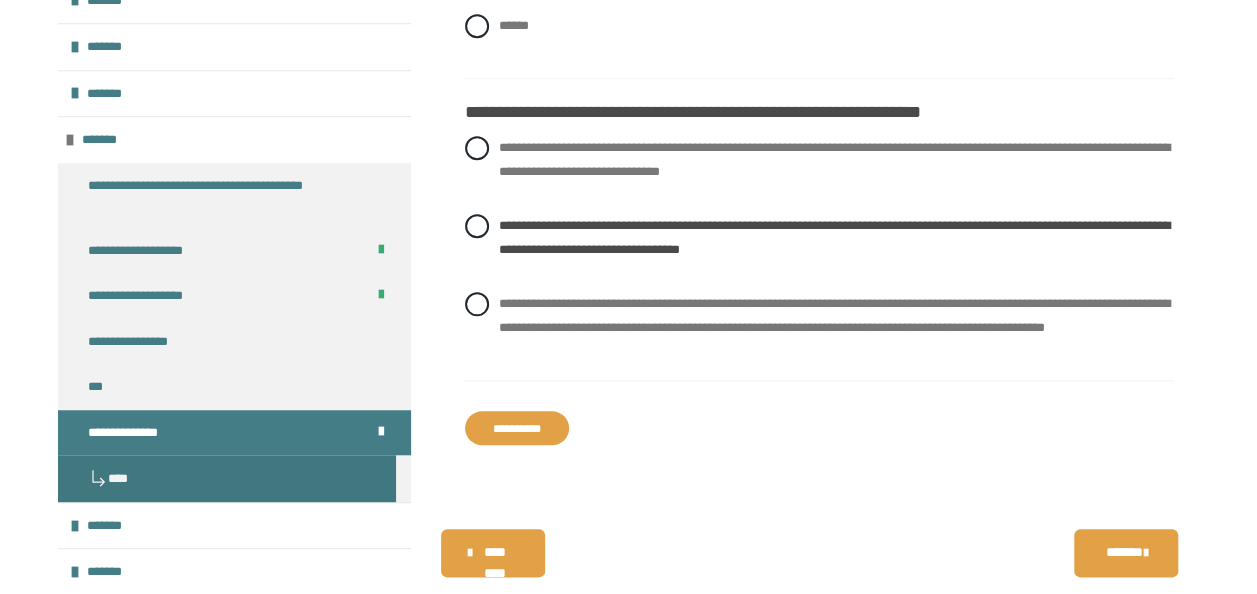 click on "**********" at bounding box center (517, 428) 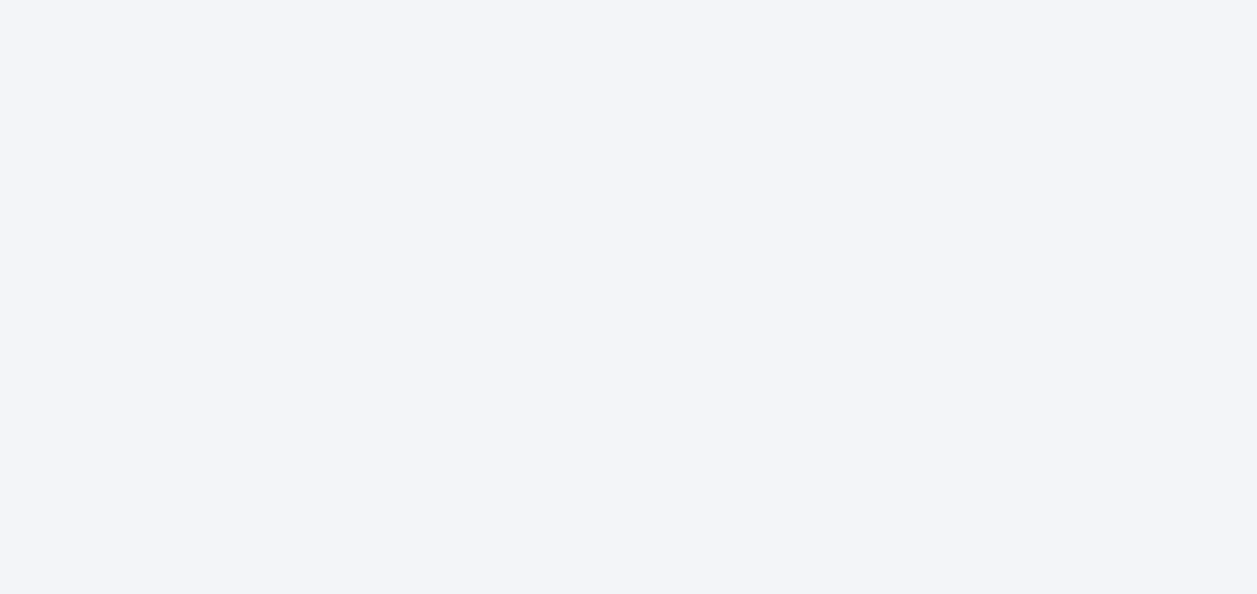 scroll, scrollTop: 78, scrollLeft: 0, axis: vertical 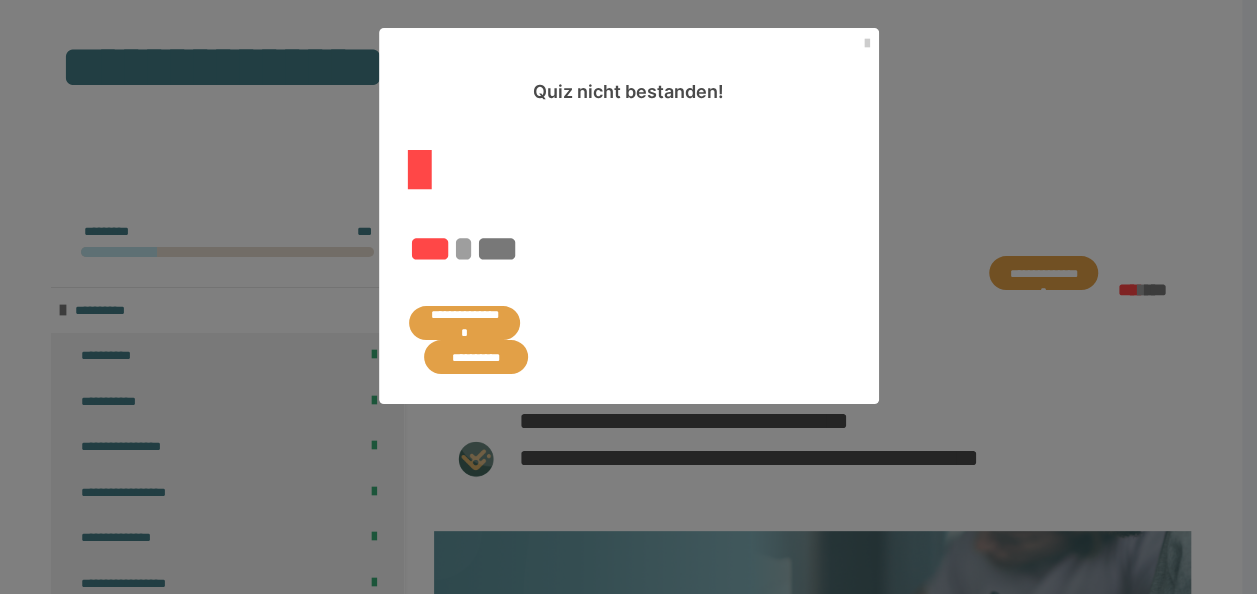 click on "**********" at bounding box center [465, 323] 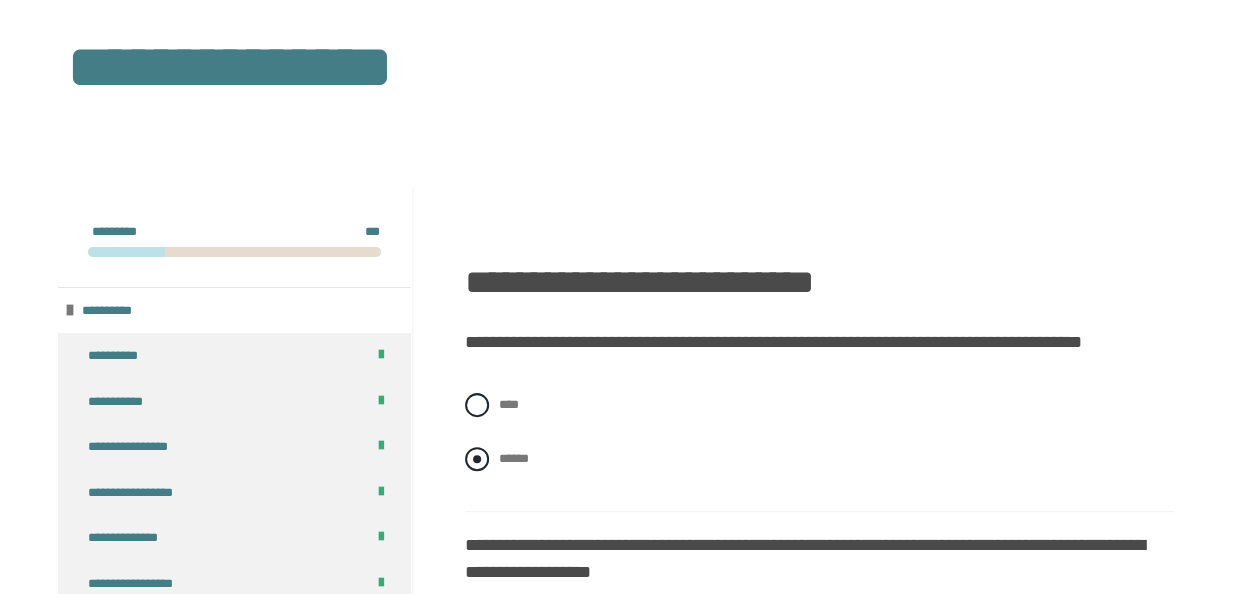 click at bounding box center [477, 459] 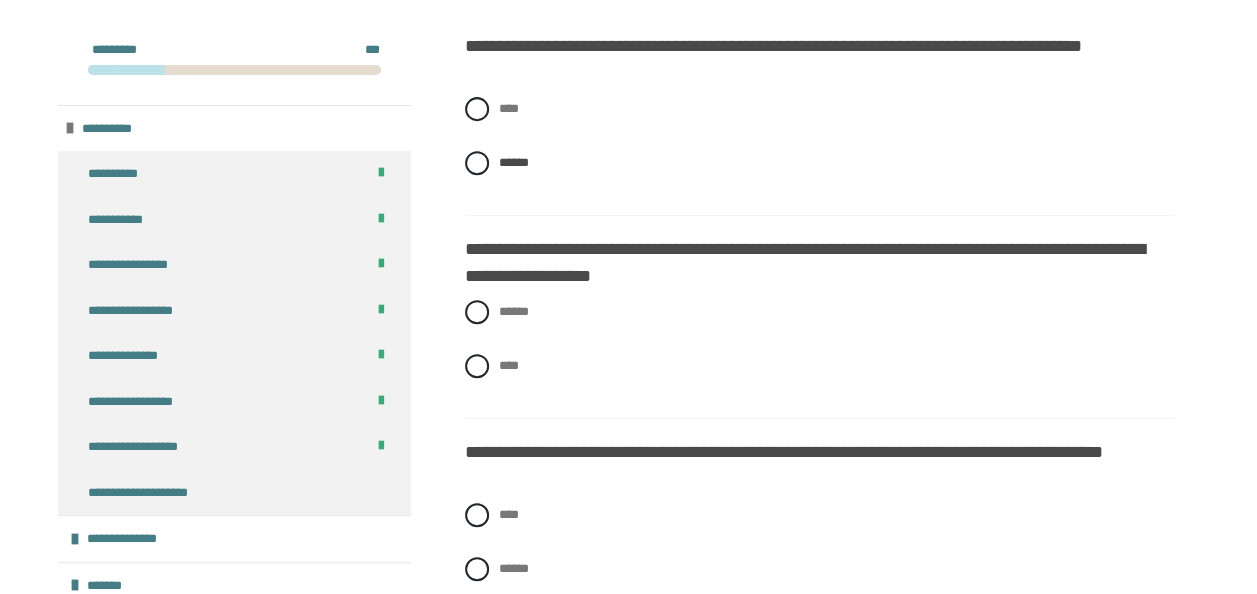 scroll, scrollTop: 398, scrollLeft: 0, axis: vertical 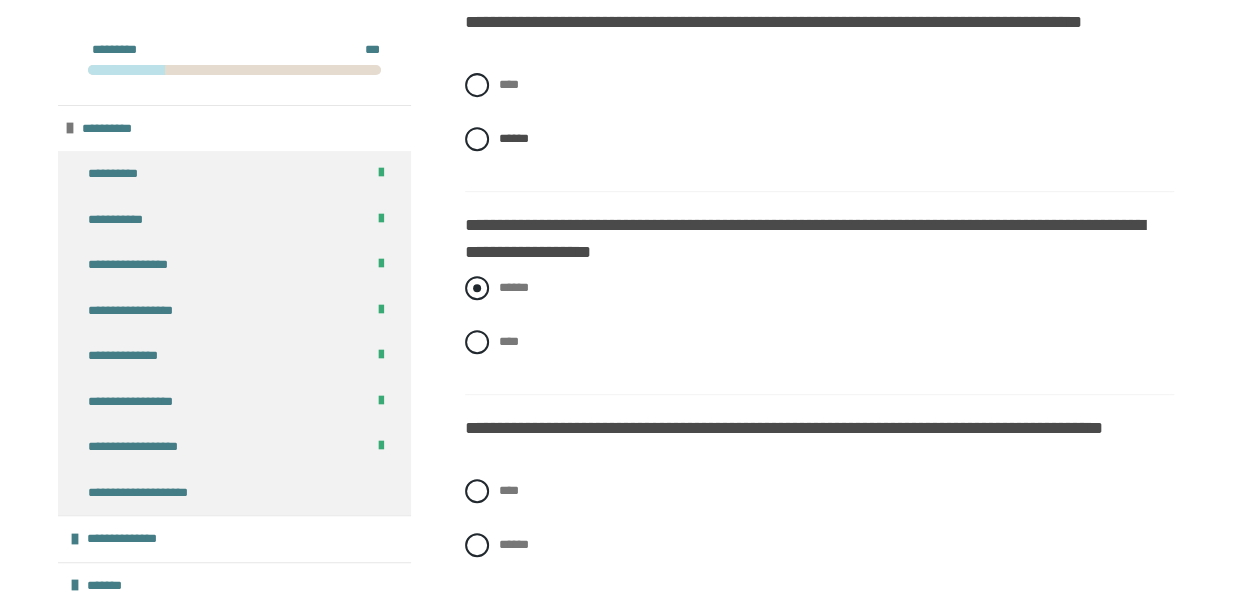 click at bounding box center (477, 288) 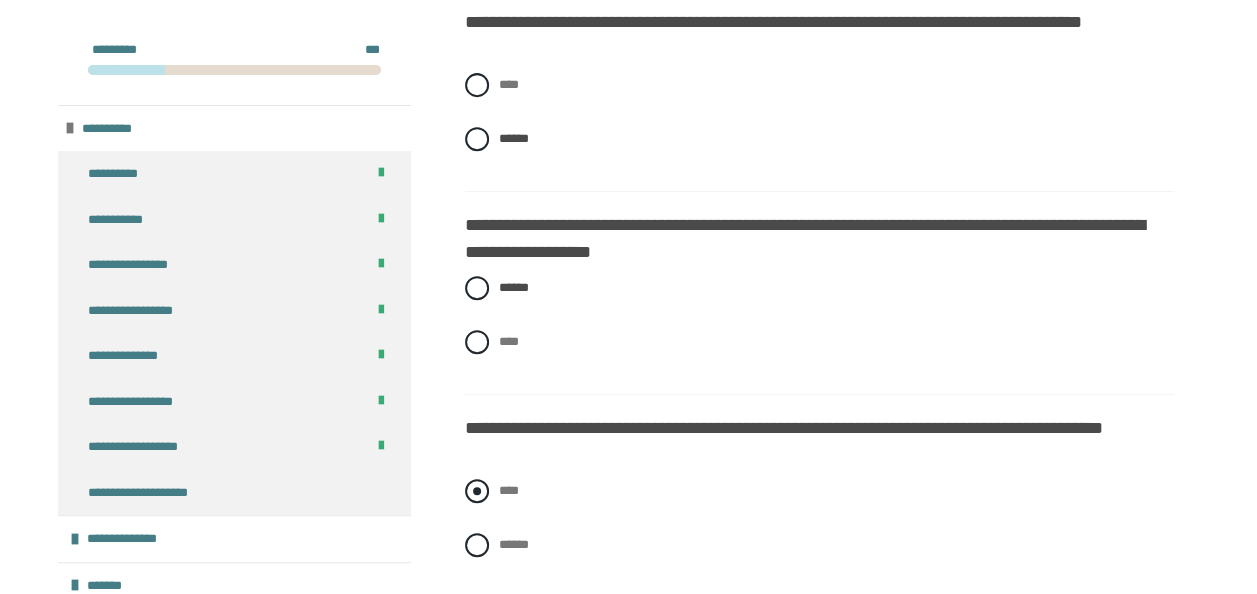 click at bounding box center [477, 491] 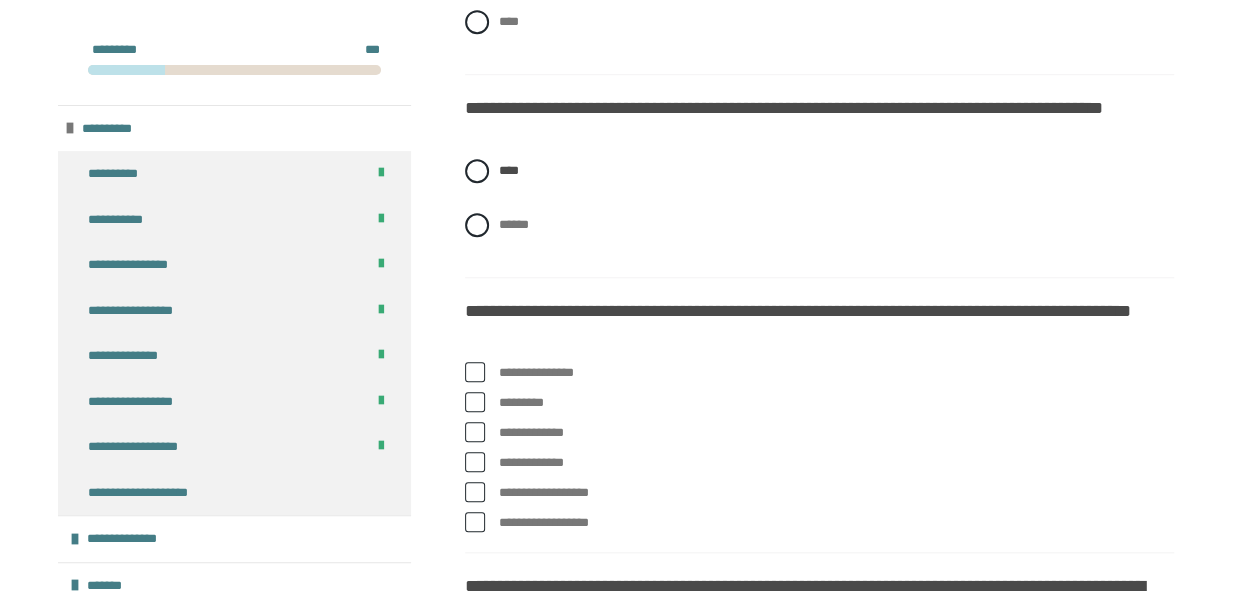 scroll, scrollTop: 758, scrollLeft: 0, axis: vertical 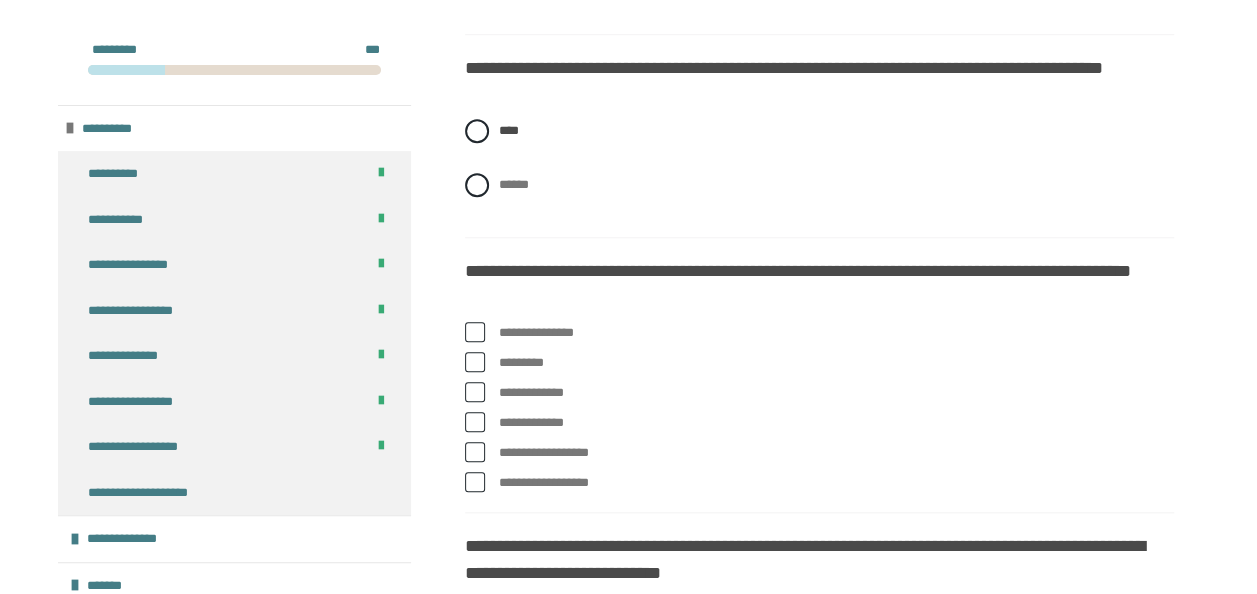 click at bounding box center [475, 362] 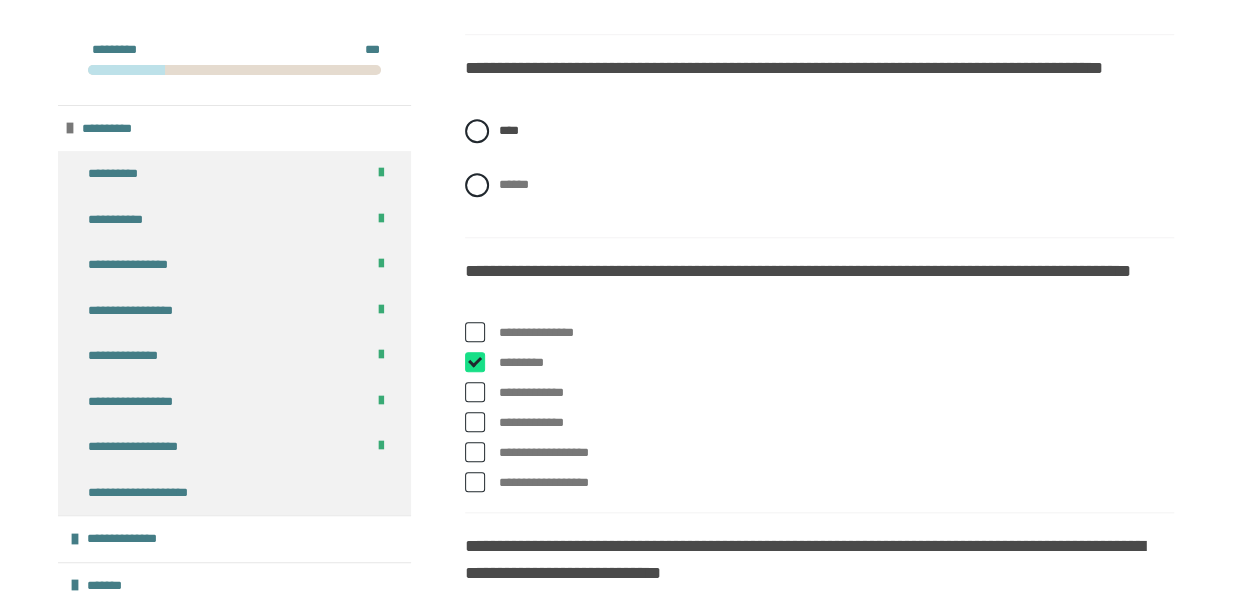 checkbox on "****" 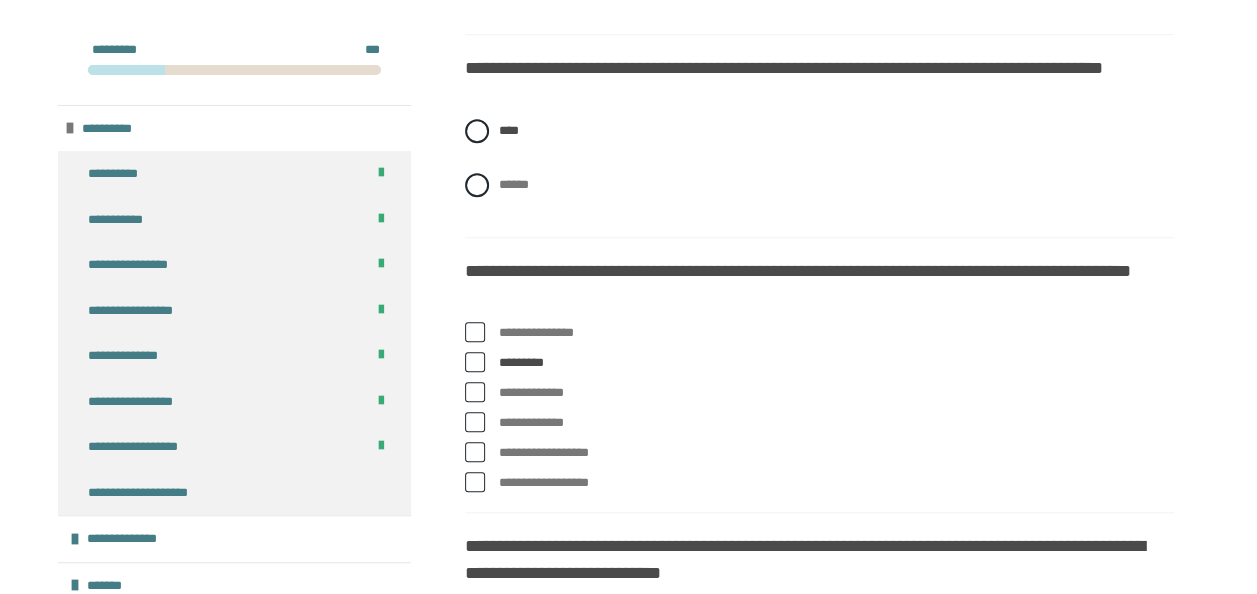 click at bounding box center (475, 392) 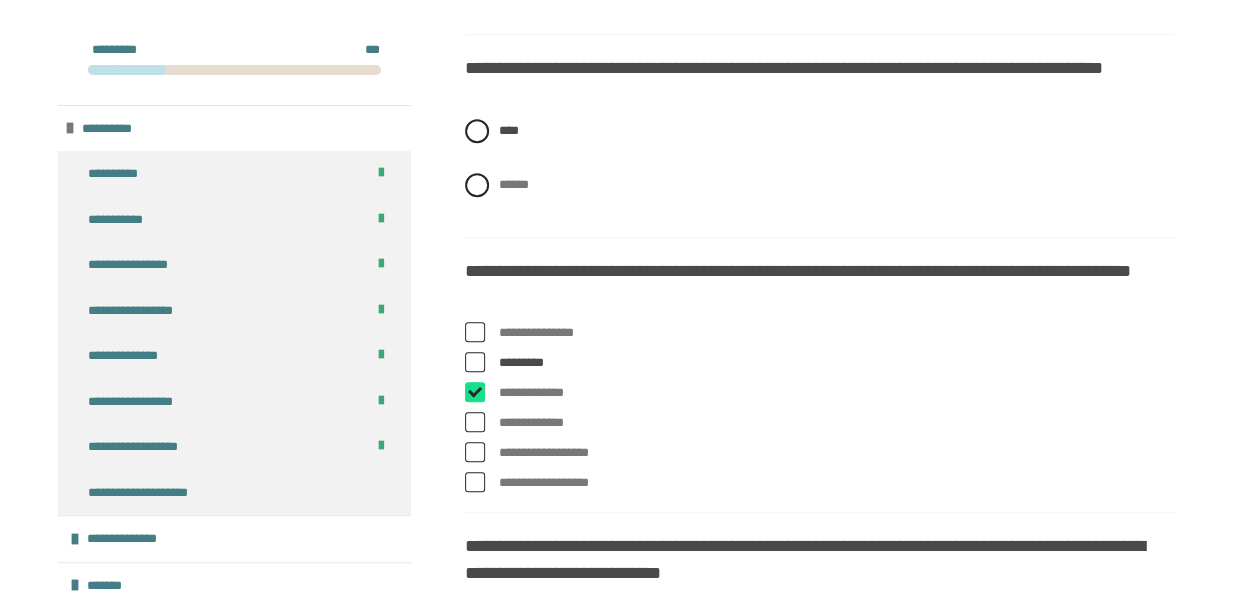 checkbox on "****" 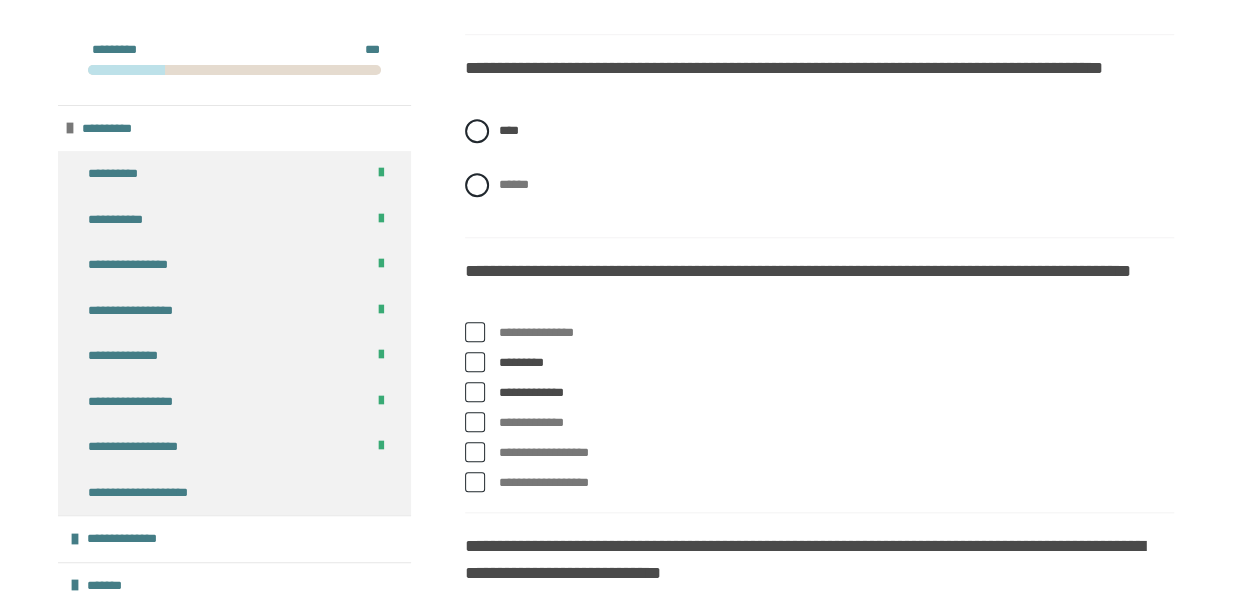 click at bounding box center (475, 452) 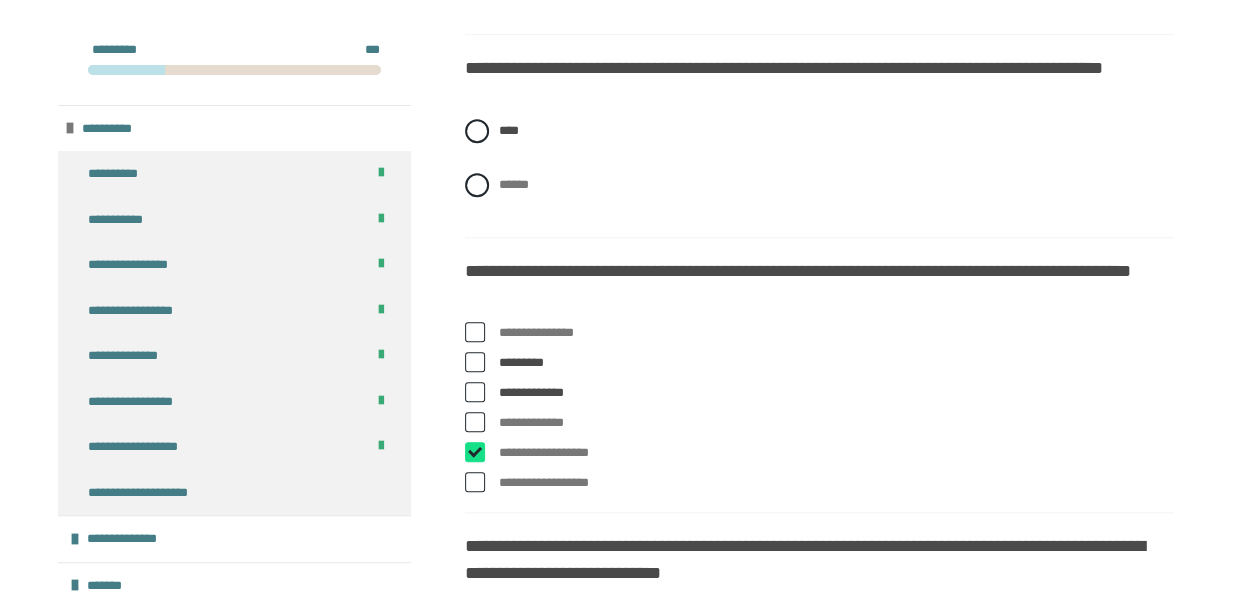 checkbox on "****" 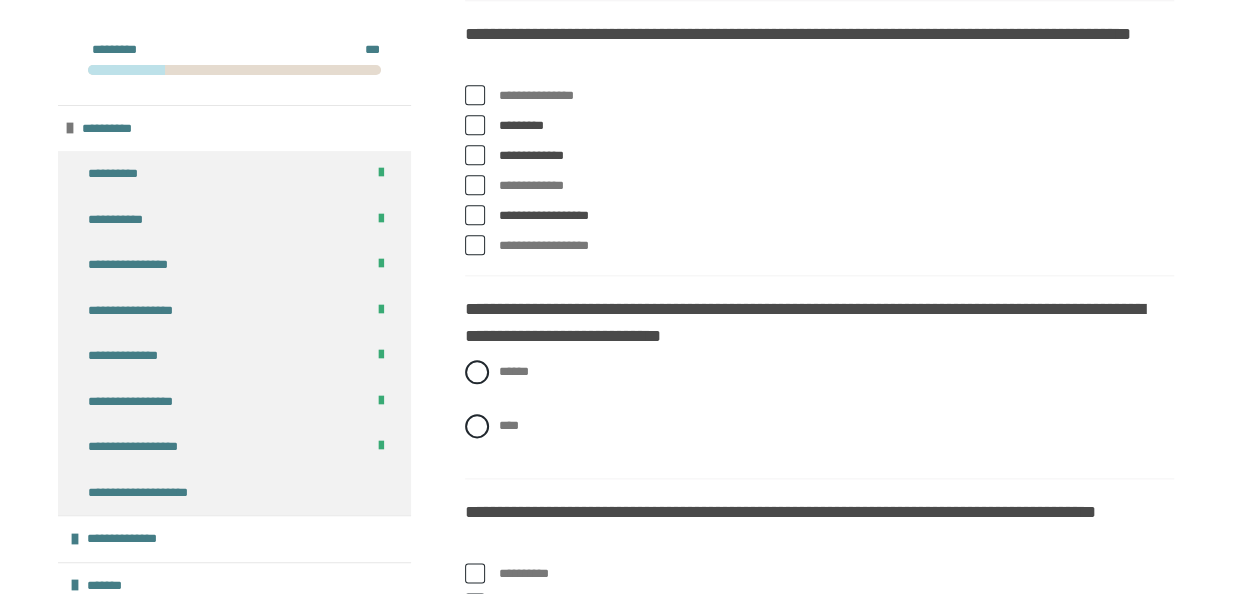 scroll, scrollTop: 998, scrollLeft: 0, axis: vertical 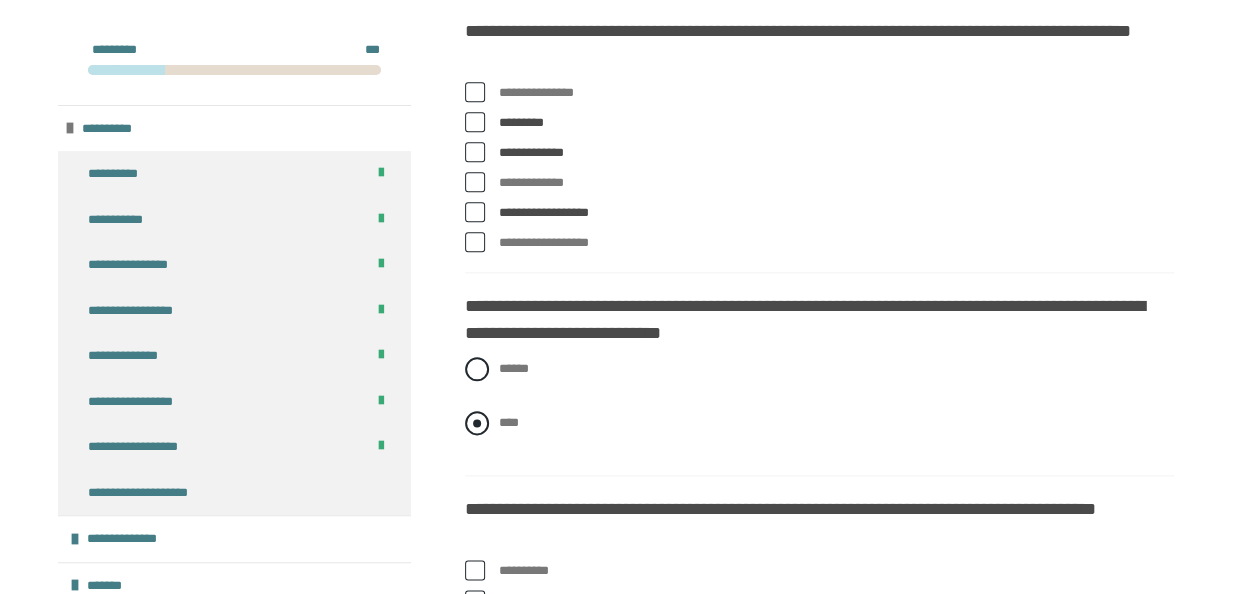 click at bounding box center (477, 423) 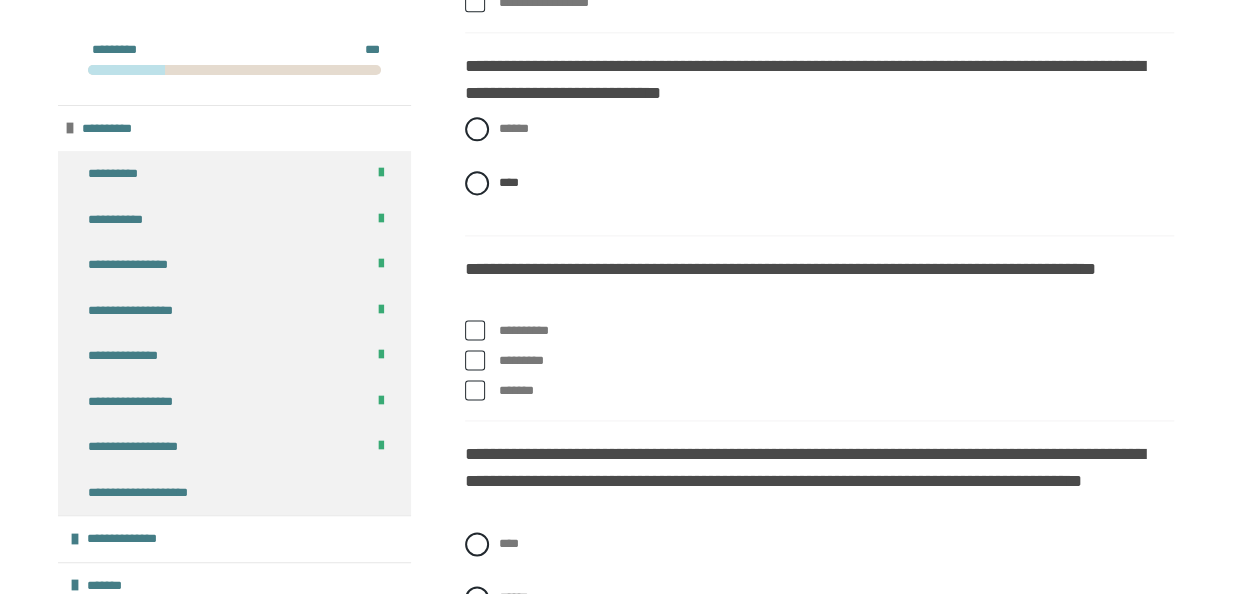 scroll, scrollTop: 1238, scrollLeft: 0, axis: vertical 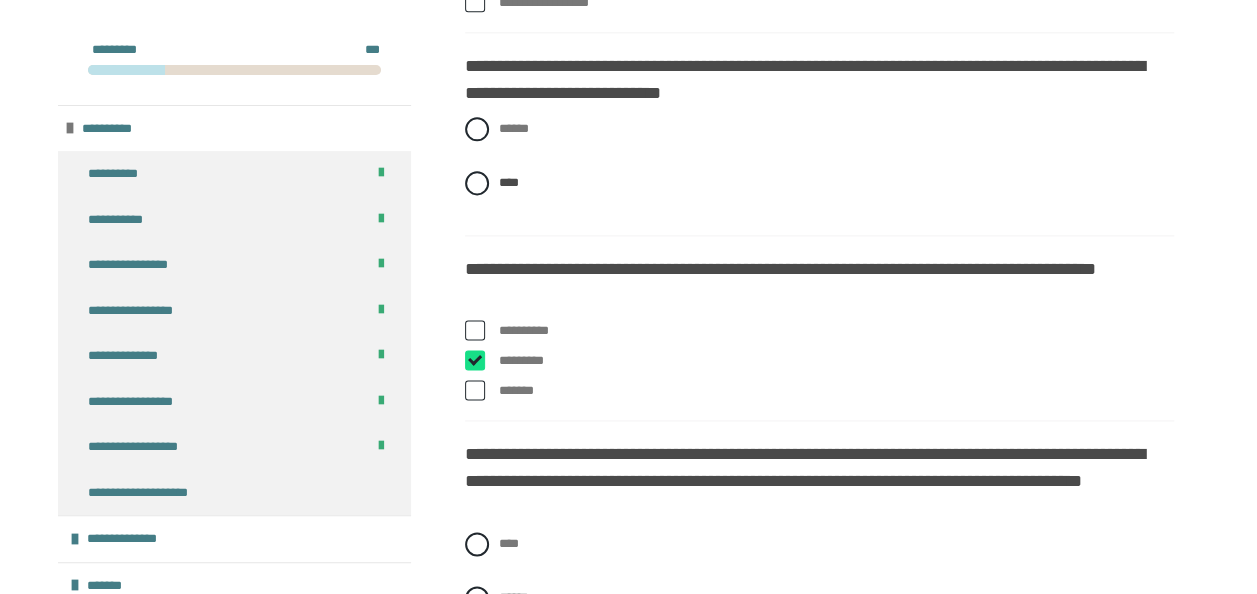 checkbox on "****" 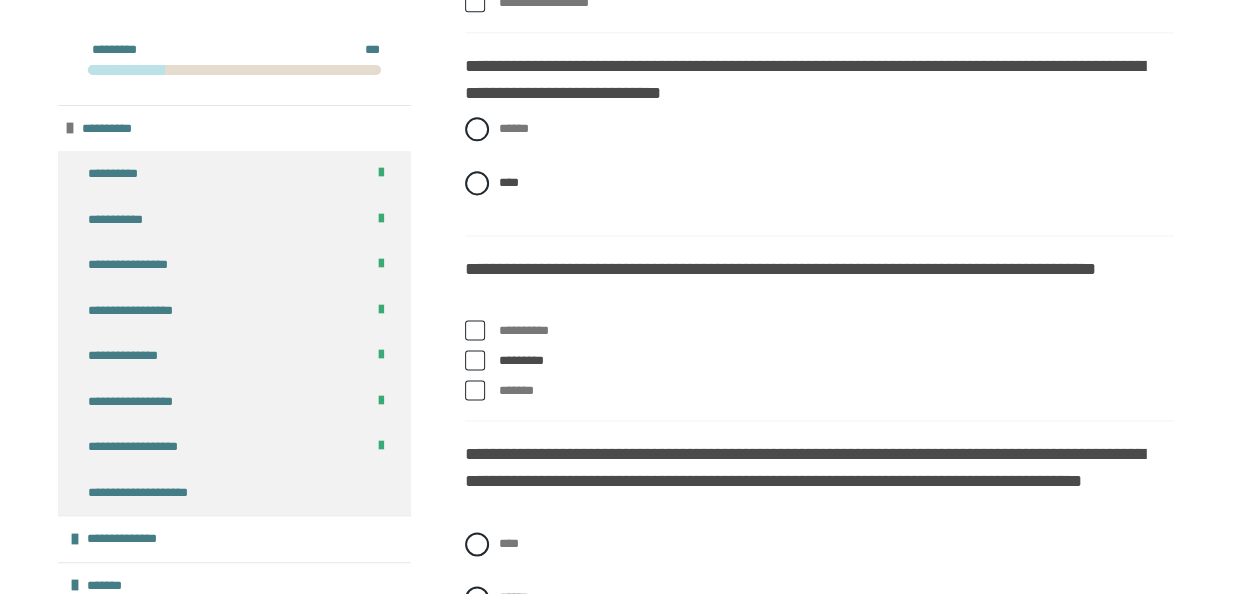 click at bounding box center [475, 390] 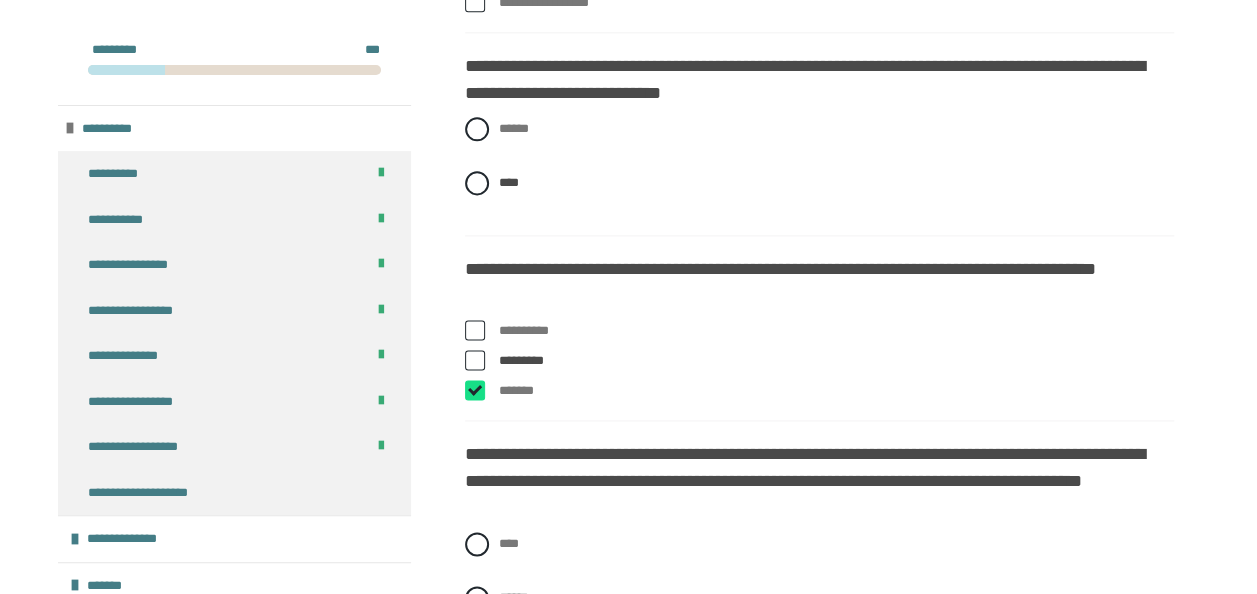 checkbox on "****" 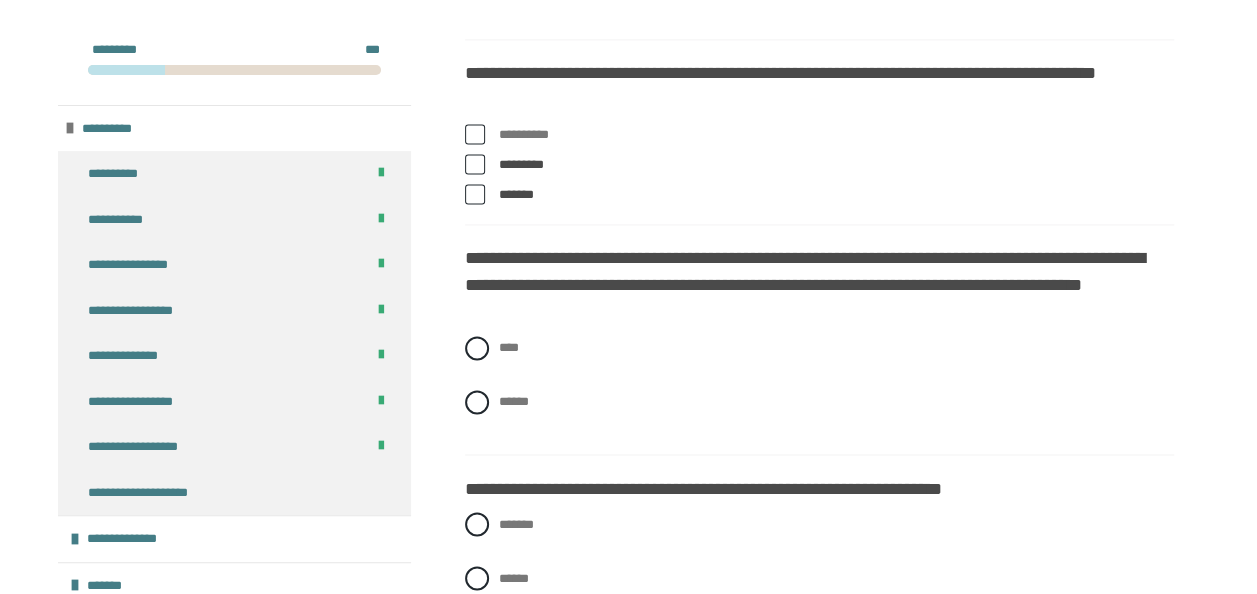 scroll, scrollTop: 1438, scrollLeft: 0, axis: vertical 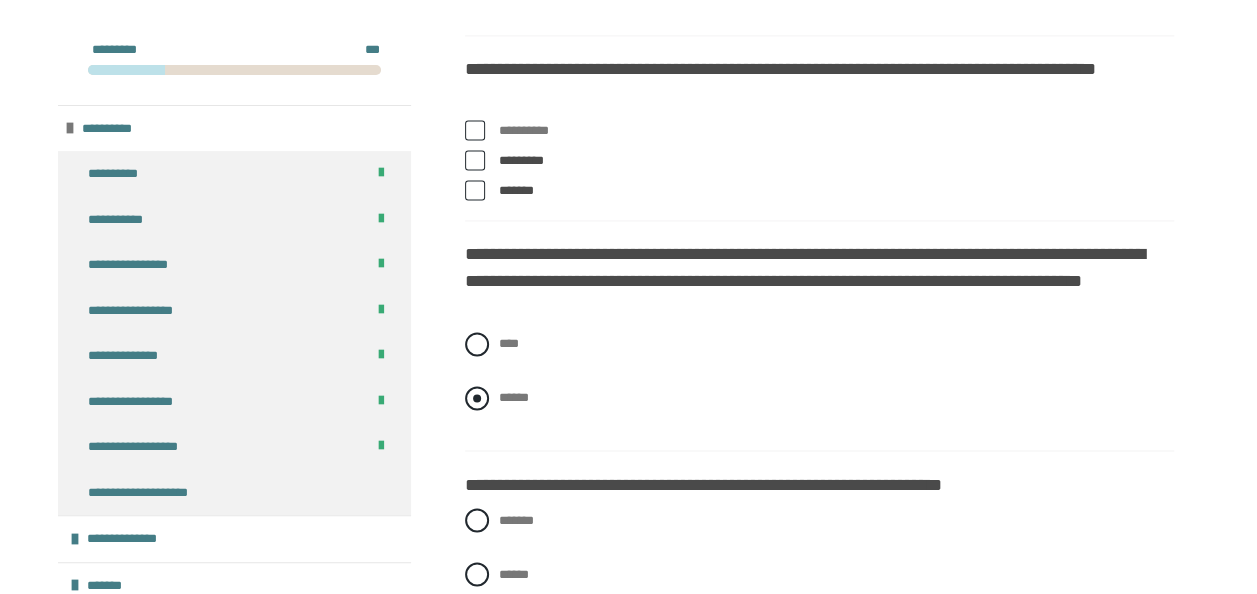 click at bounding box center [477, 398] 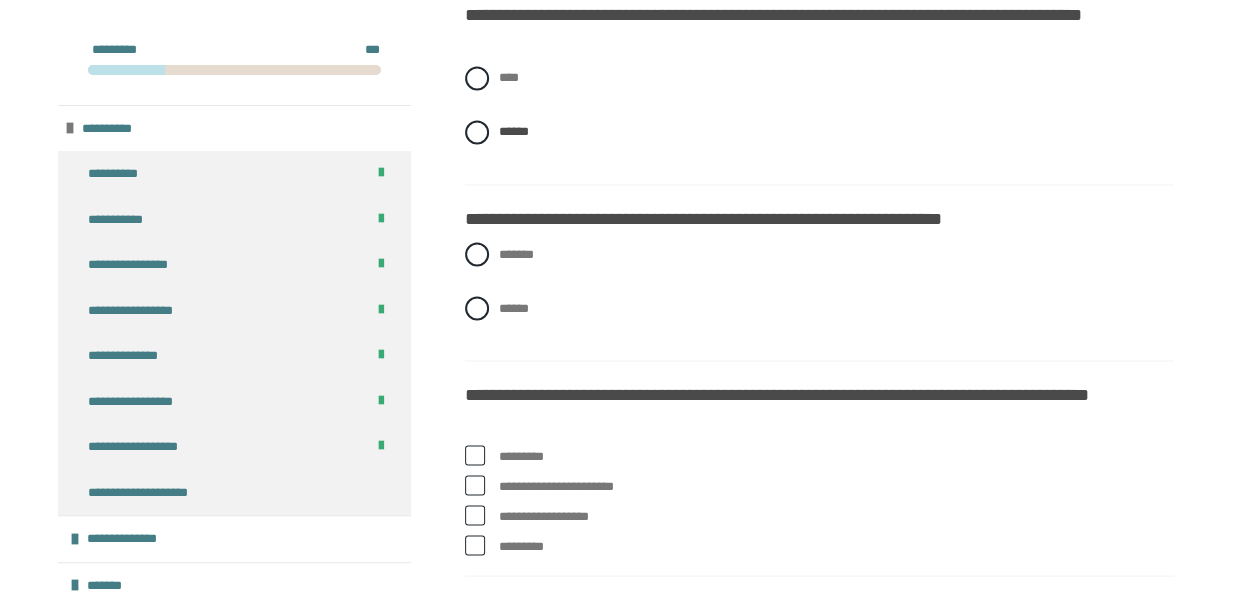 scroll, scrollTop: 1718, scrollLeft: 0, axis: vertical 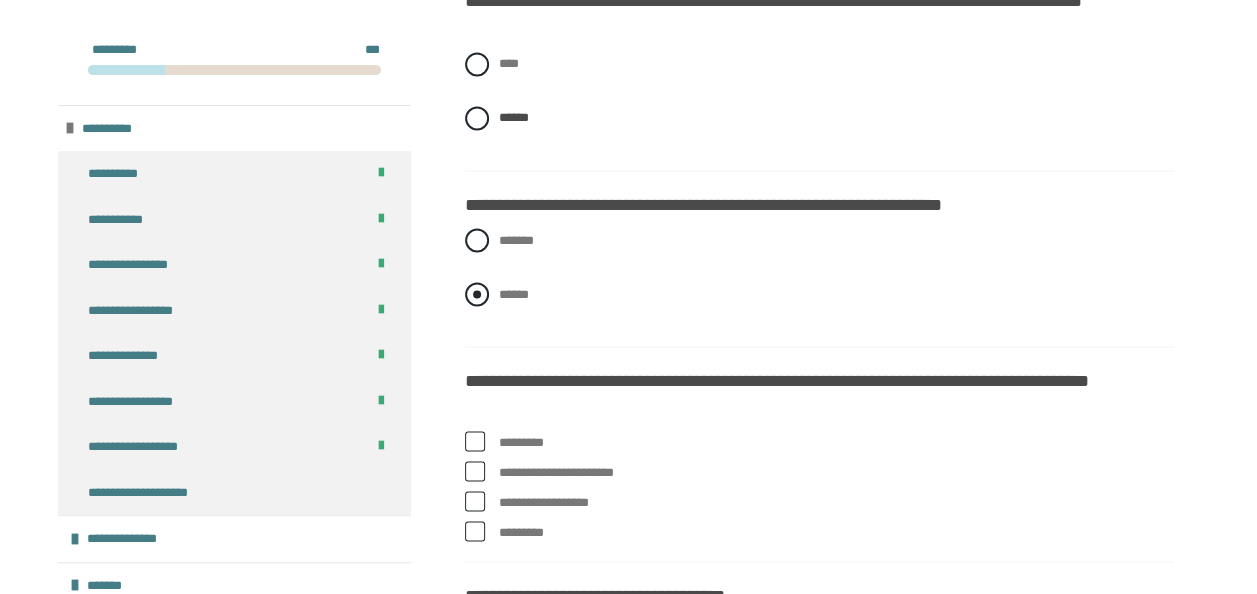 click at bounding box center (477, 294) 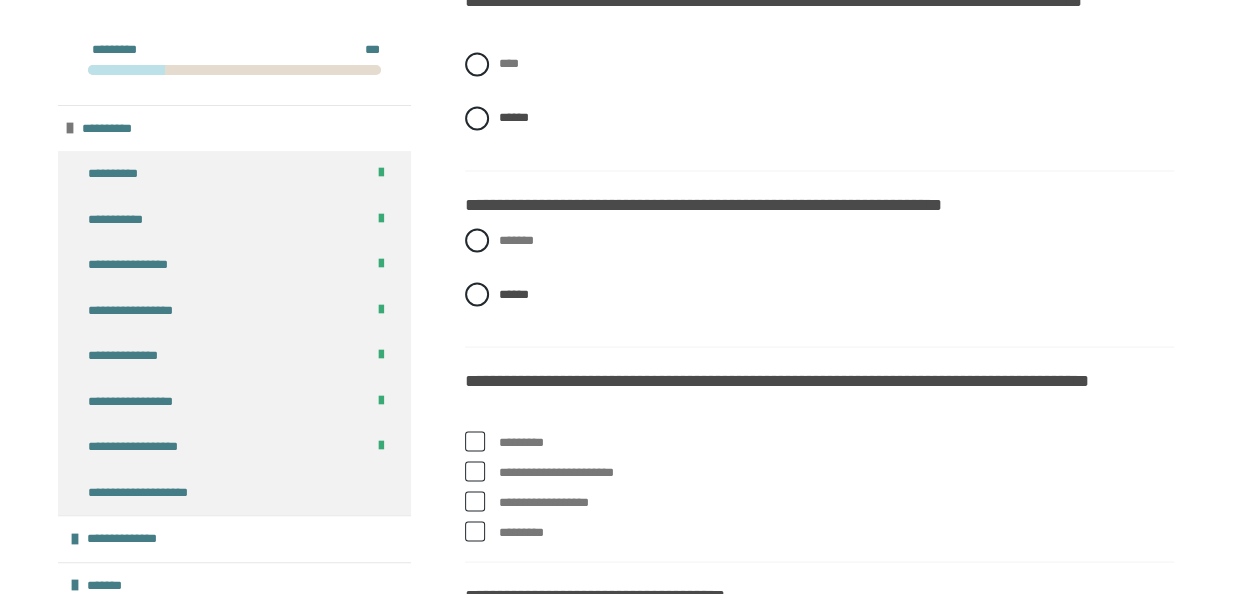 click on "*********" at bounding box center (836, 442) 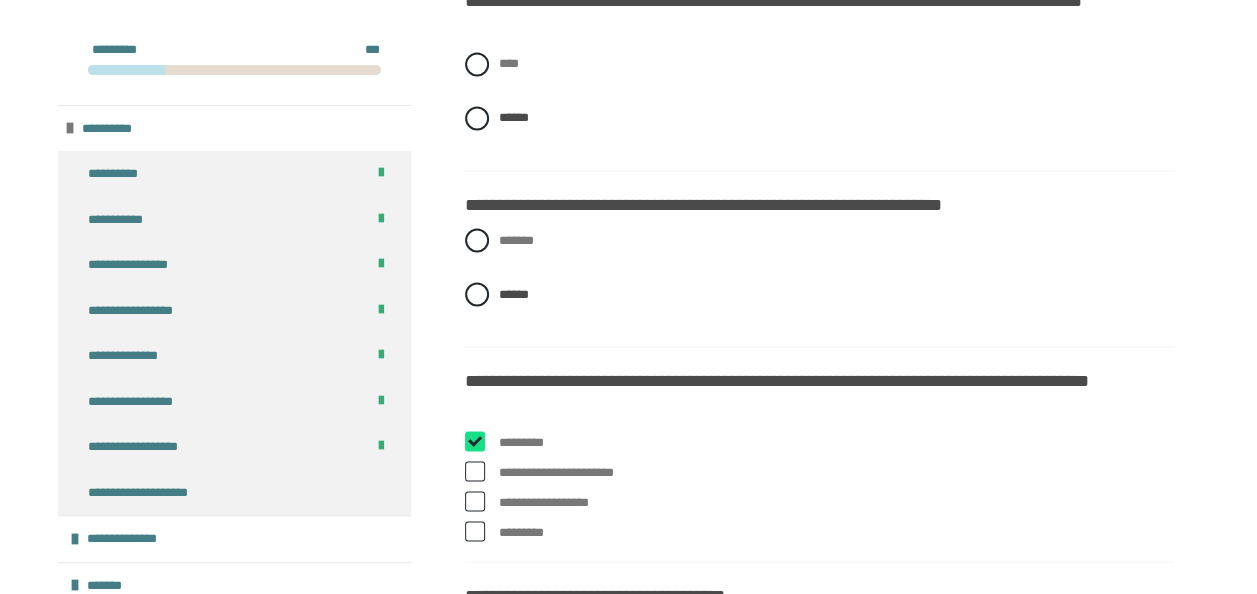 checkbox on "****" 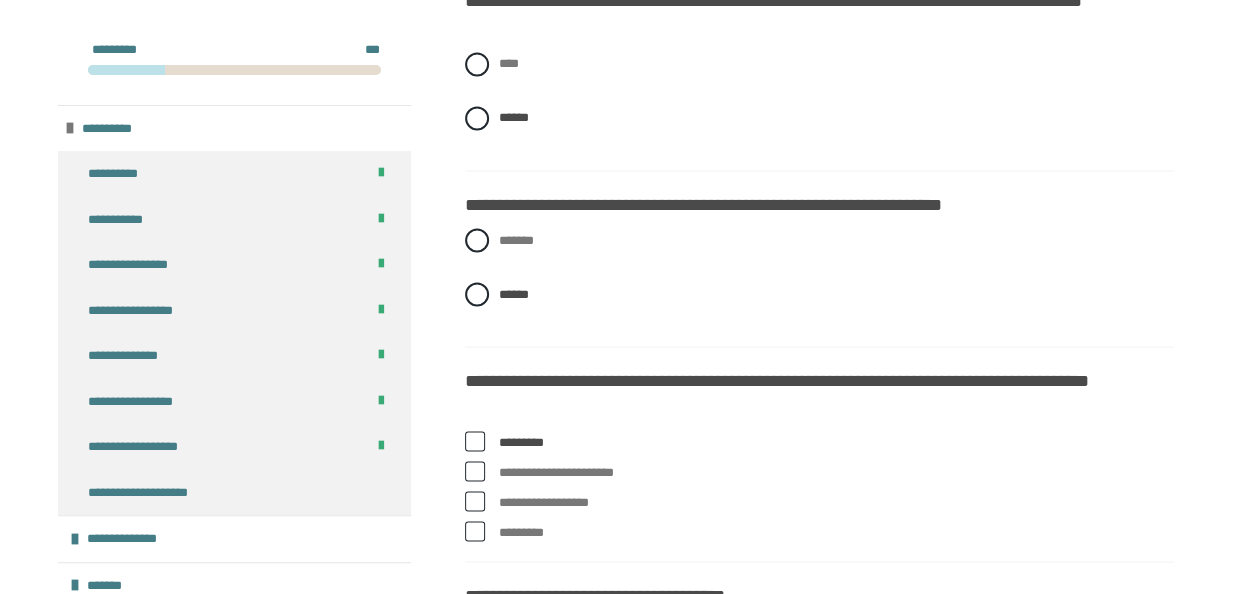 click on "*********" at bounding box center [819, 532] 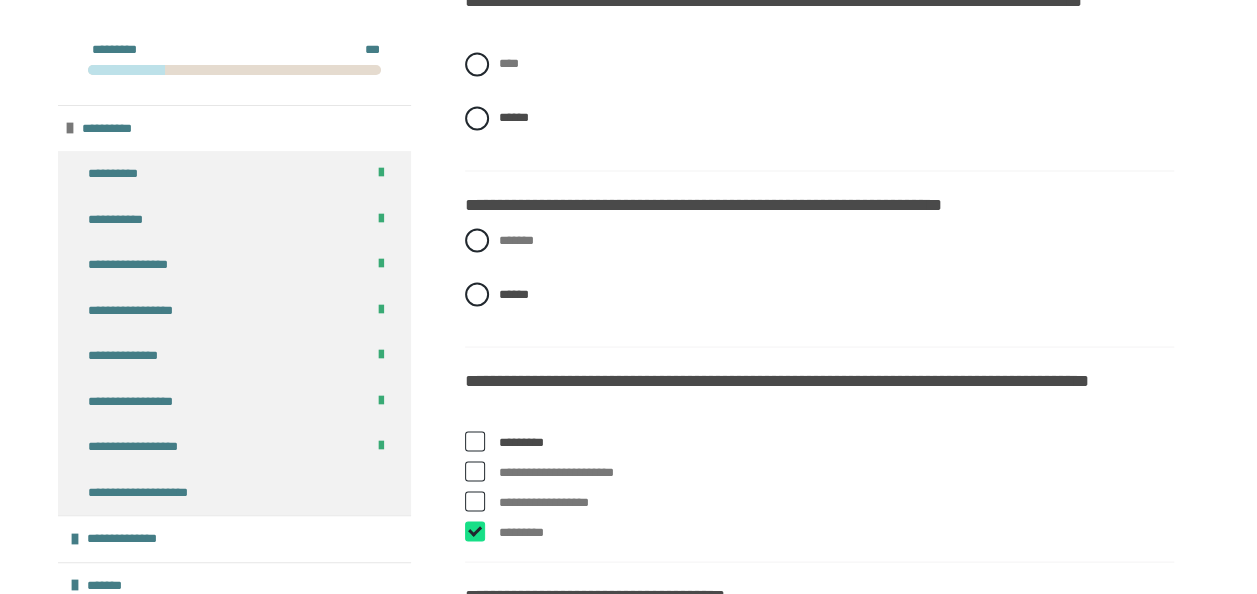 checkbox on "****" 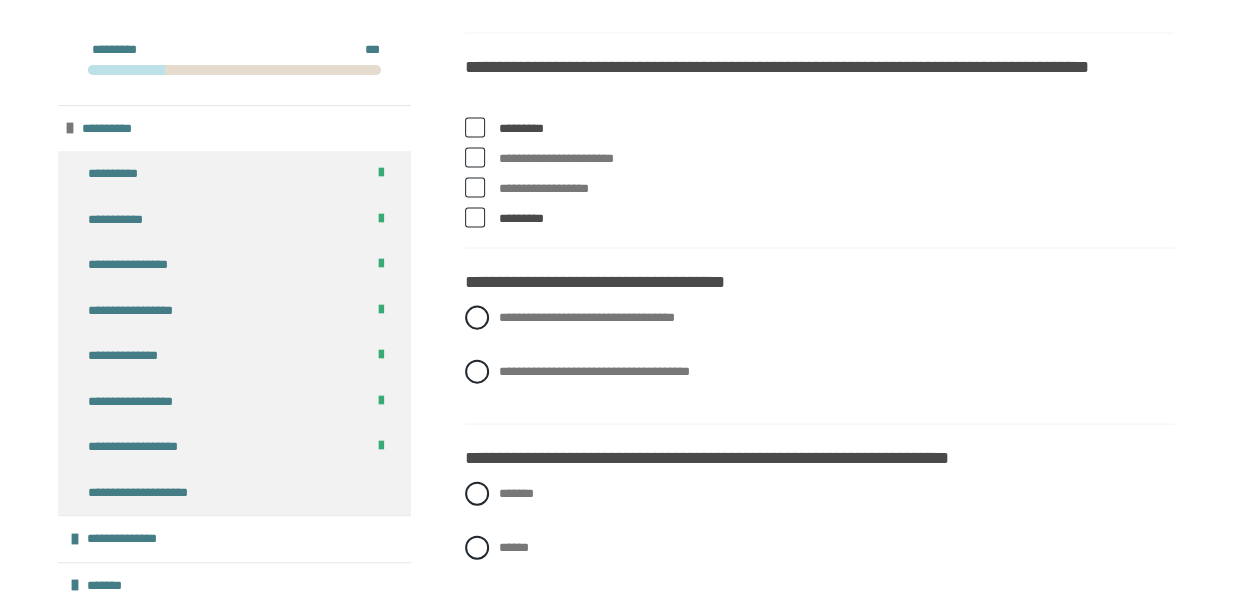 scroll, scrollTop: 2038, scrollLeft: 0, axis: vertical 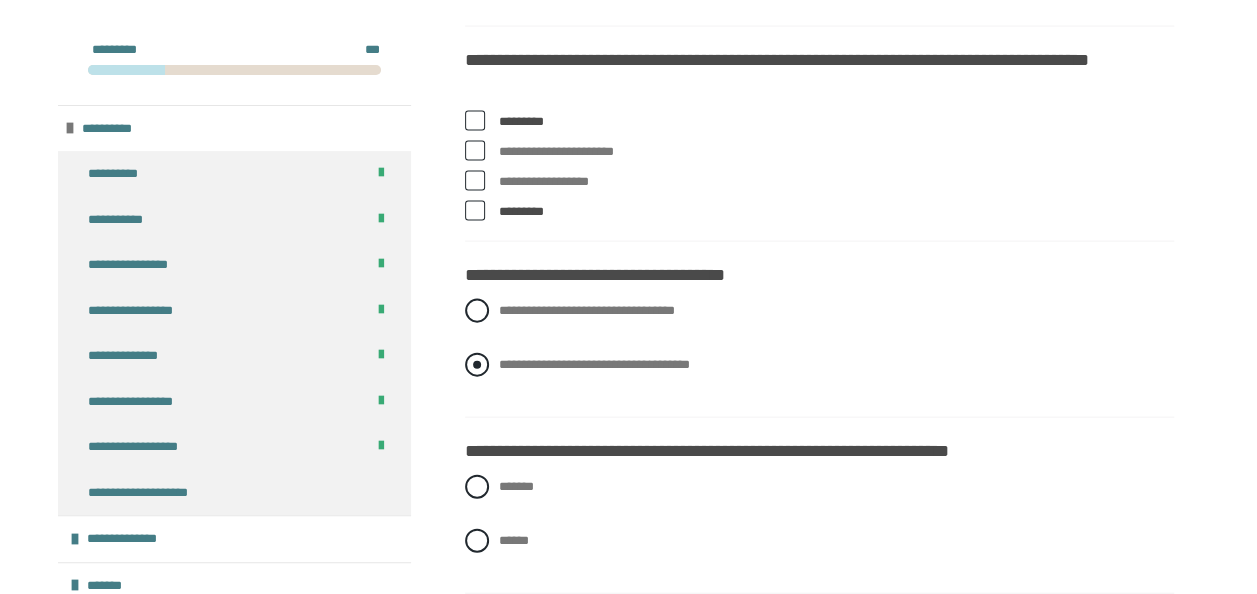 click on "**********" at bounding box center (594, 364) 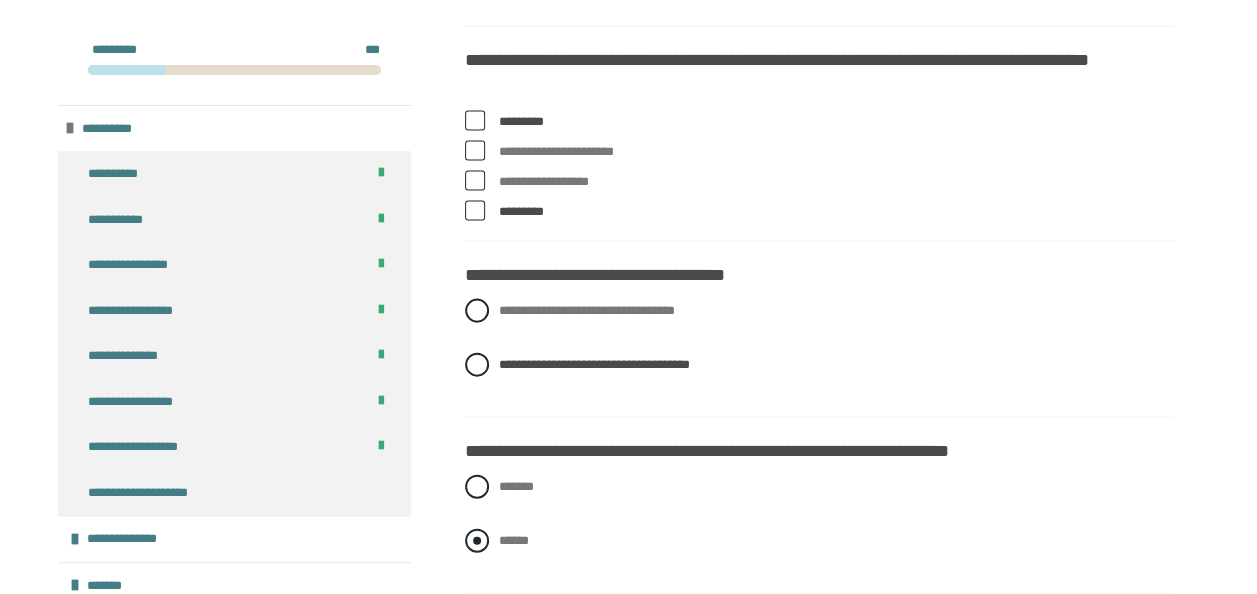 click on "******" at bounding box center [819, 541] 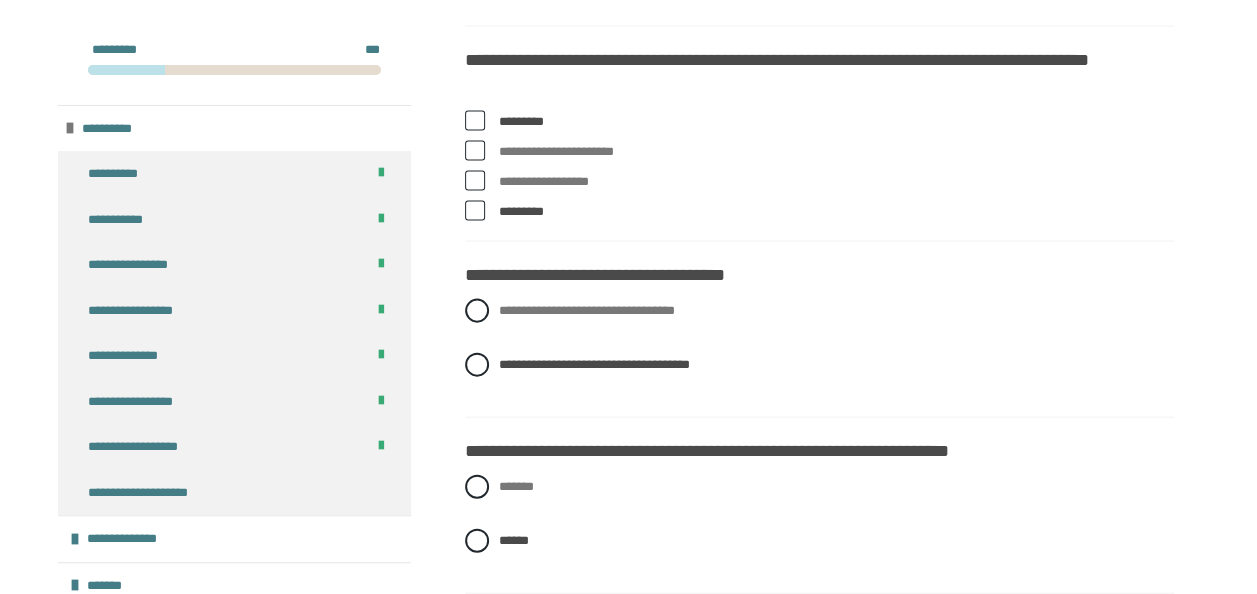 click on "**********" at bounding box center [628, 595] 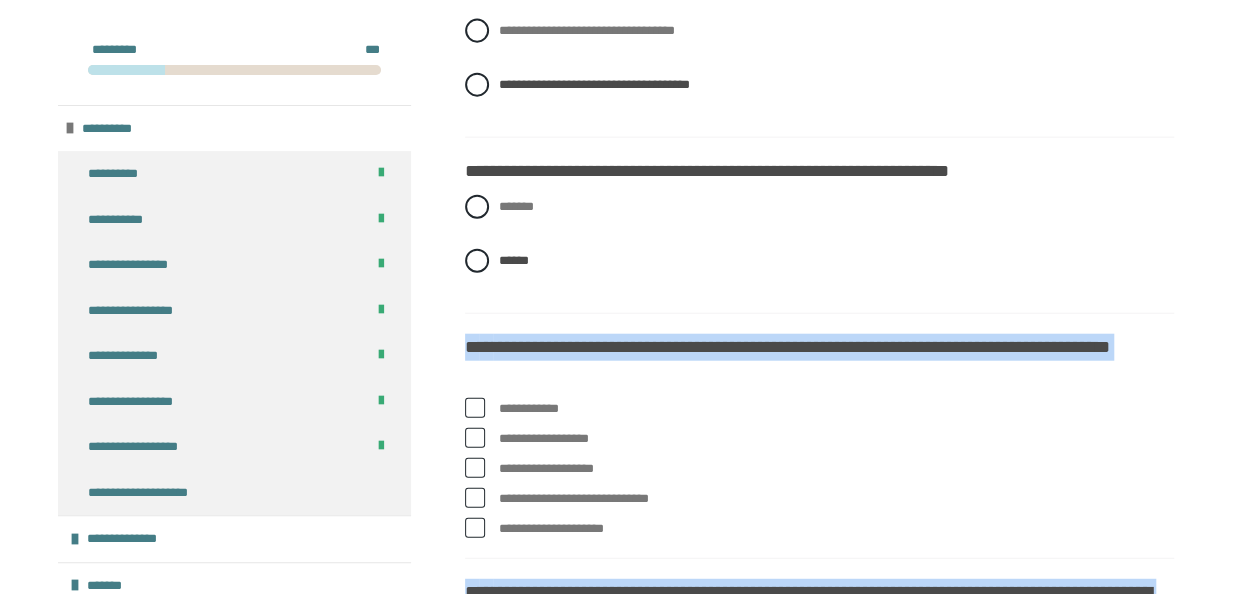 click on "**********" at bounding box center (628, 324) 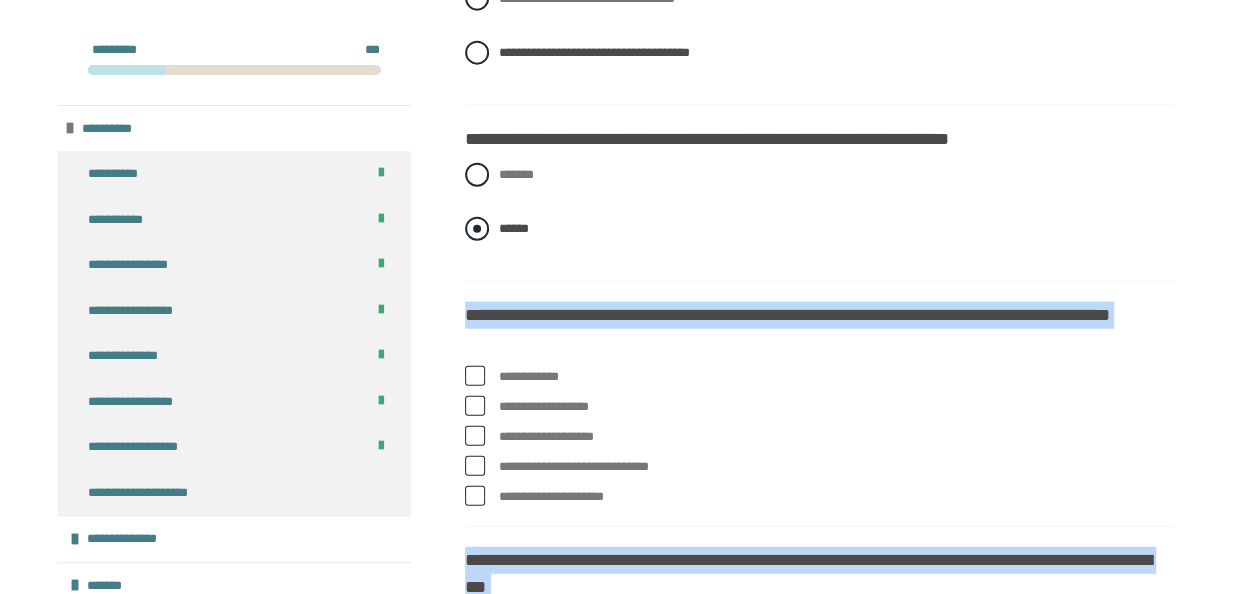 drag, startPoint x: 1263, startPoint y: 584, endPoint x: 1148, endPoint y: 212, distance: 389.37 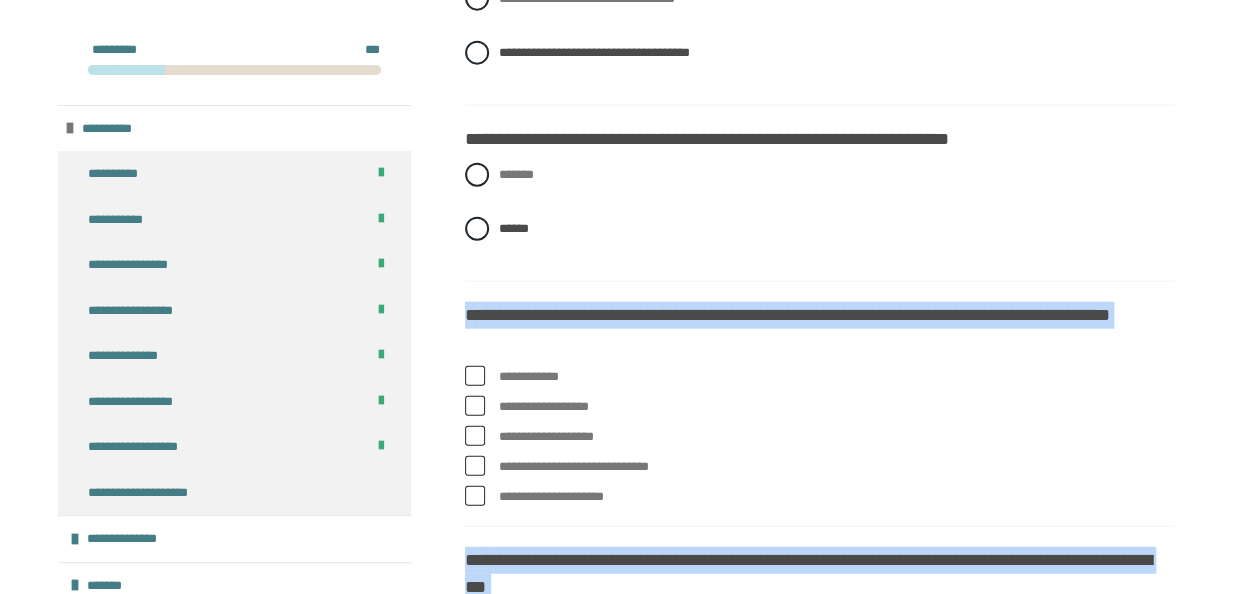 click on "**********" at bounding box center [819, 441] 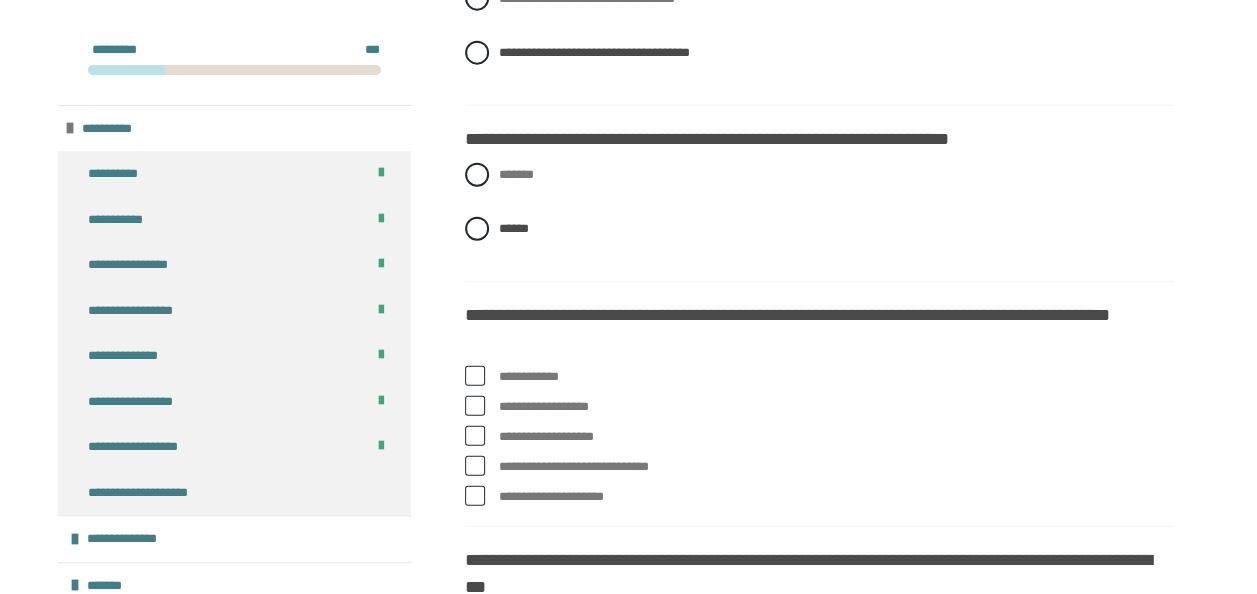 click at bounding box center (475, 376) 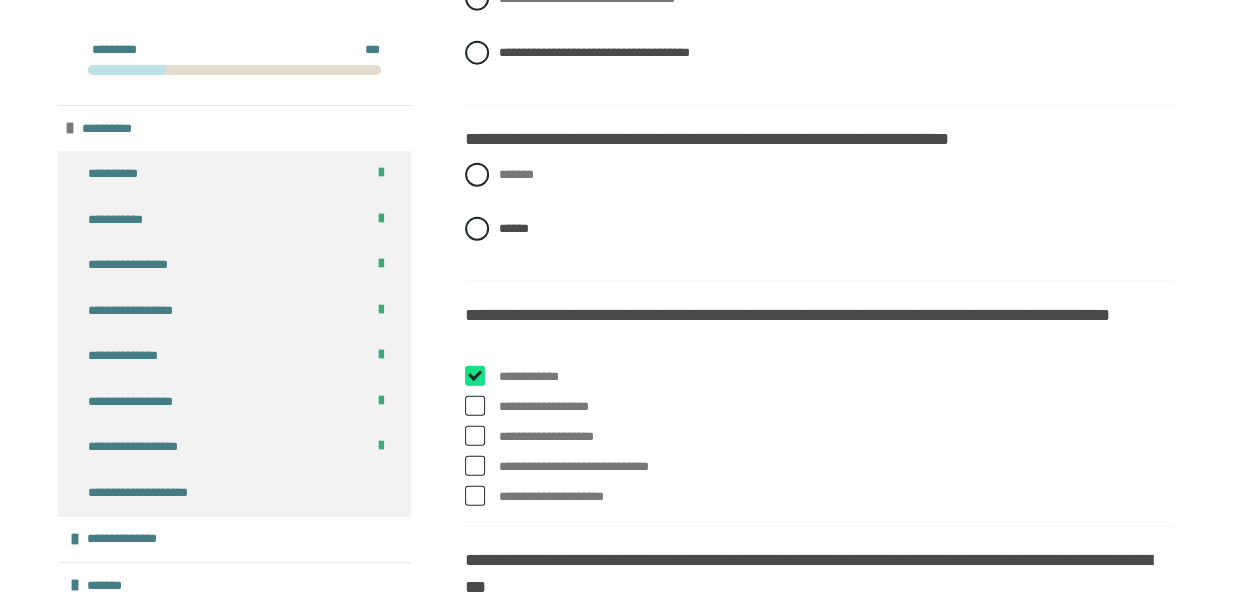 checkbox on "****" 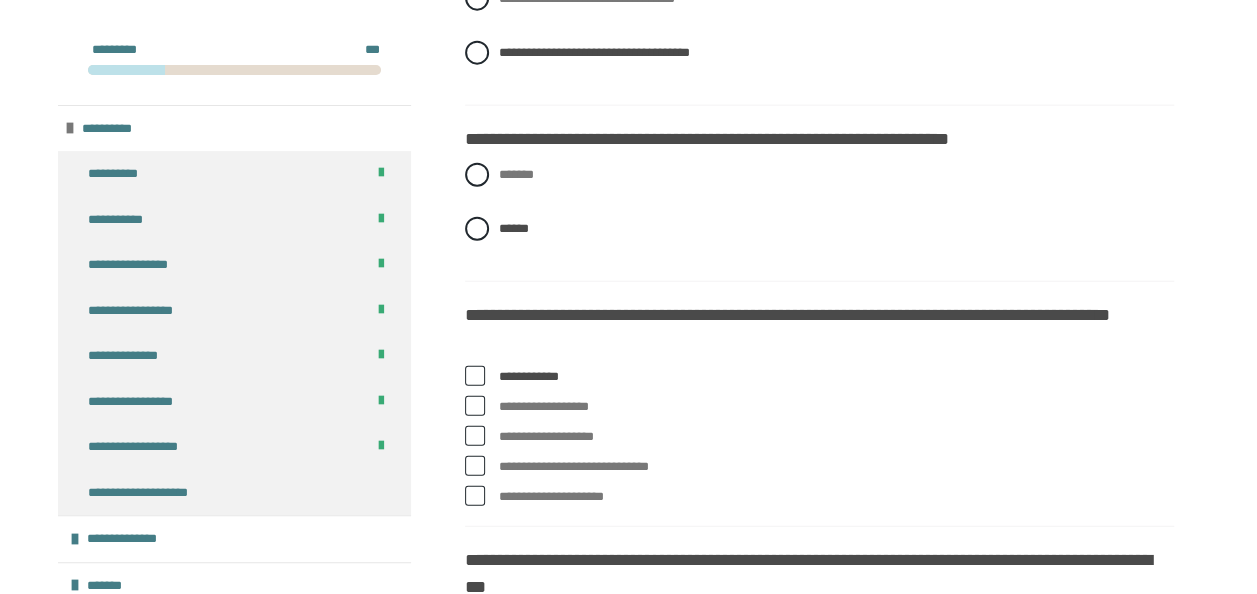 click at bounding box center [475, 436] 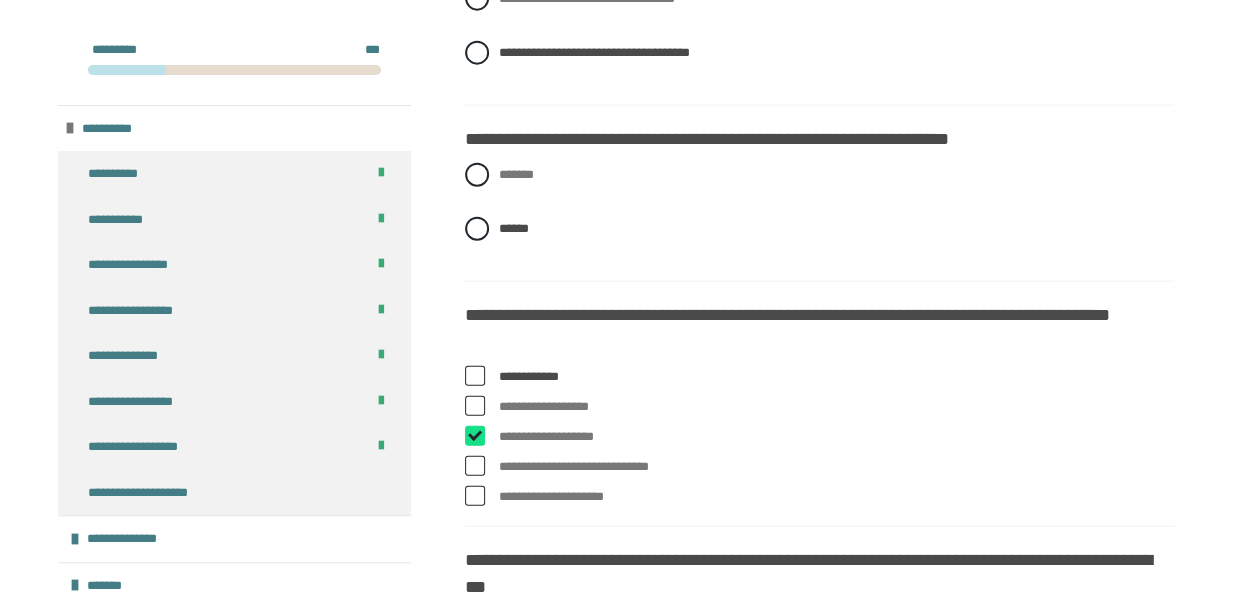 checkbox on "****" 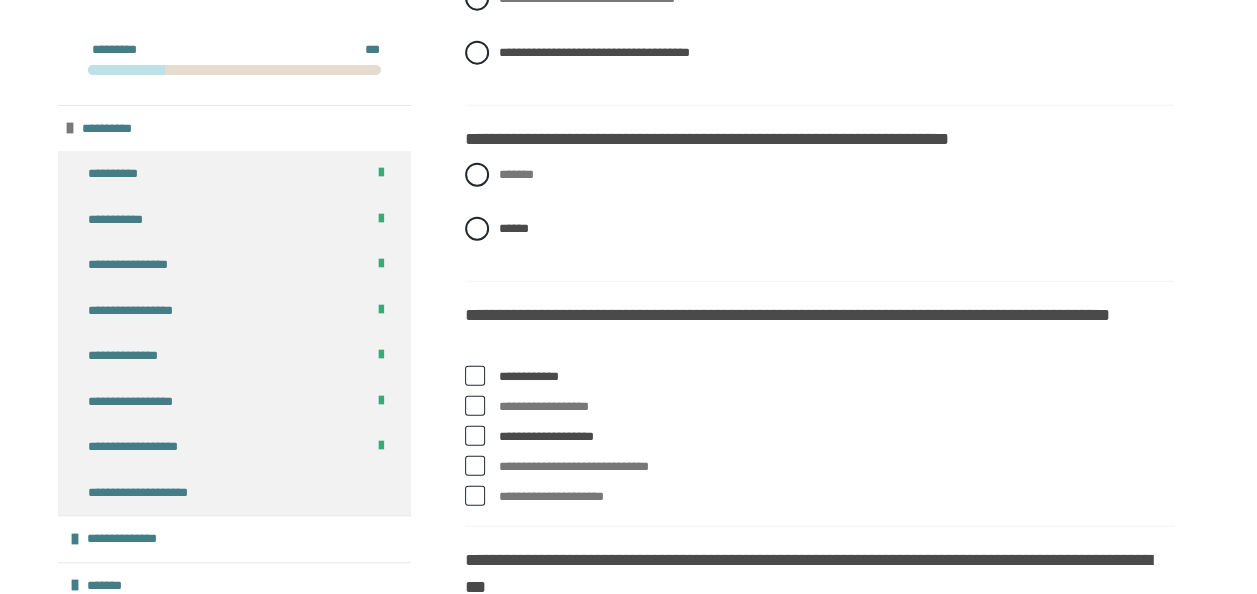 click at bounding box center [475, 496] 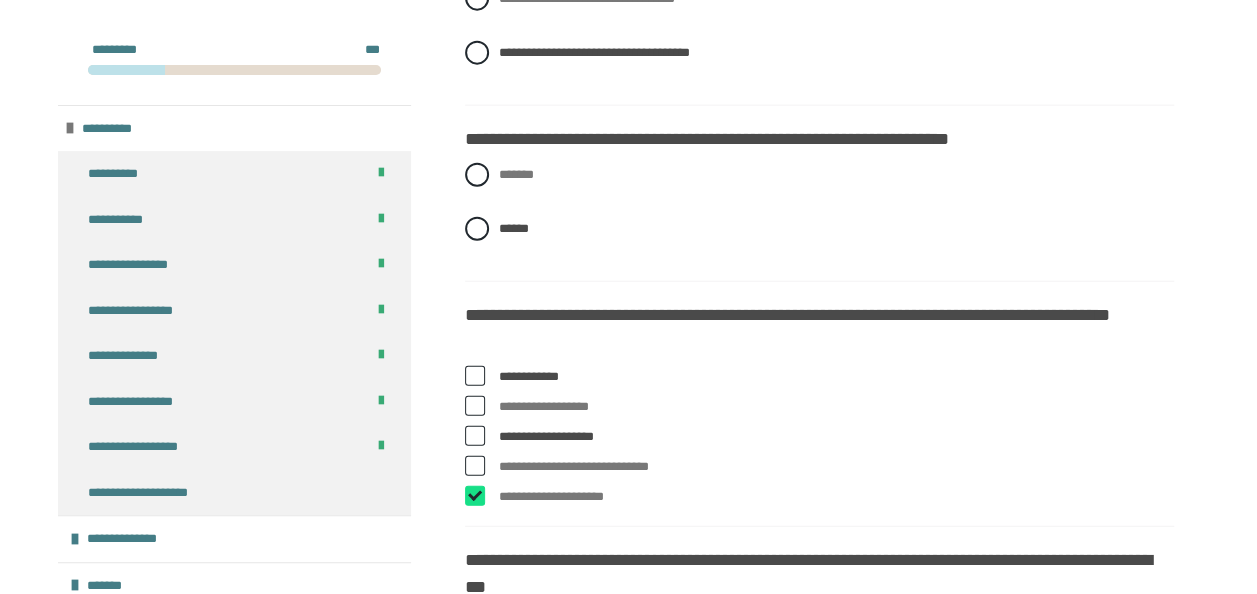 checkbox on "****" 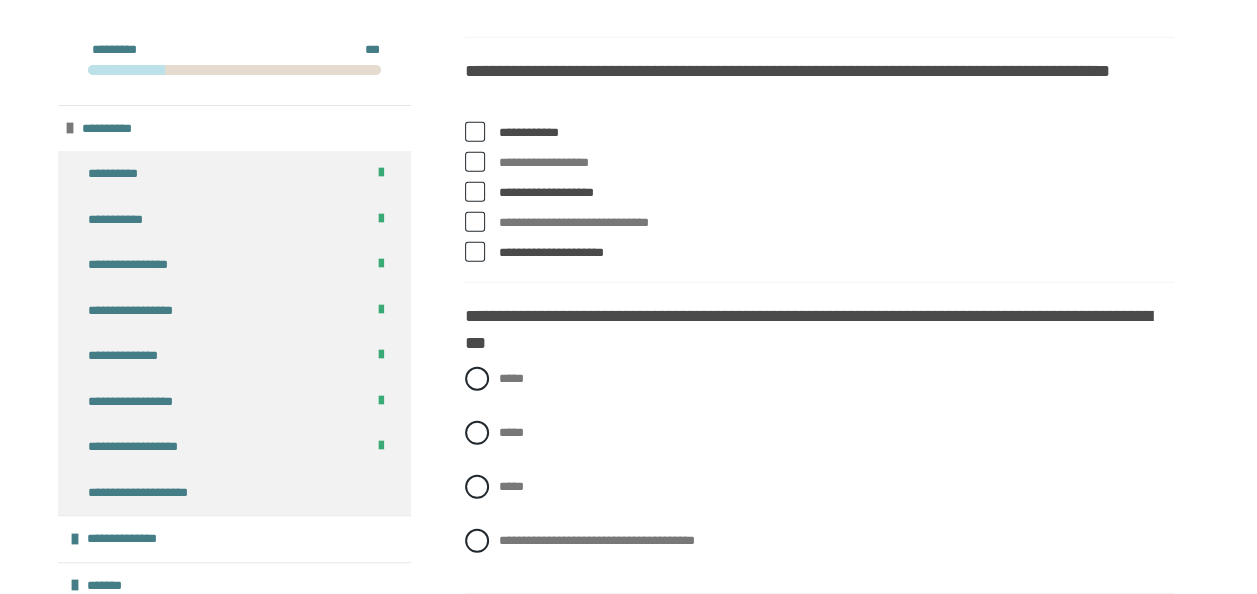 scroll, scrollTop: 2630, scrollLeft: 0, axis: vertical 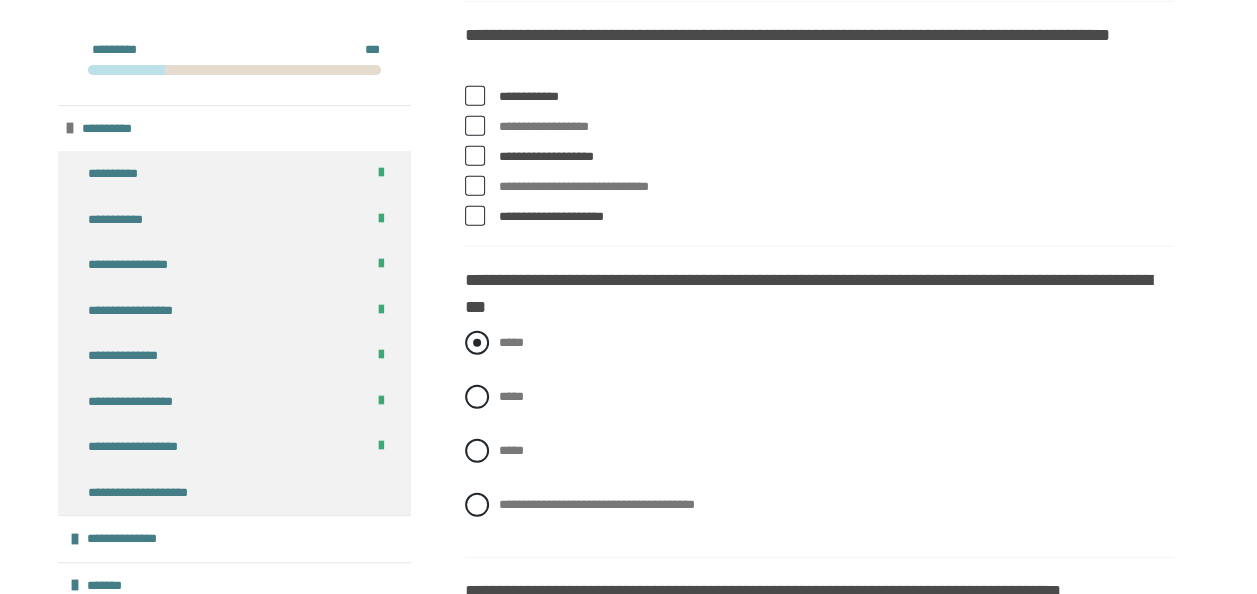 click at bounding box center (477, 343) 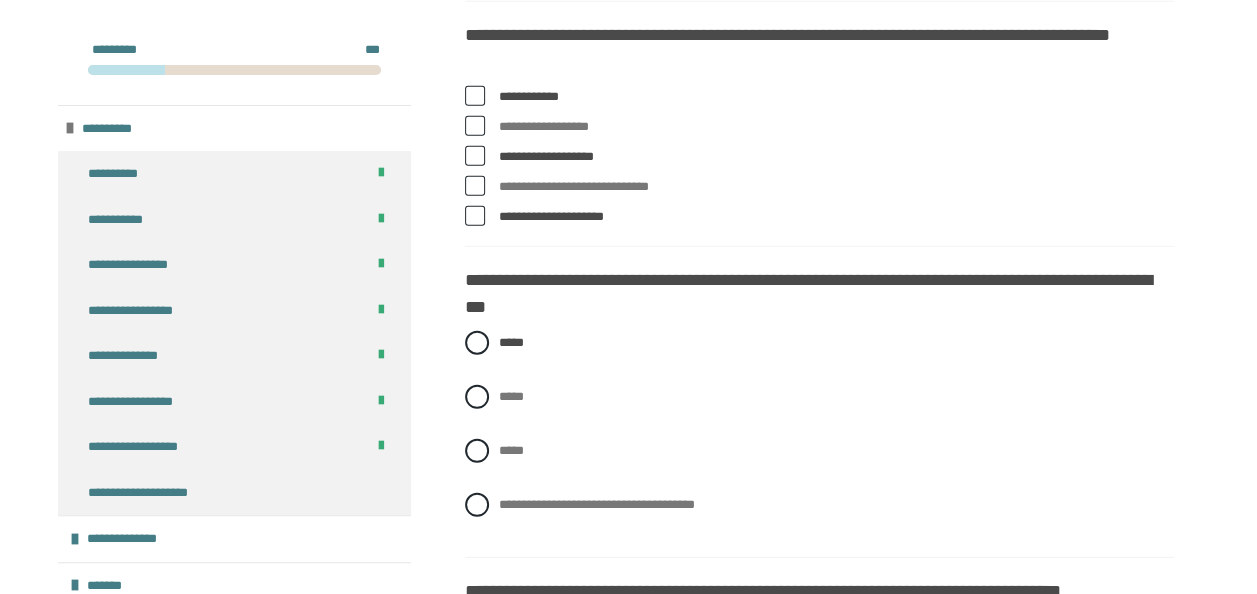 click on "**********" at bounding box center (819, 74) 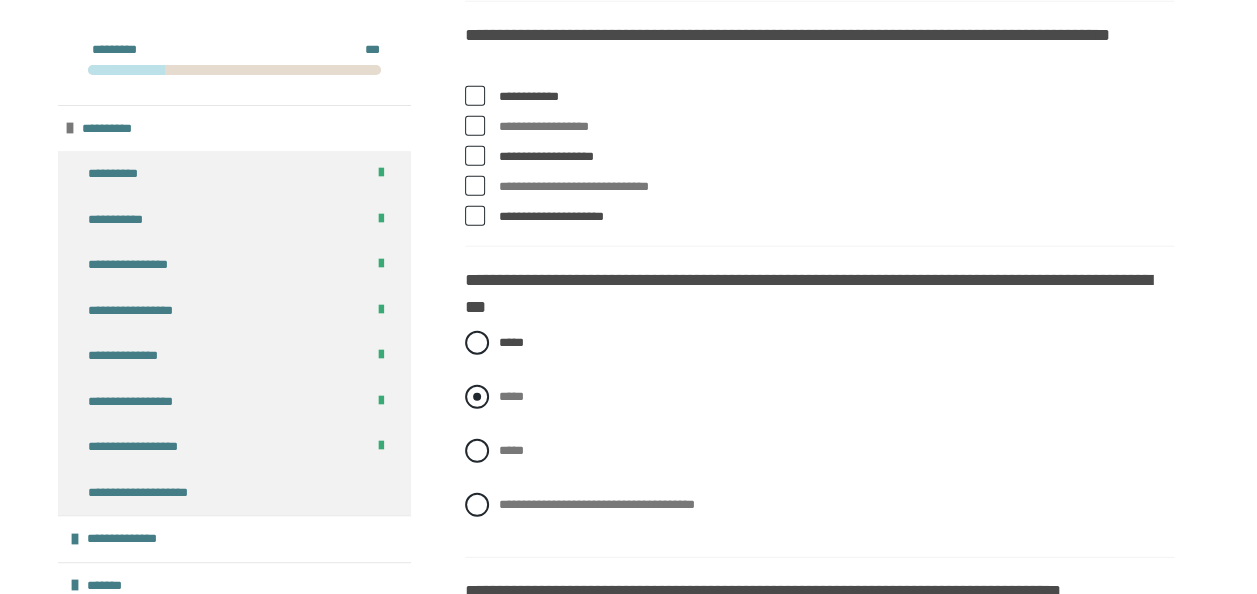 click at bounding box center [477, 397] 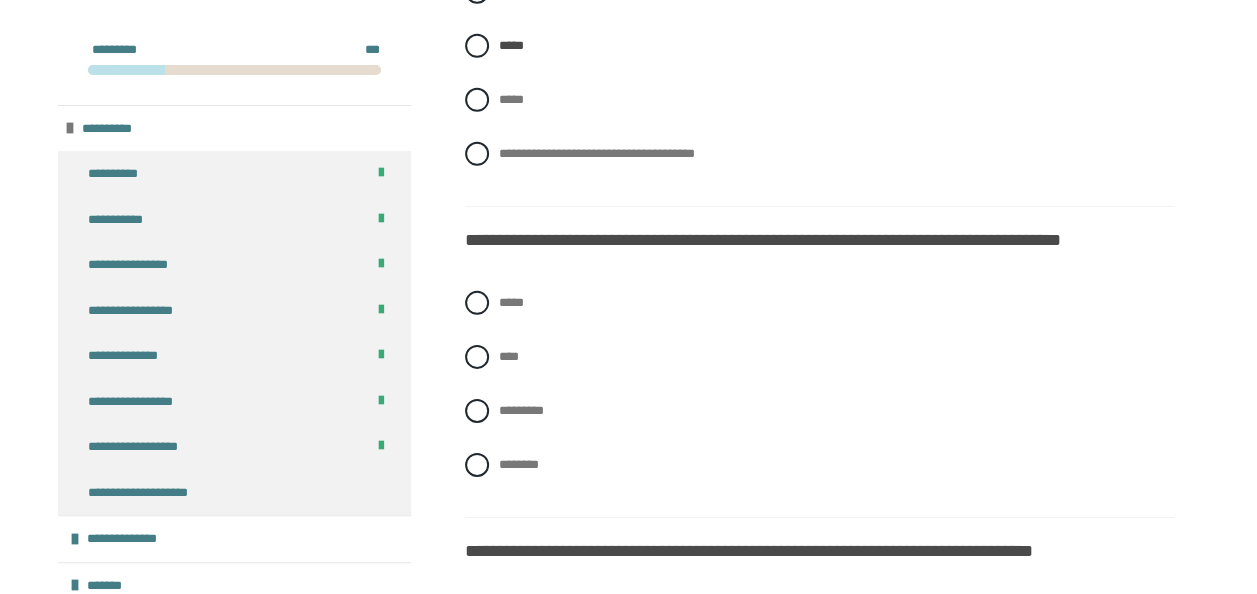scroll, scrollTop: 2990, scrollLeft: 0, axis: vertical 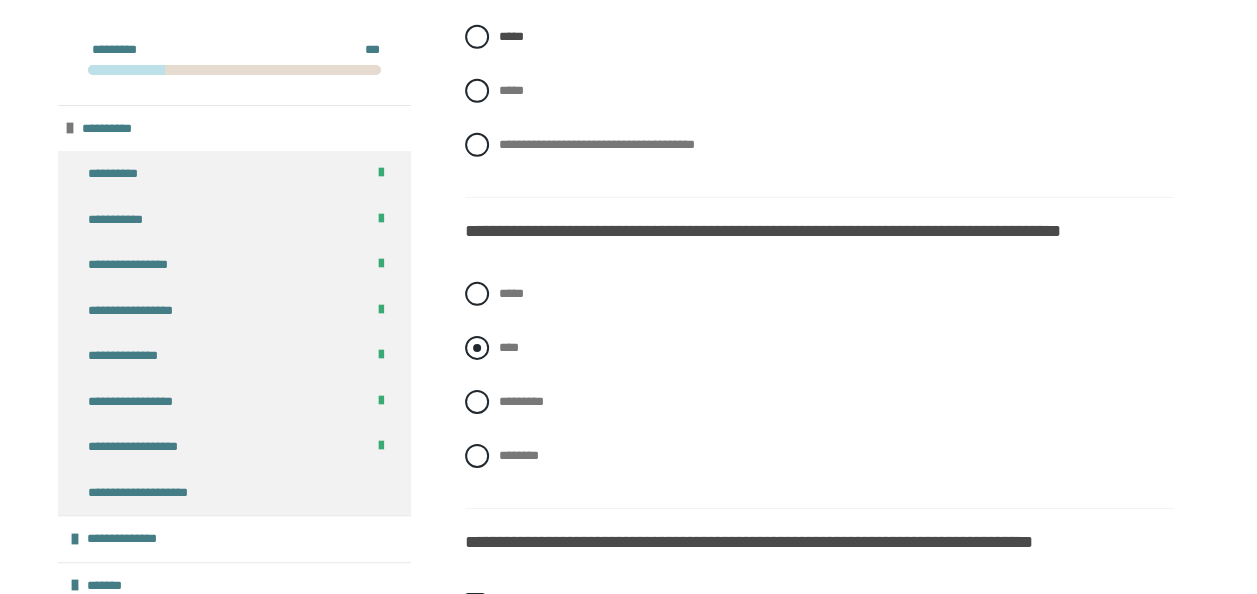 click at bounding box center [477, 348] 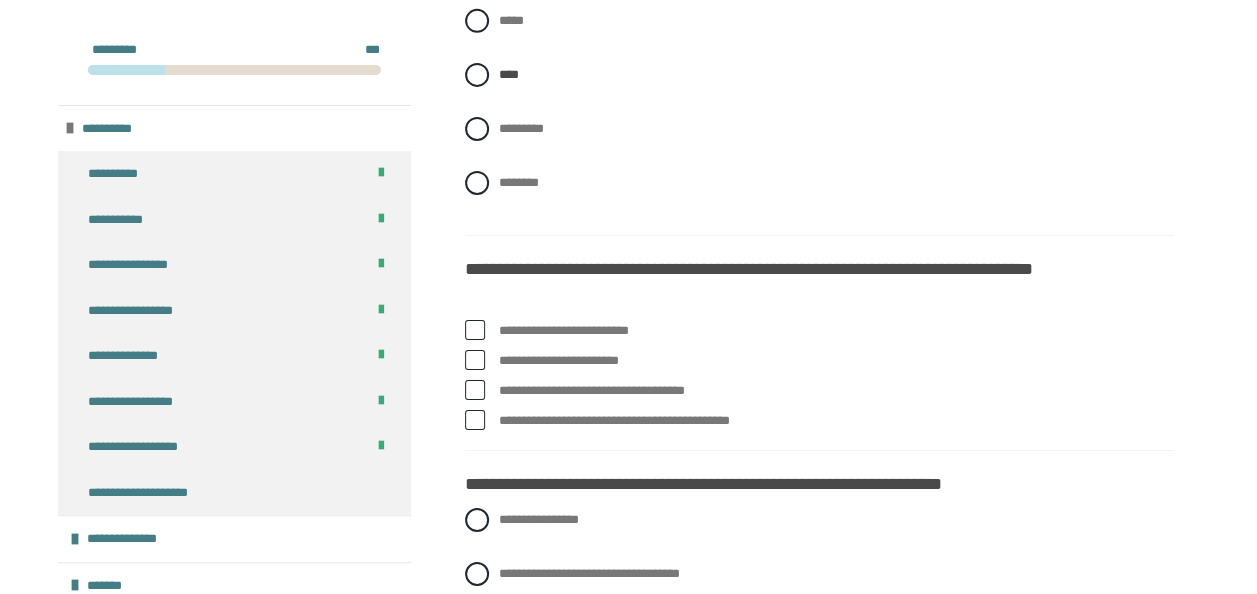 scroll, scrollTop: 3270, scrollLeft: 0, axis: vertical 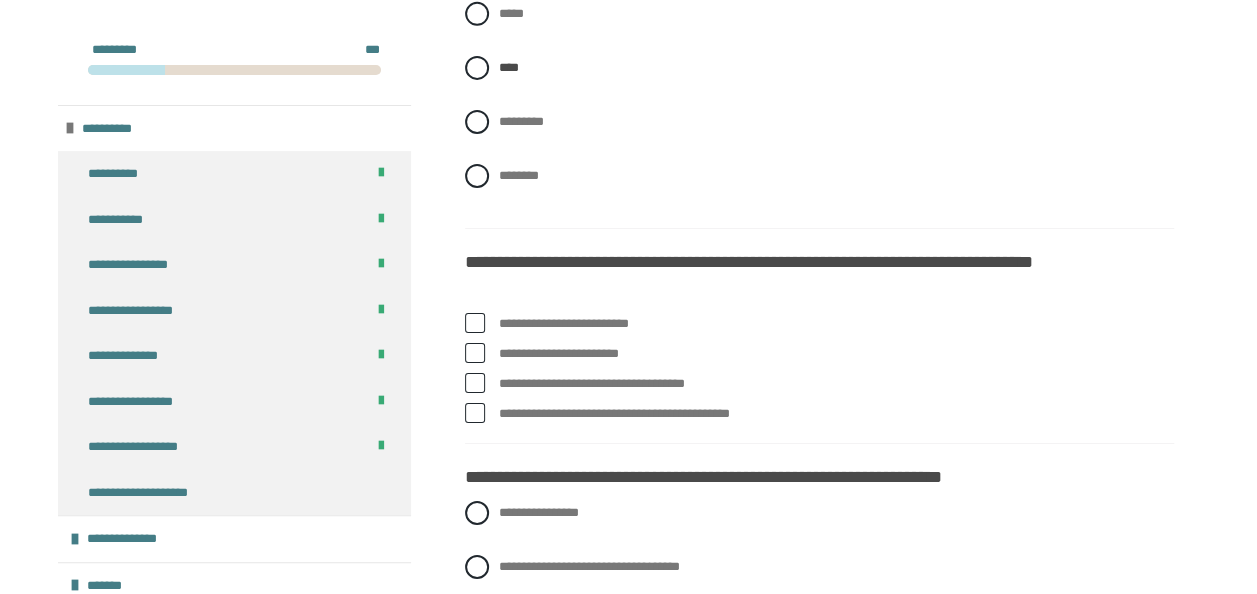 click on "**********" at bounding box center (836, 324) 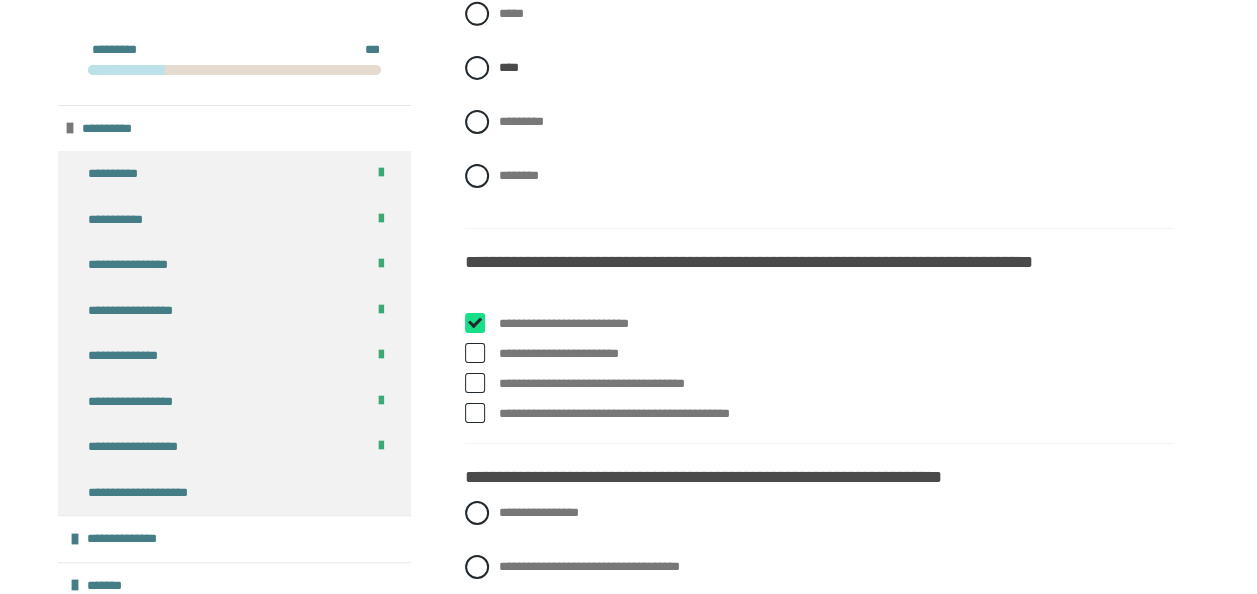checkbox on "****" 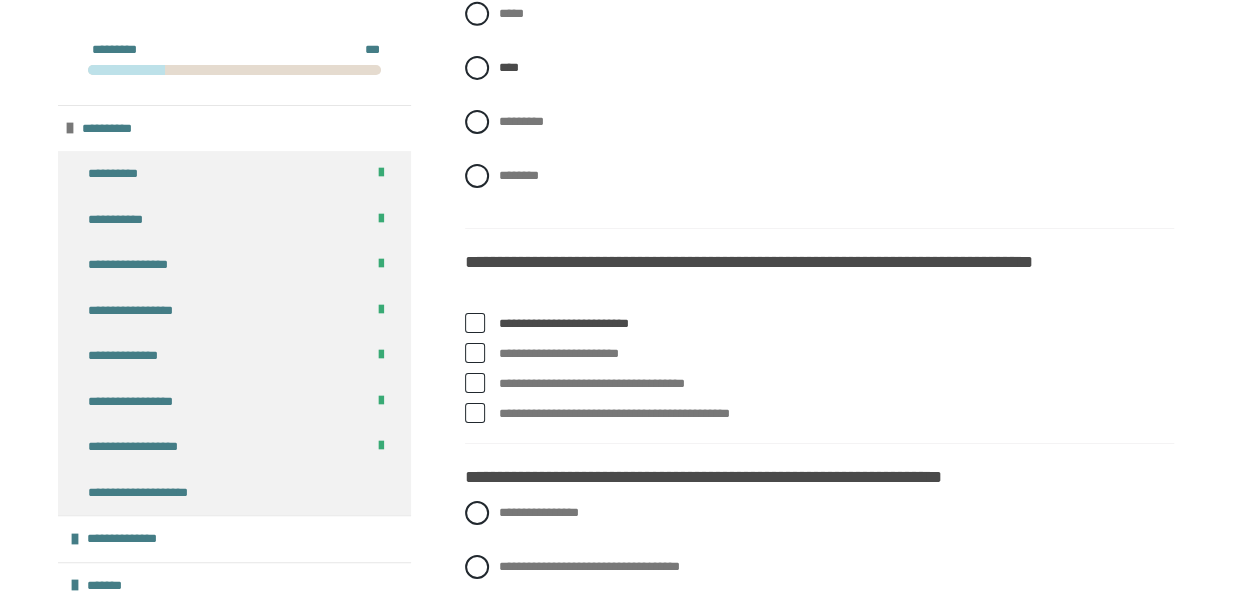 click on "**********" at bounding box center (836, 384) 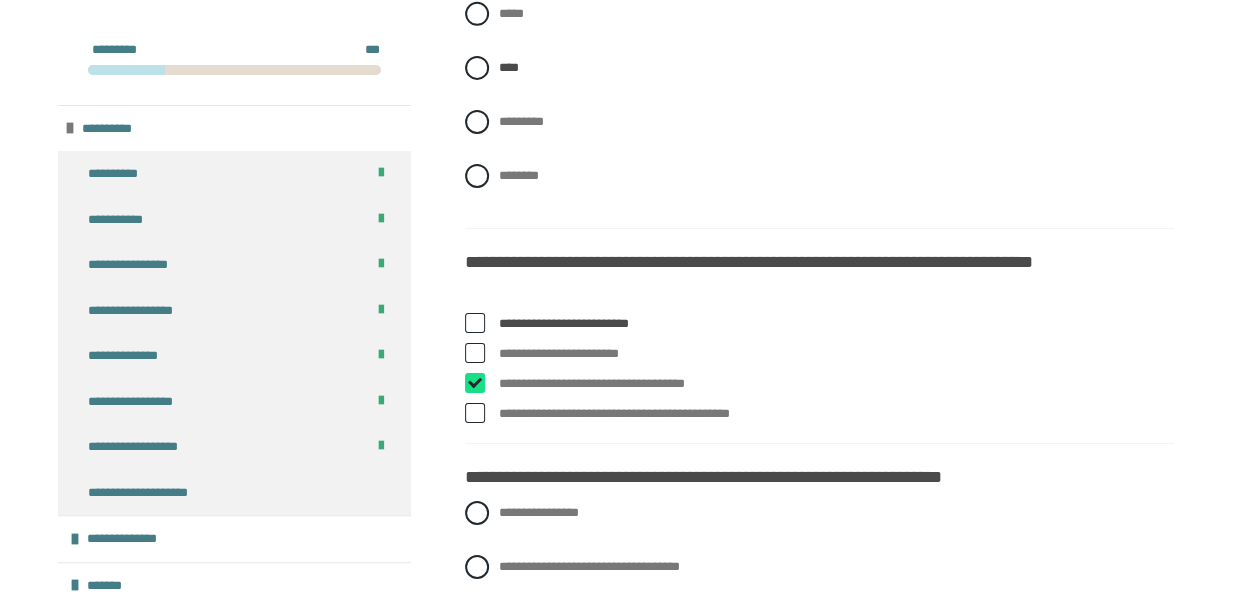 checkbox on "****" 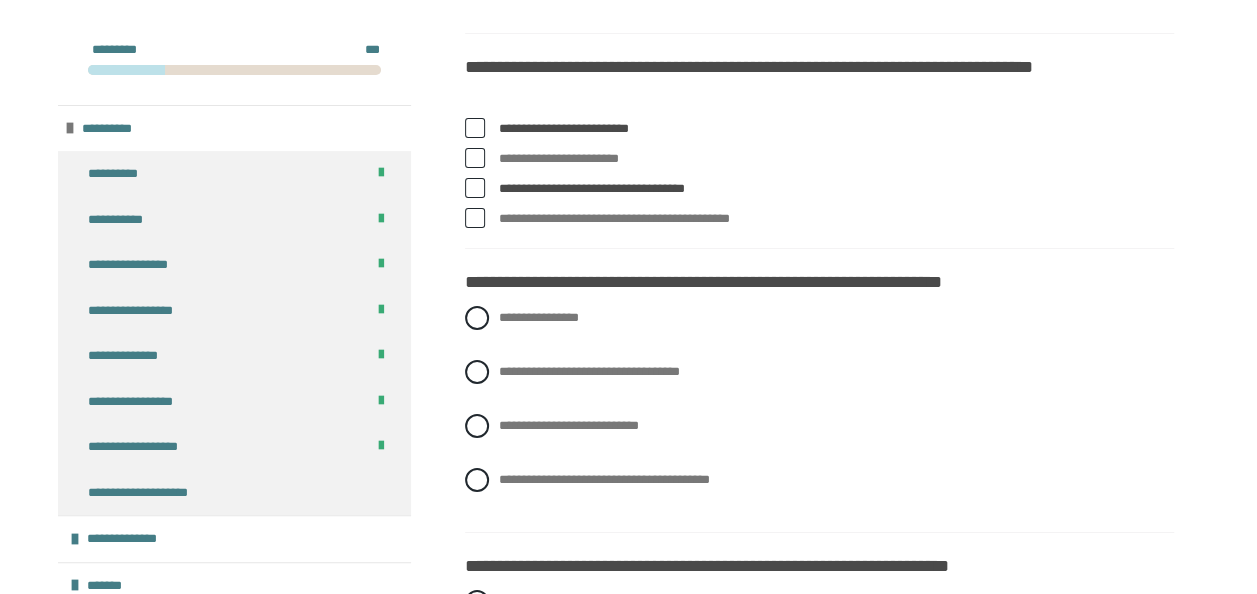 scroll, scrollTop: 3470, scrollLeft: 0, axis: vertical 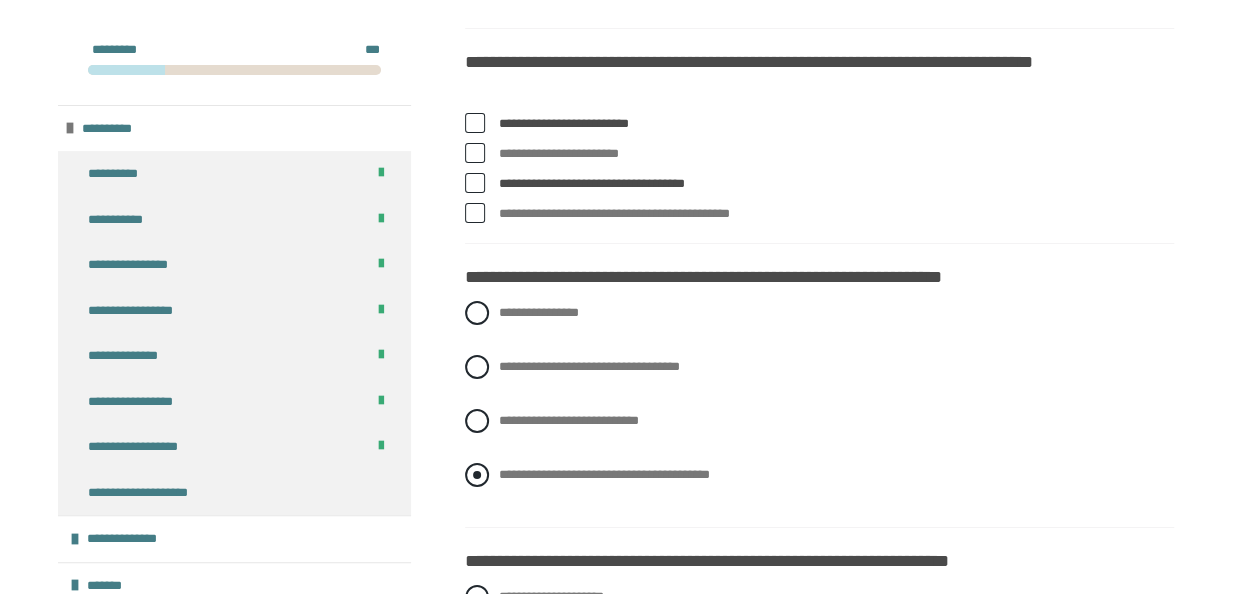 click on "**********" at bounding box center [604, 474] 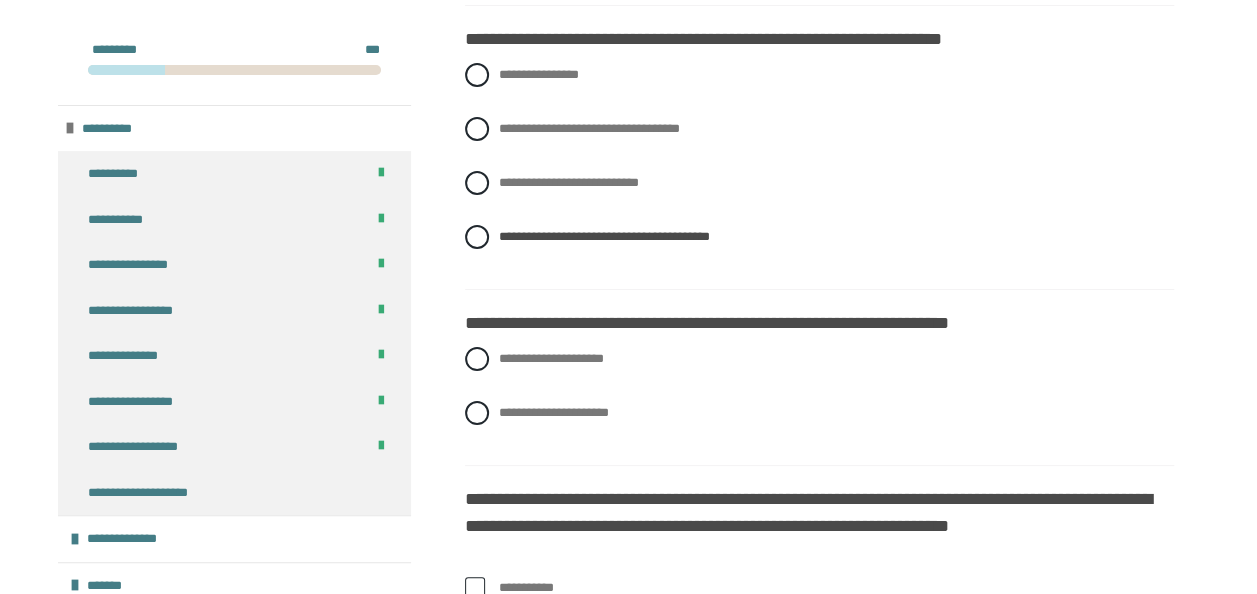 scroll, scrollTop: 3710, scrollLeft: 0, axis: vertical 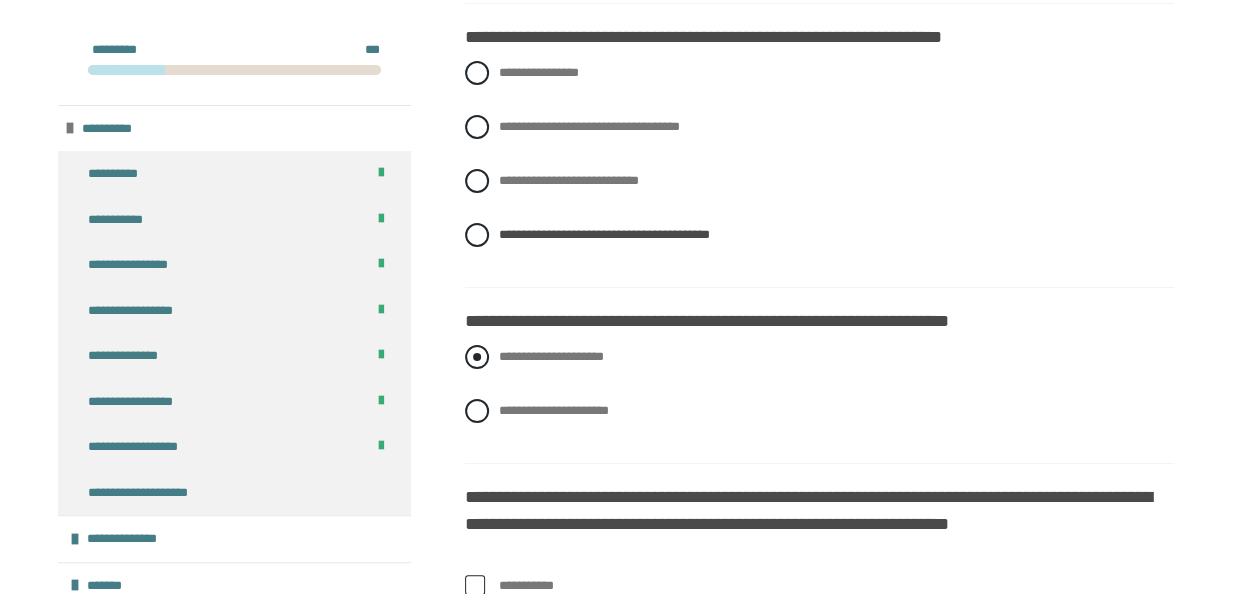 click on "**********" at bounding box center (551, 356) 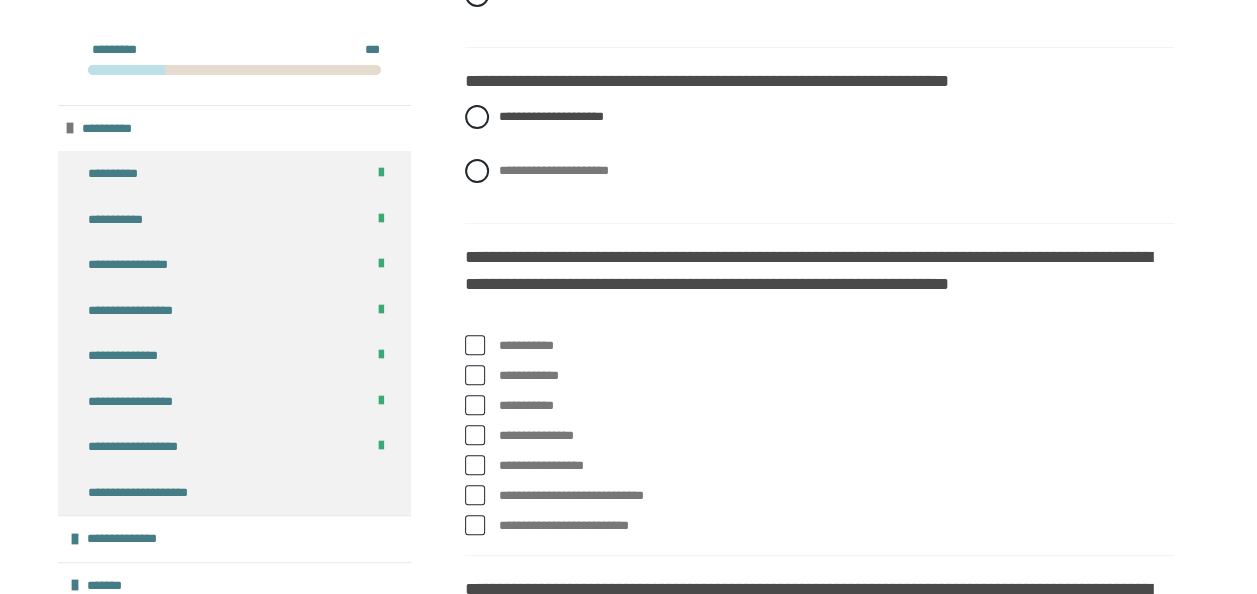 scroll, scrollTop: 3990, scrollLeft: 0, axis: vertical 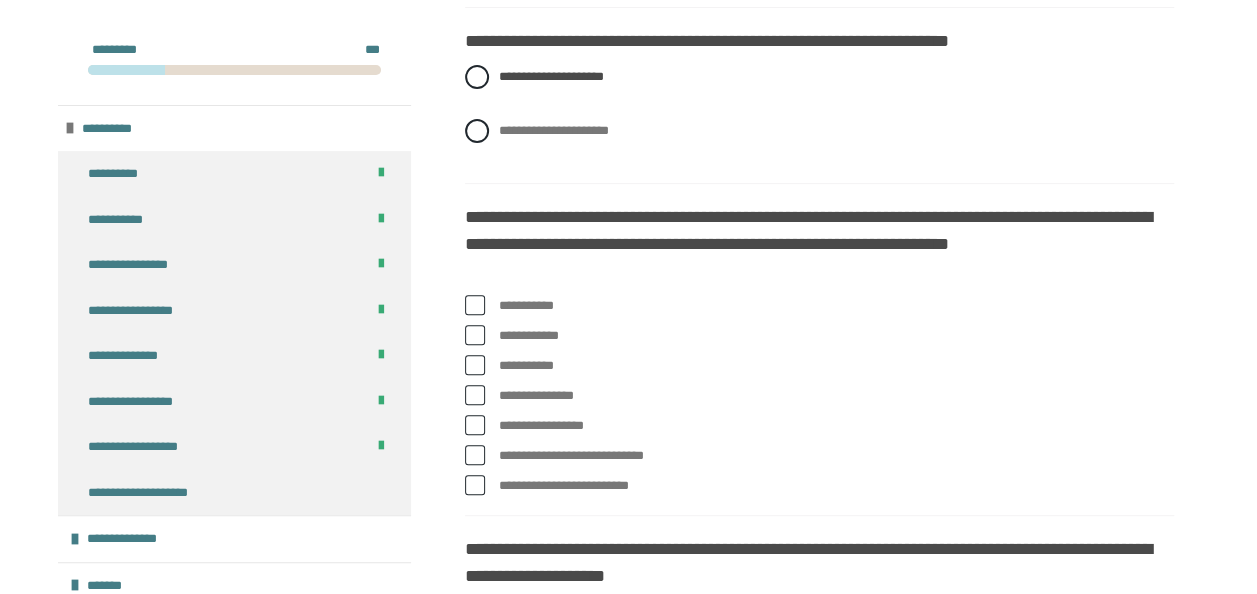 click at bounding box center (475, 305) 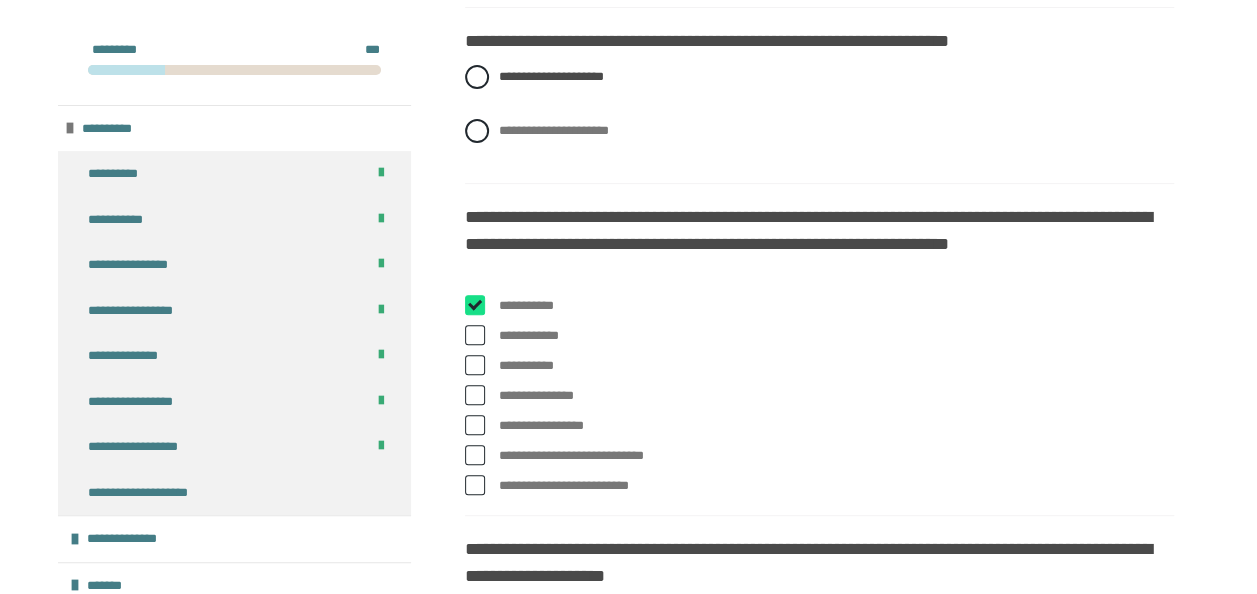 checkbox on "****" 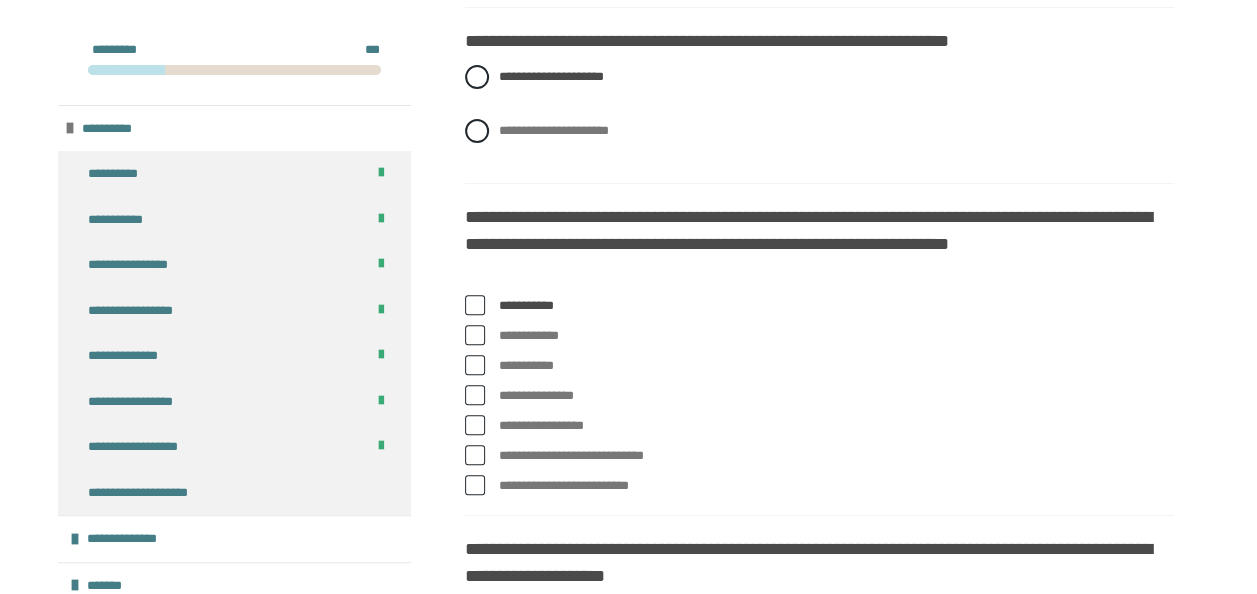 click at bounding box center (475, 365) 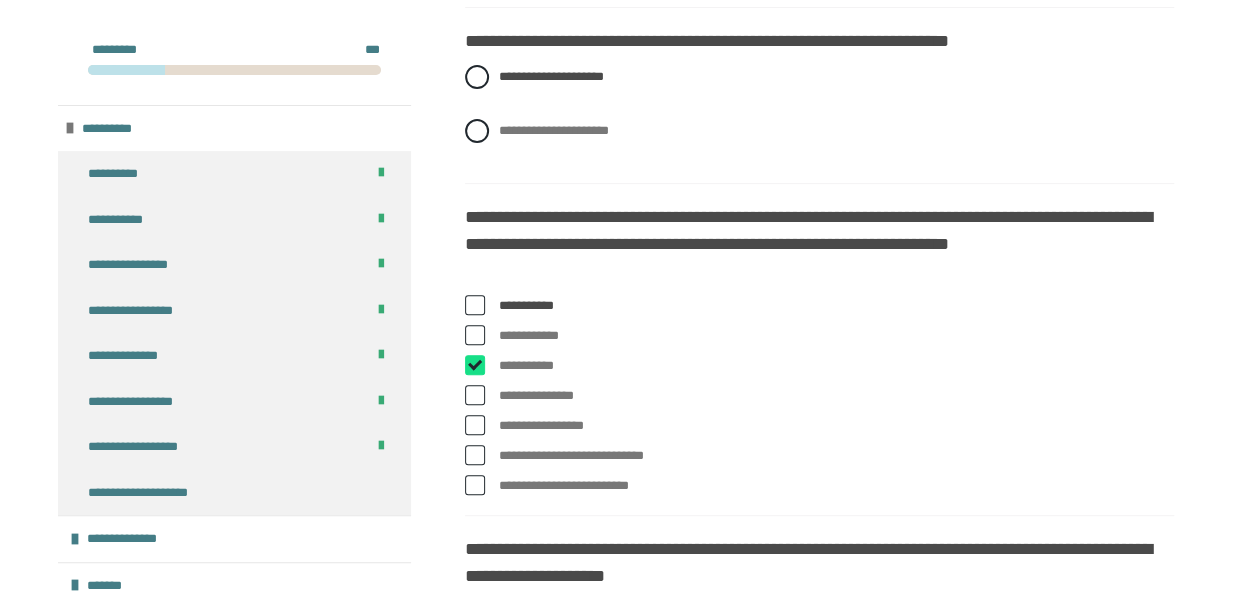checkbox on "****" 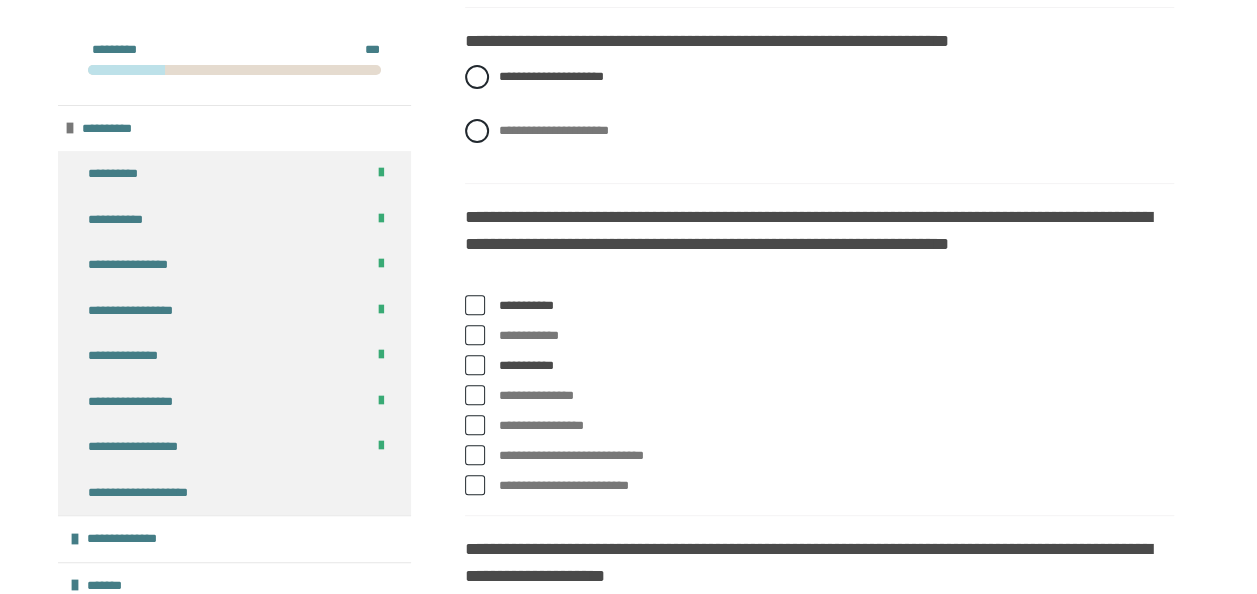click at bounding box center (475, 455) 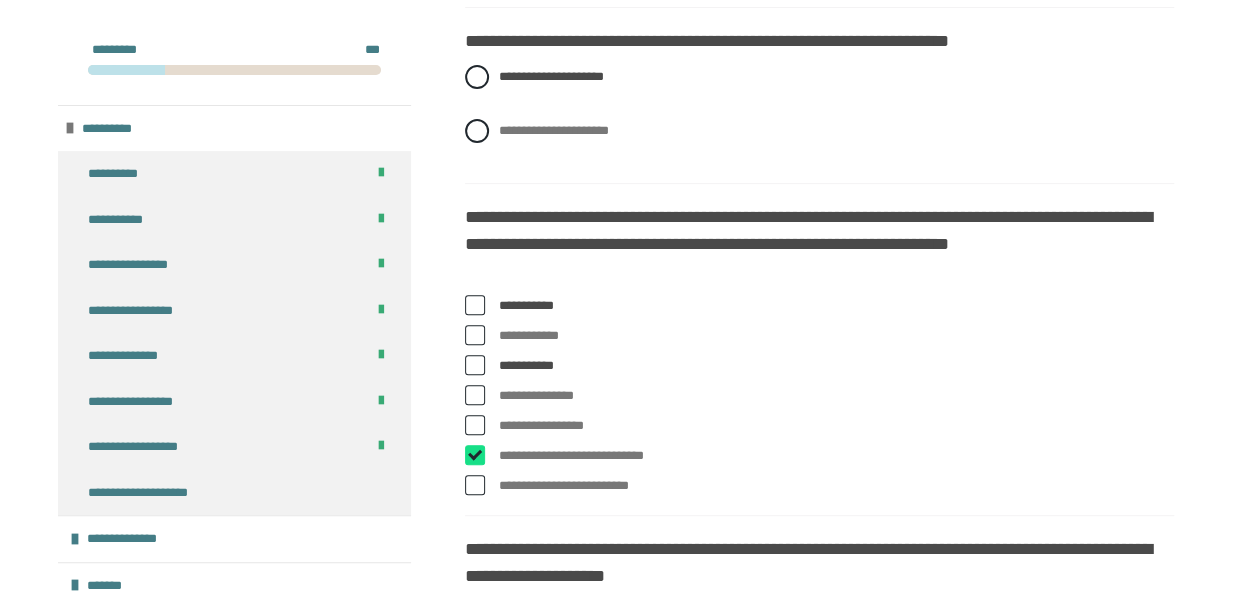 checkbox on "****" 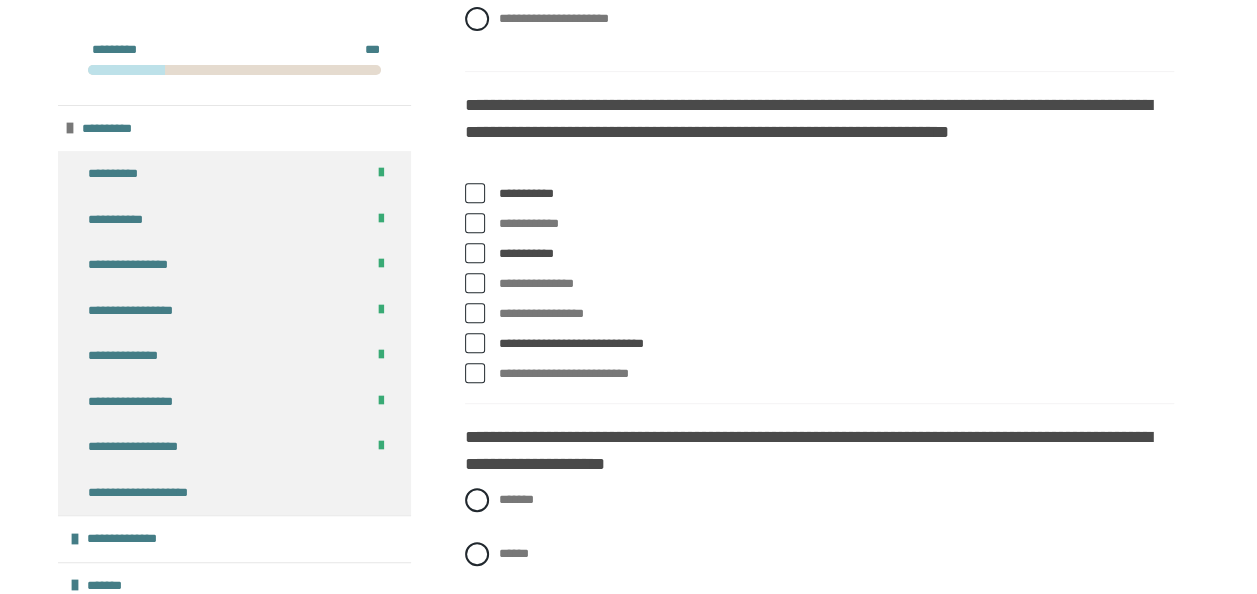 scroll, scrollTop: 4110, scrollLeft: 0, axis: vertical 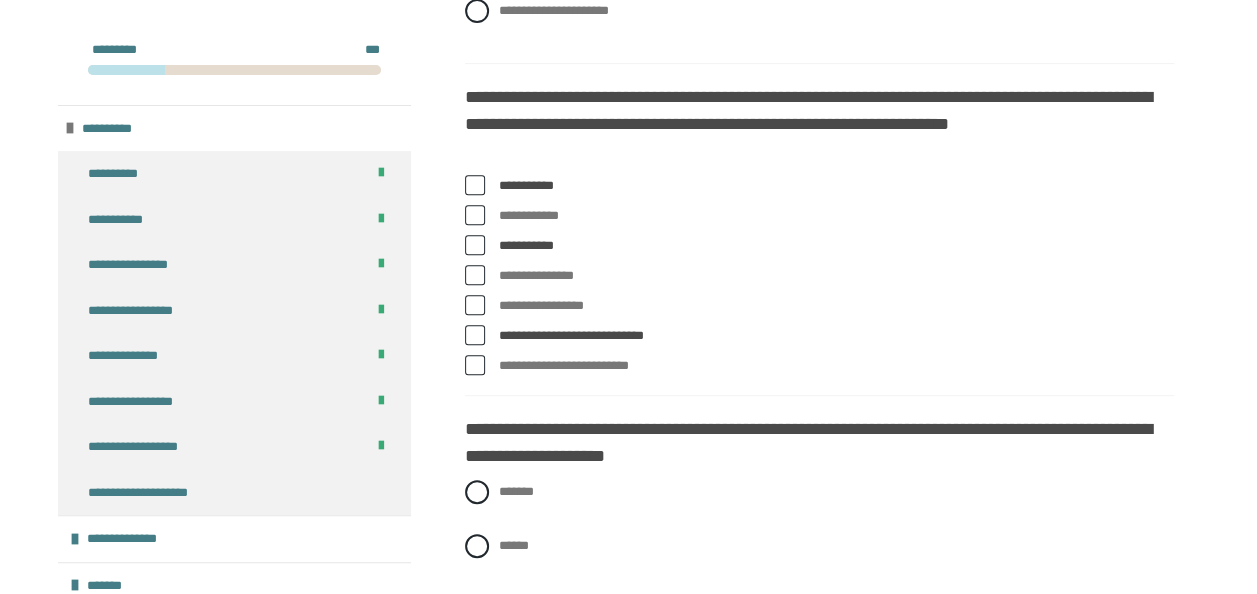 click on "**********" at bounding box center (836, 216) 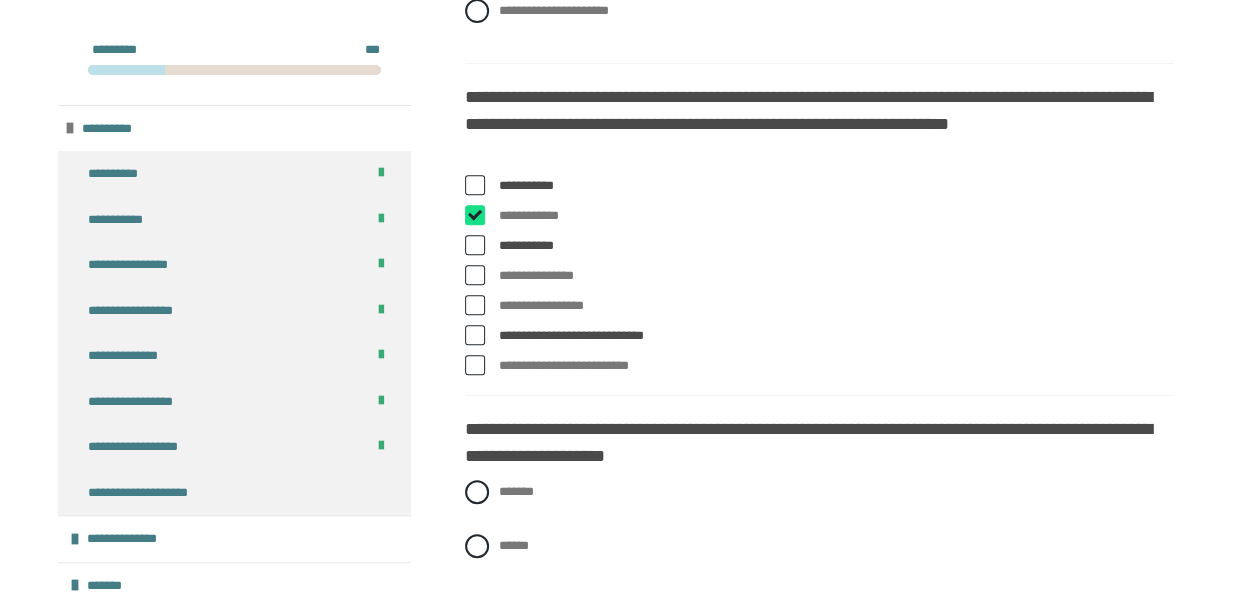 checkbox on "****" 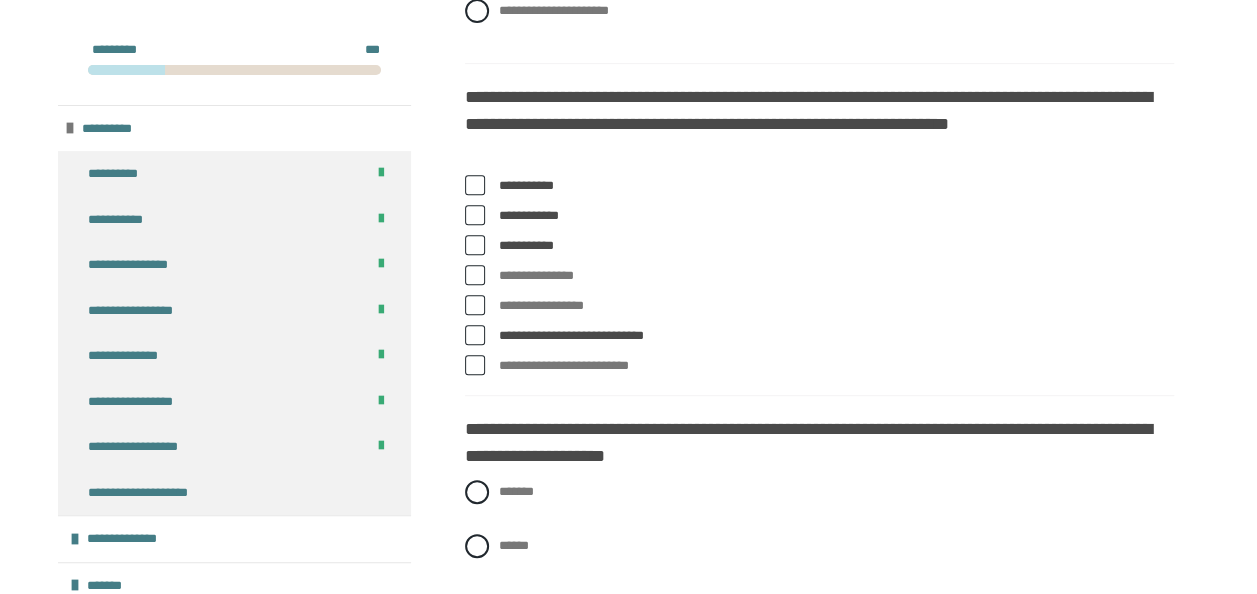 click at bounding box center (475, 365) 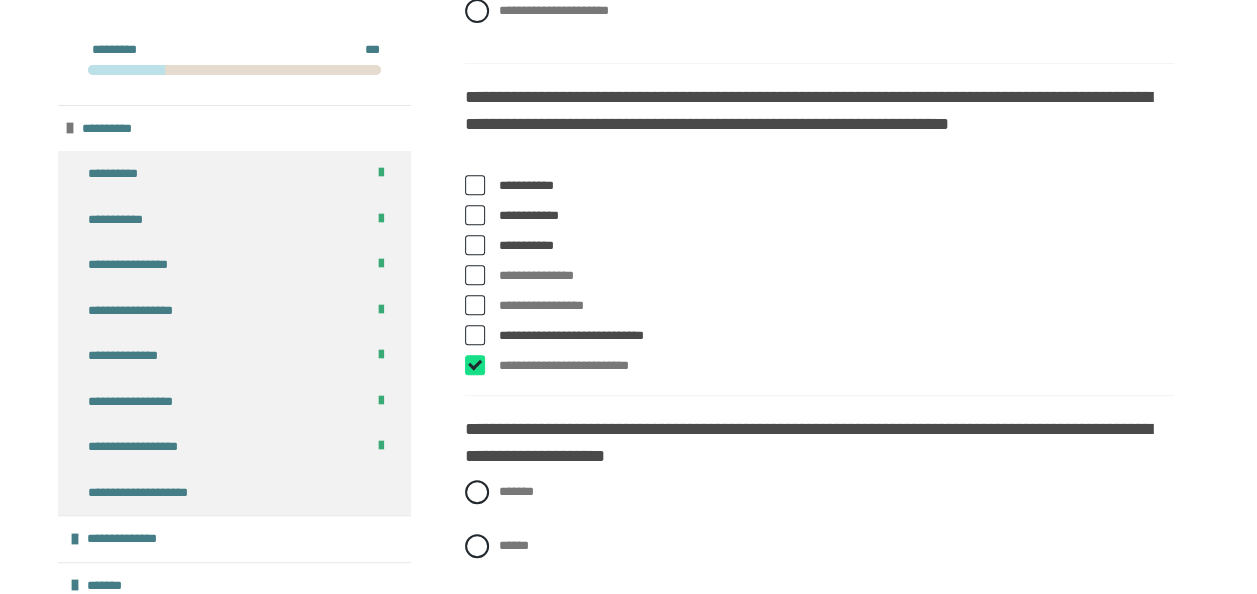 checkbox on "****" 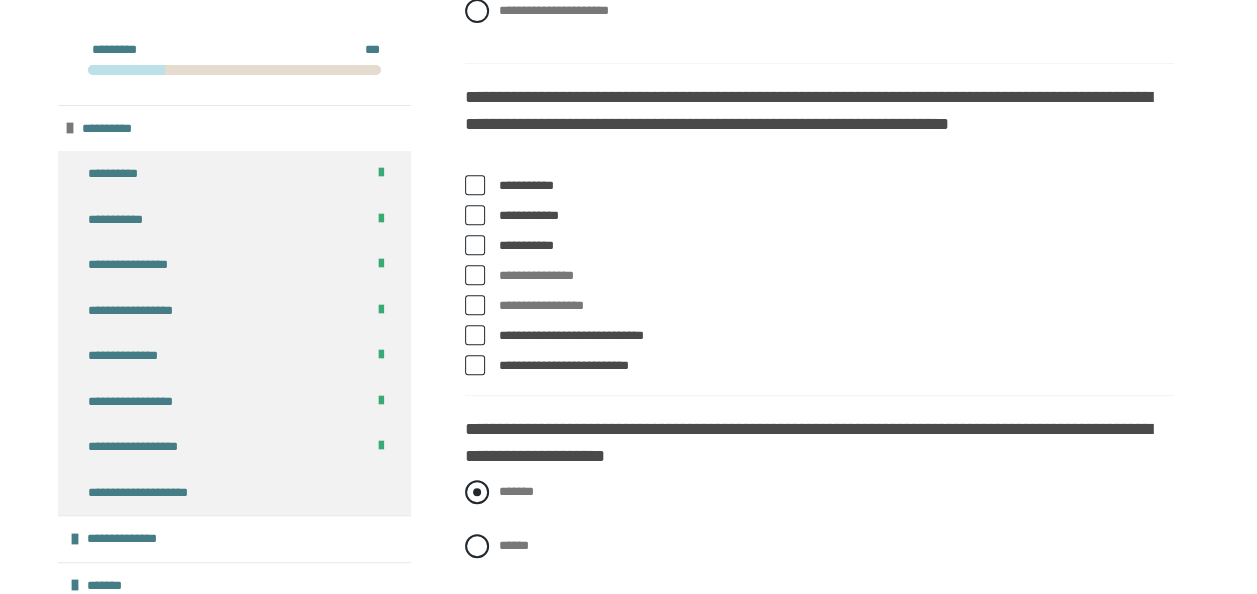 click at bounding box center [477, 492] 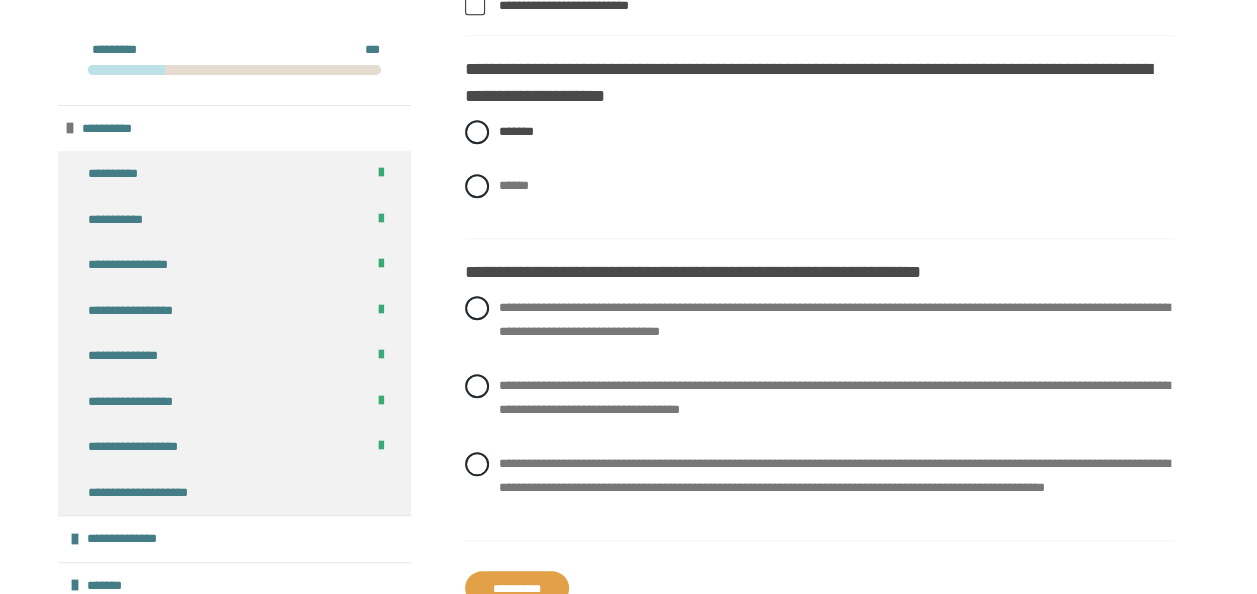 scroll, scrollTop: 4470, scrollLeft: 0, axis: vertical 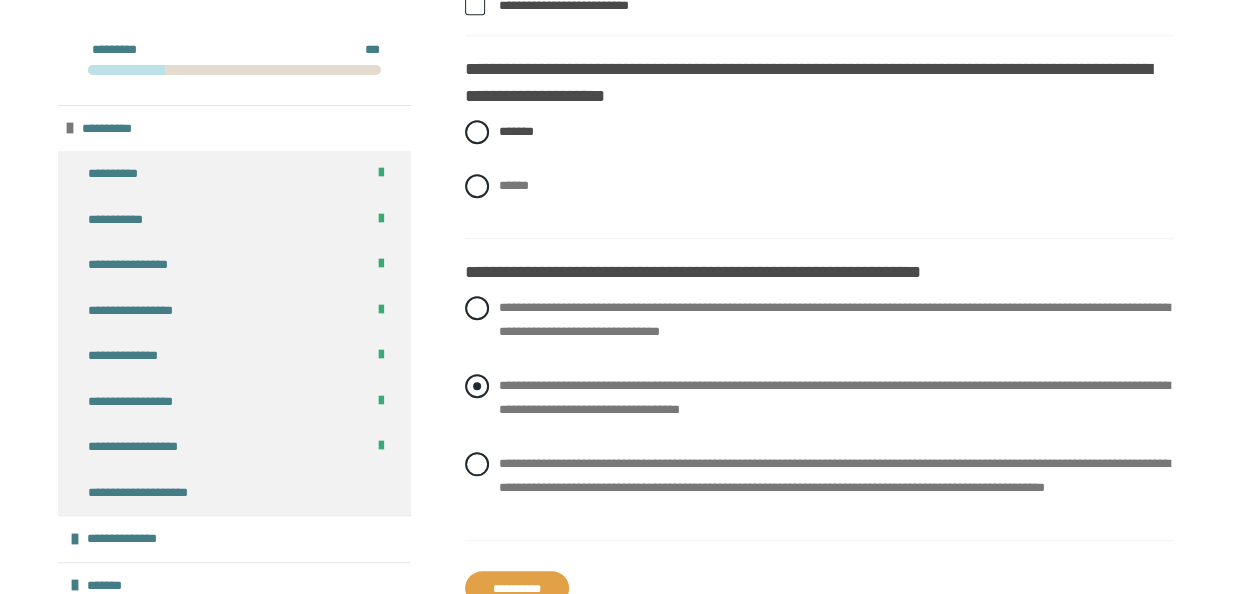 click on "**********" at bounding box center (819, 398) 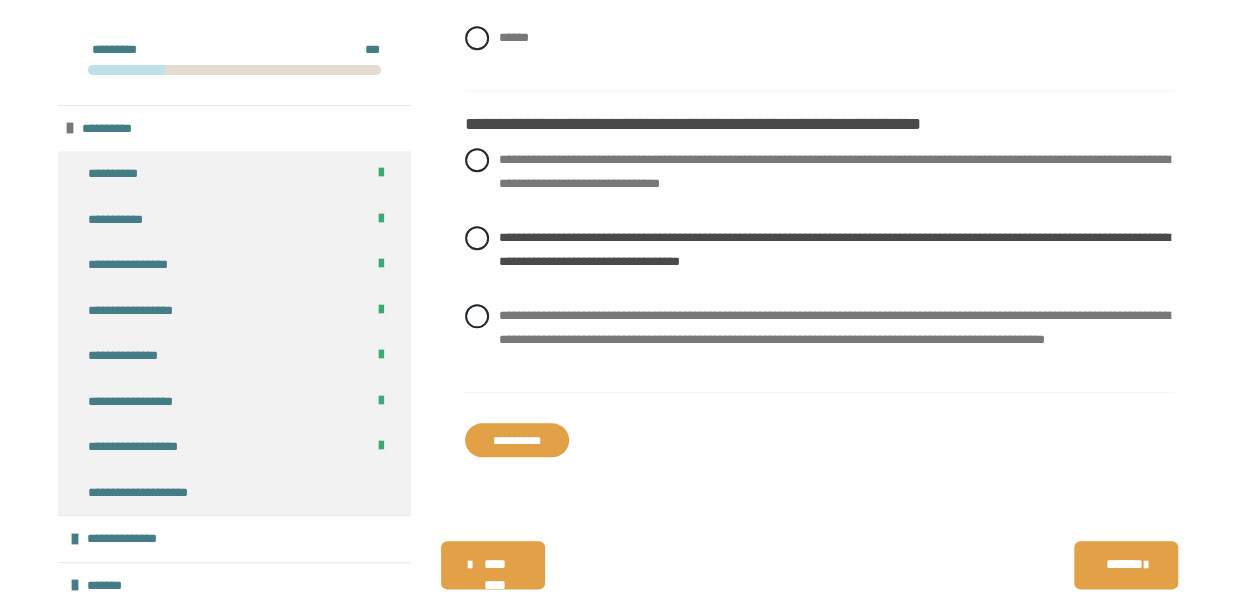 scroll, scrollTop: 4630, scrollLeft: 0, axis: vertical 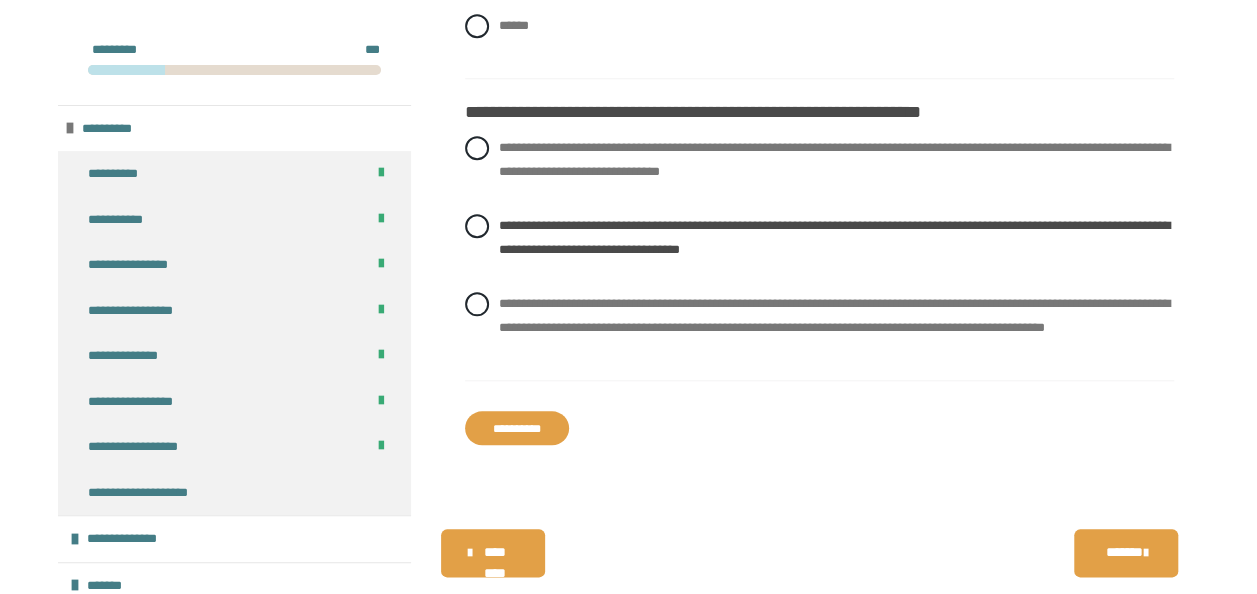 click on "**********" at bounding box center (517, 428) 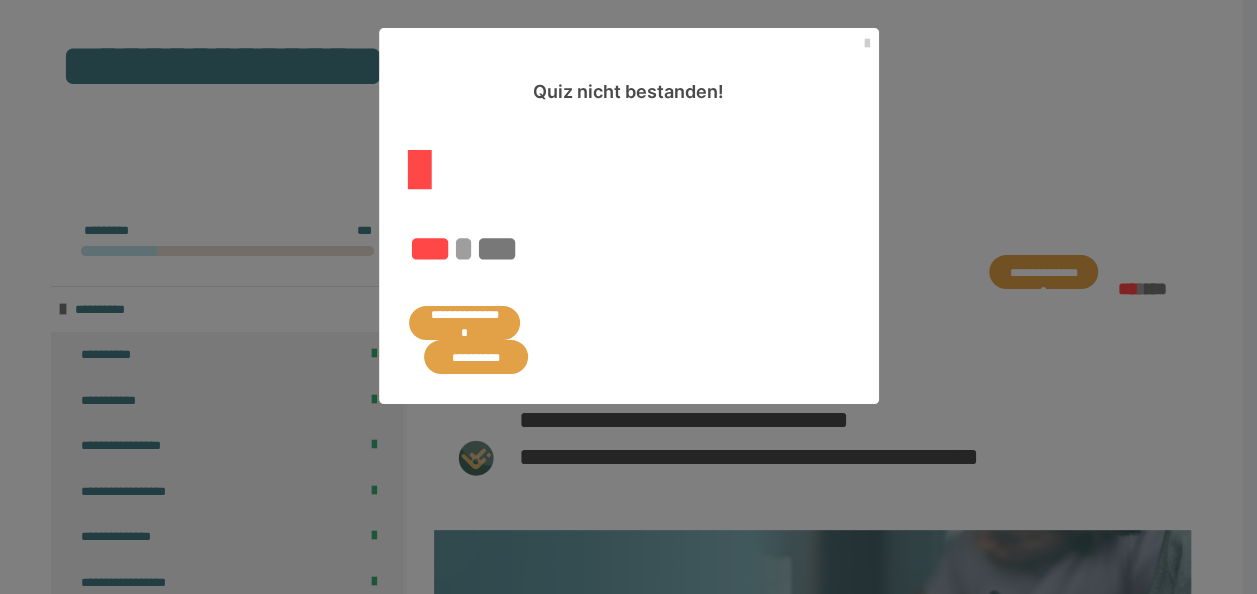 click on "**********" at bounding box center (465, 323) 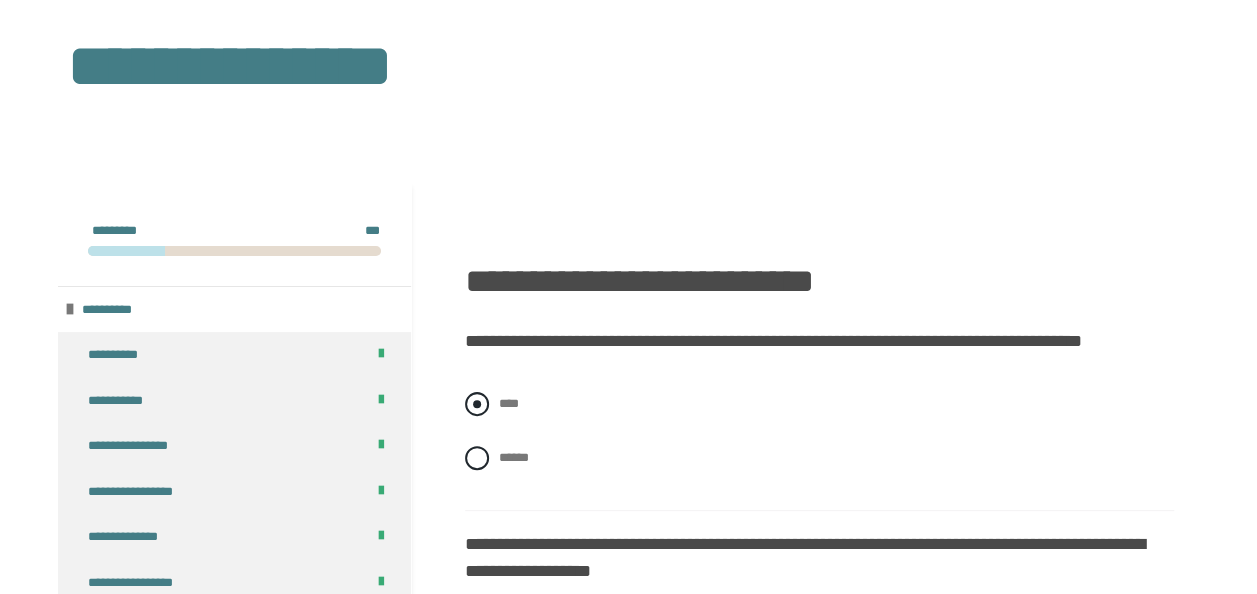 drag, startPoint x: 477, startPoint y: 389, endPoint x: 477, endPoint y: 408, distance: 19 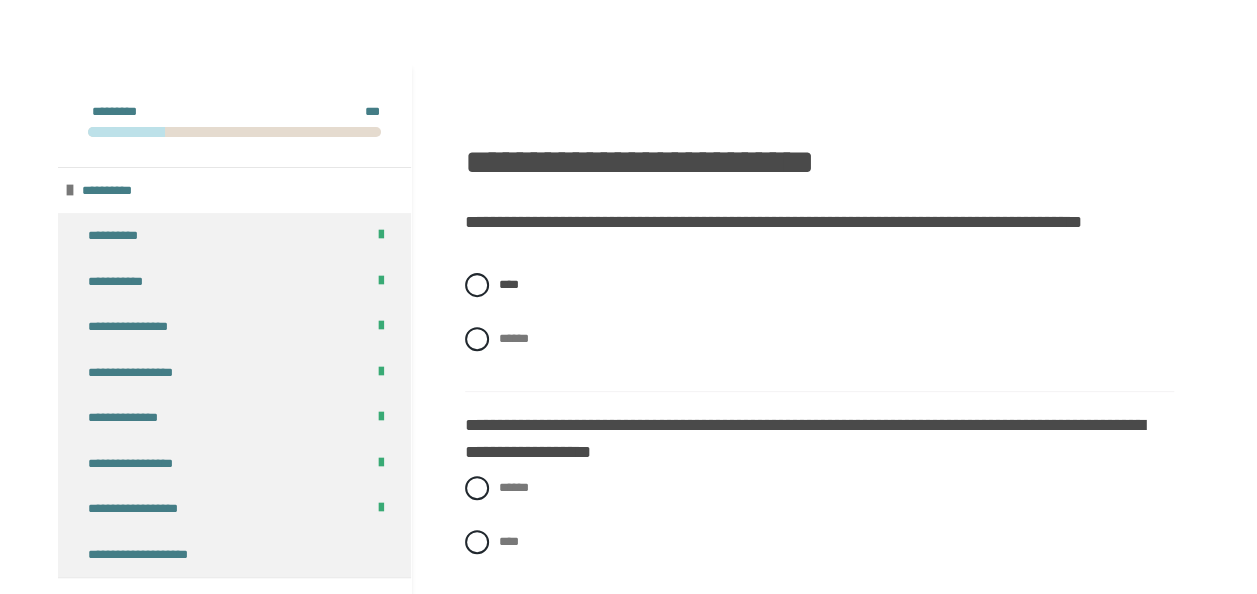 scroll, scrollTop: 199, scrollLeft: 0, axis: vertical 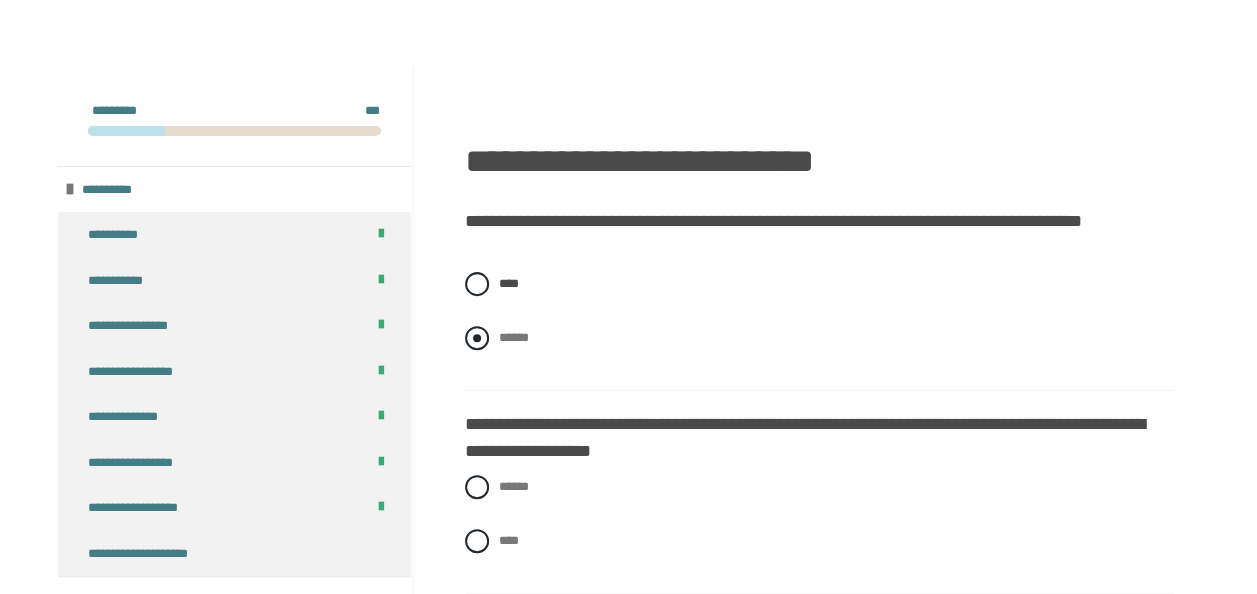 click on "******" at bounding box center (819, 338) 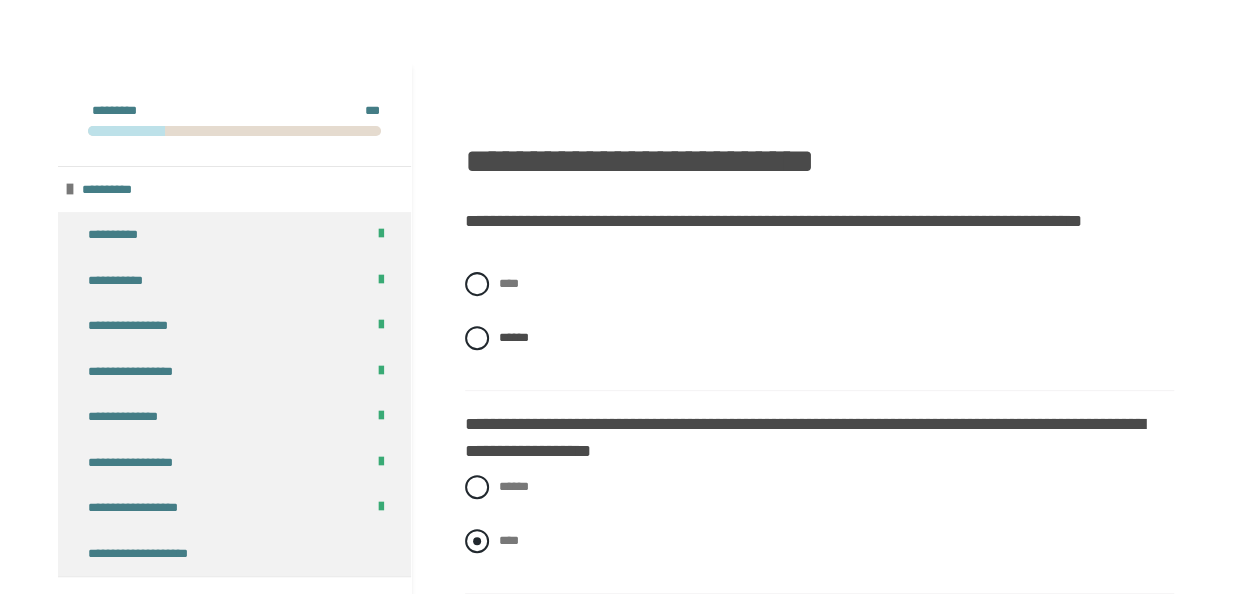 click at bounding box center [477, 541] 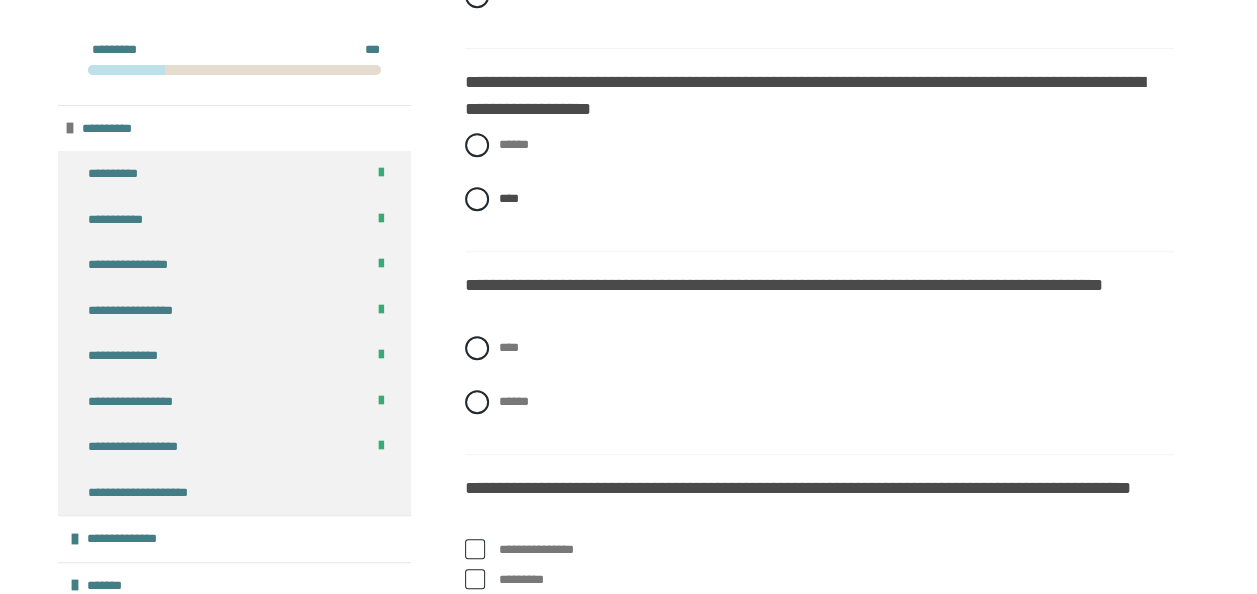 scroll, scrollTop: 559, scrollLeft: 0, axis: vertical 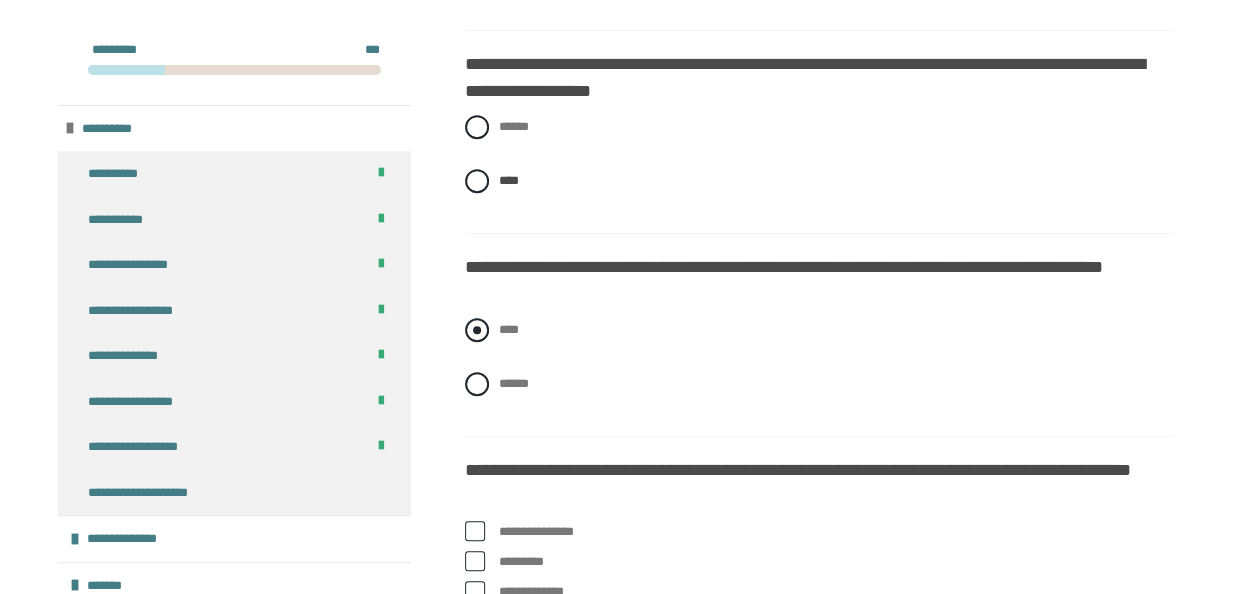 click at bounding box center (477, 330) 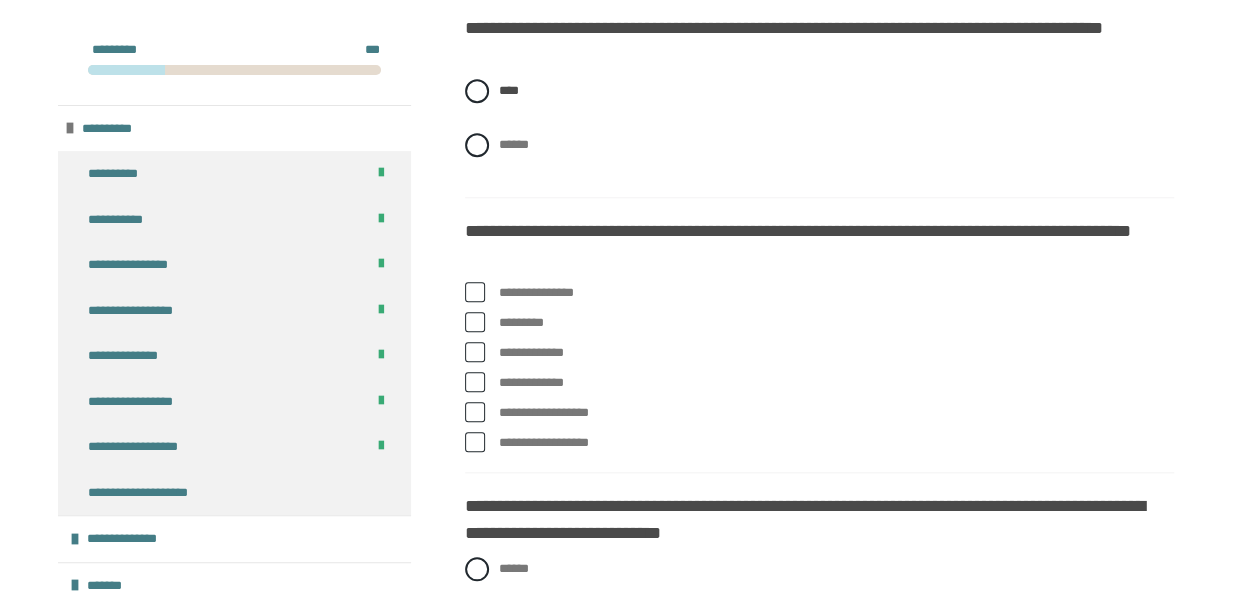 scroll, scrollTop: 799, scrollLeft: 0, axis: vertical 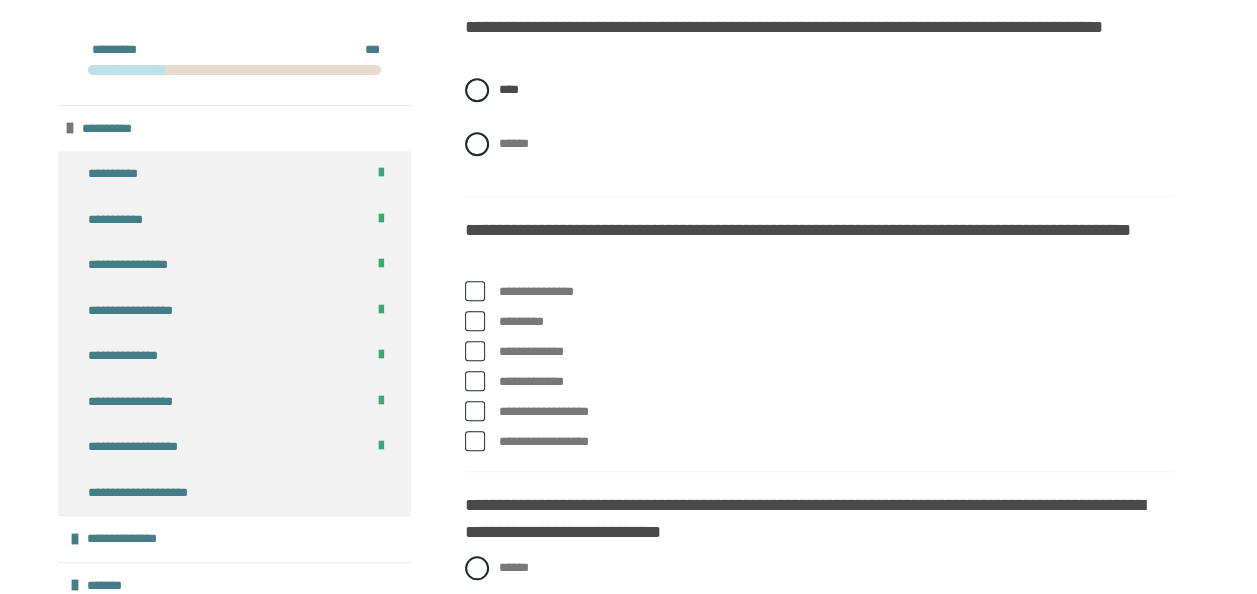 click on "*********" at bounding box center [819, 322] 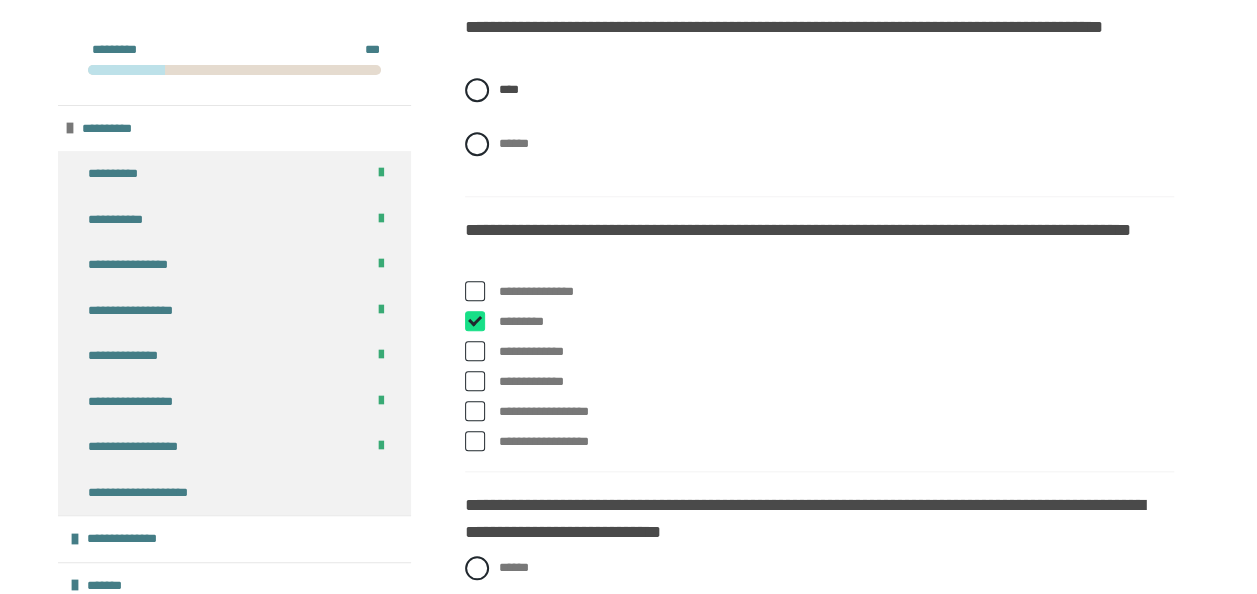checkbox on "****" 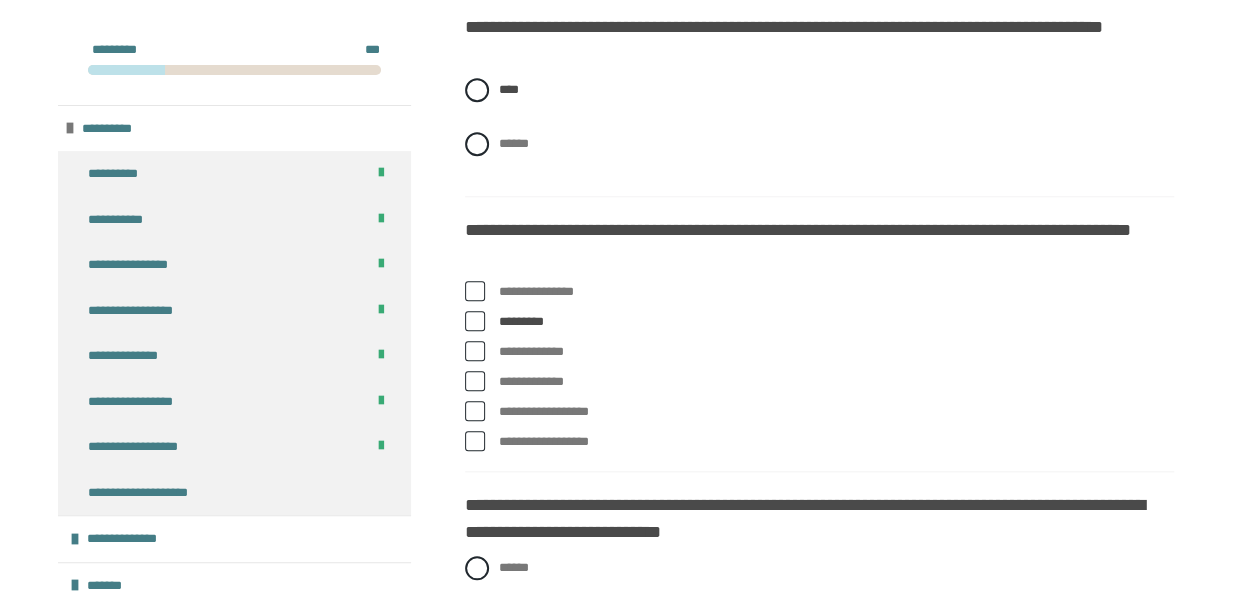 click at bounding box center [475, 351] 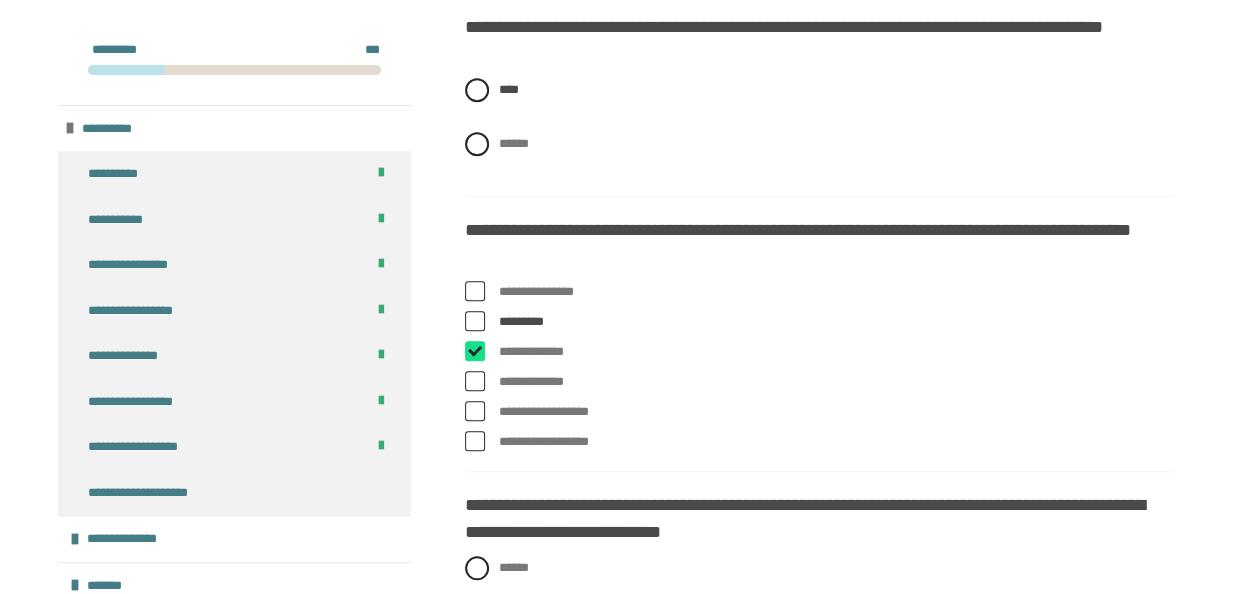 checkbox on "****" 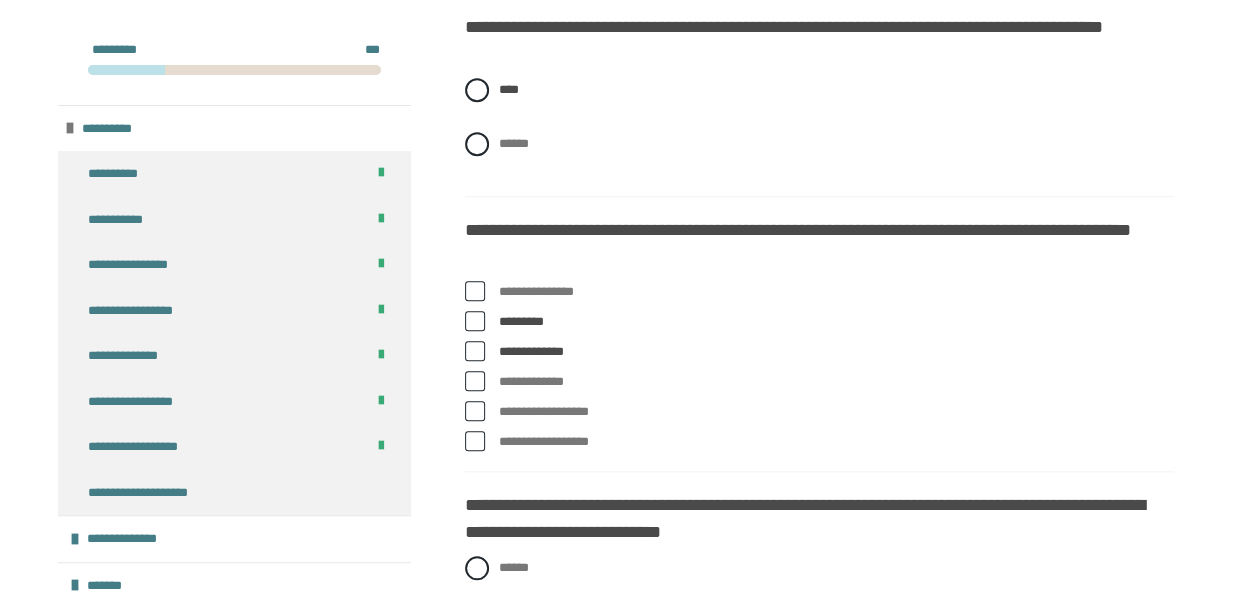 click at bounding box center [475, 411] 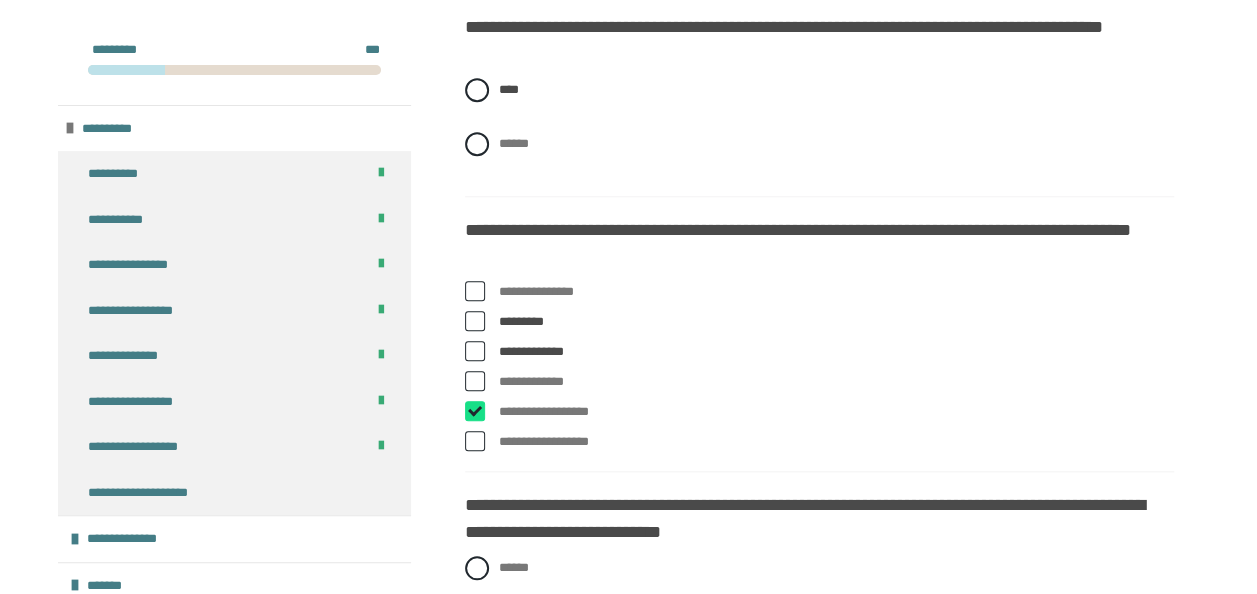 checkbox on "****" 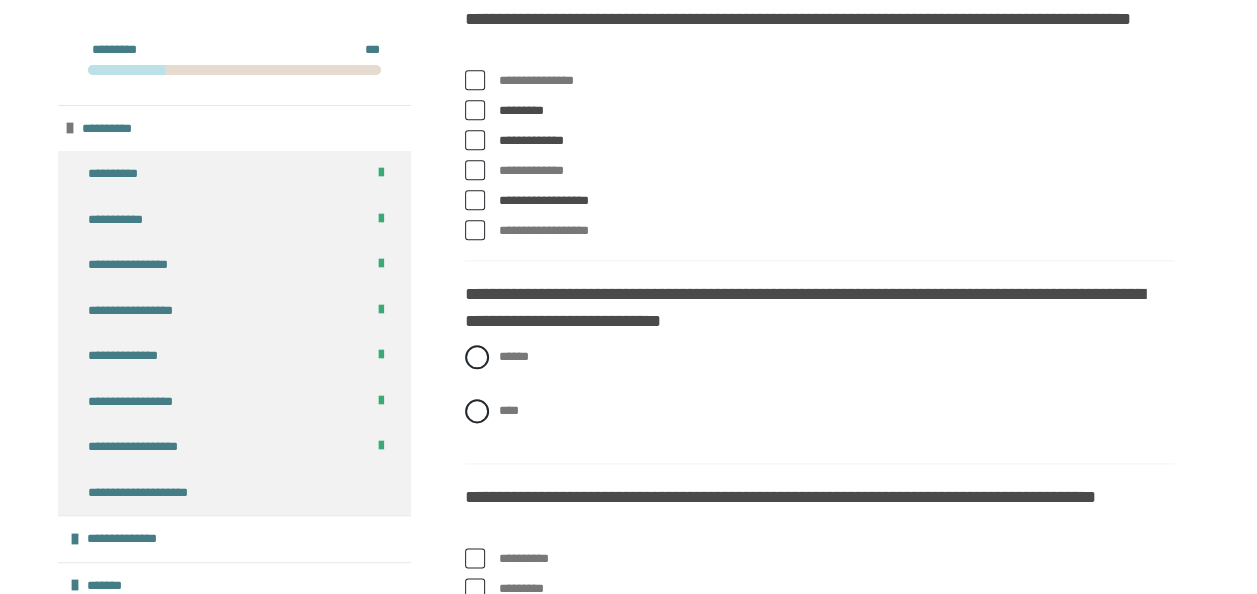 scroll, scrollTop: 1039, scrollLeft: 0, axis: vertical 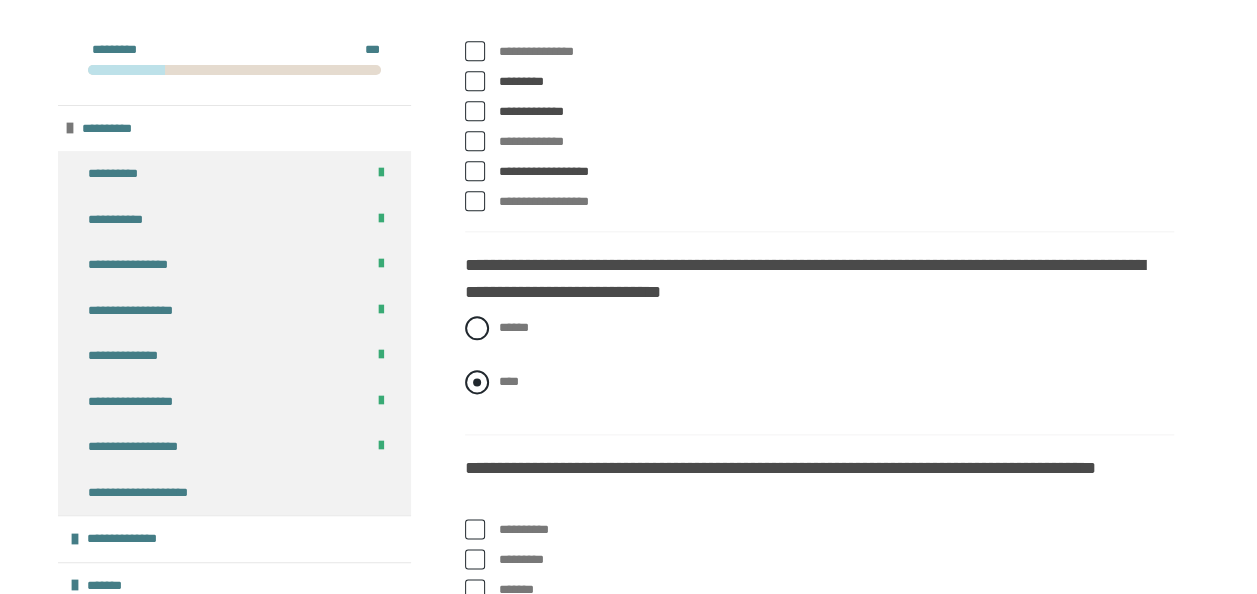 click on "****" at bounding box center (819, 382) 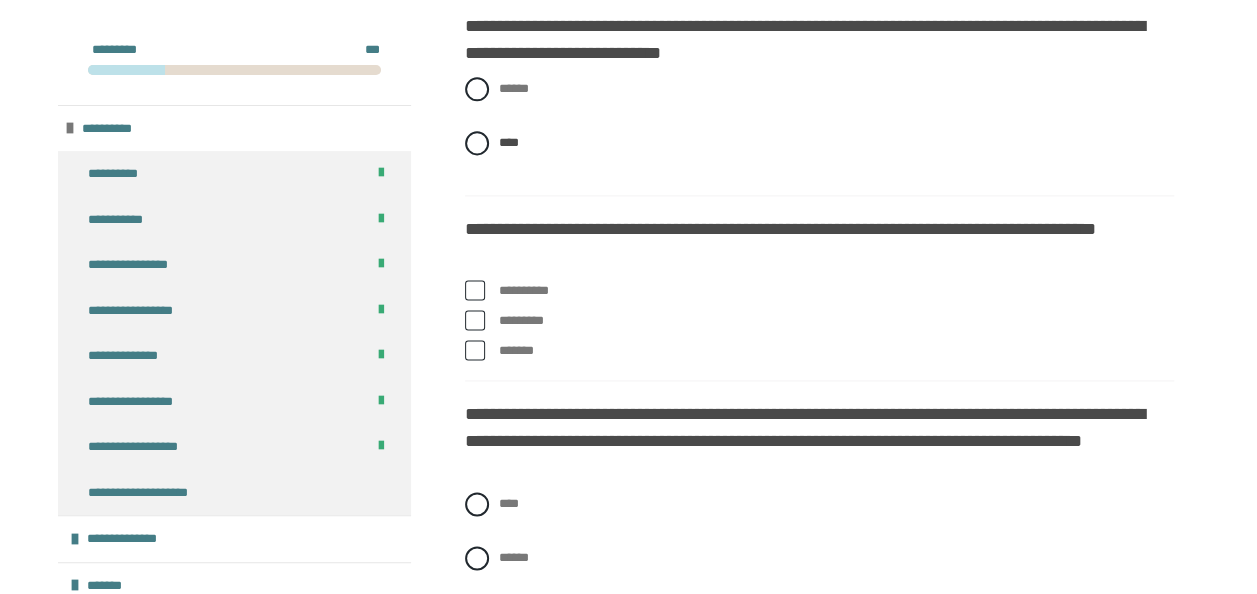 scroll, scrollTop: 1279, scrollLeft: 0, axis: vertical 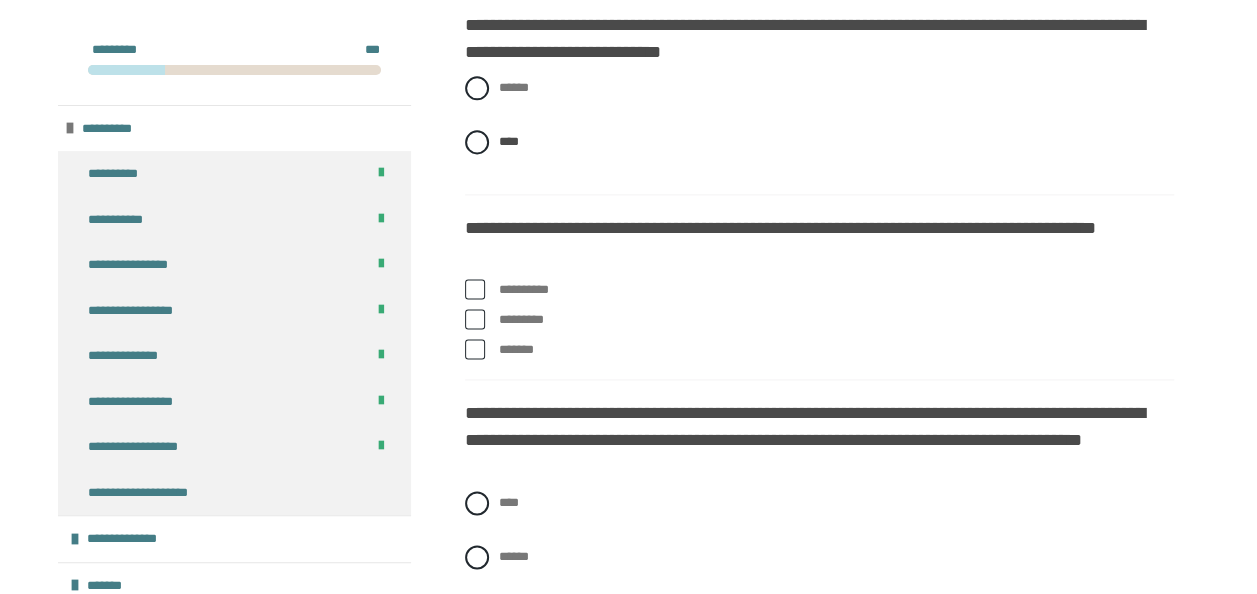 click on "*********" at bounding box center [836, 320] 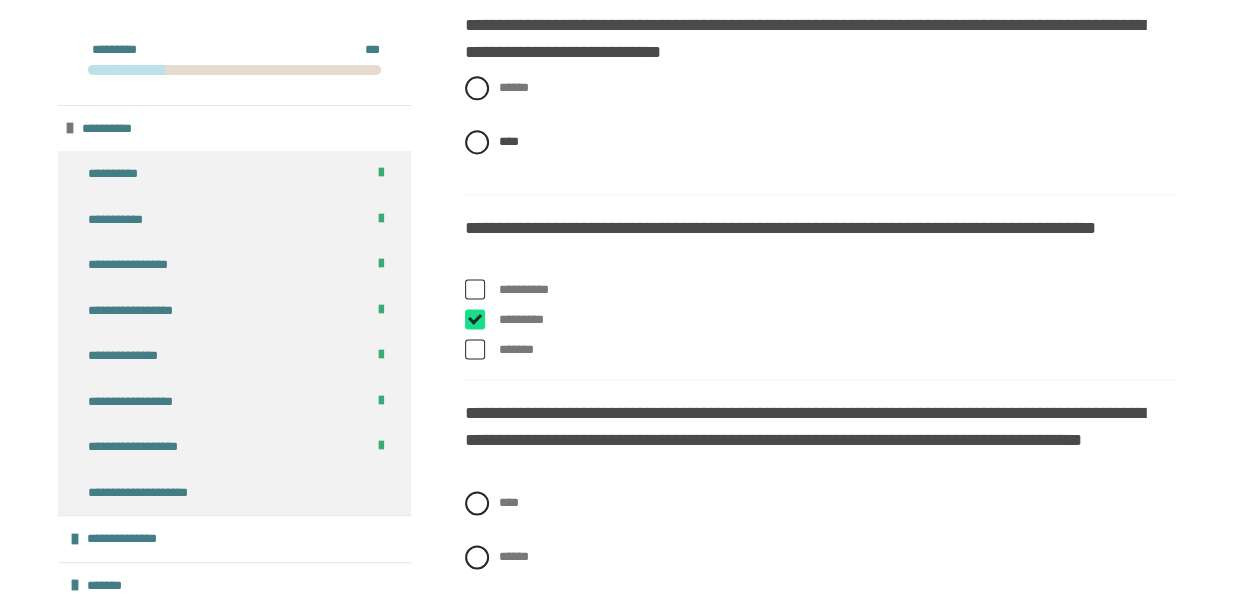 checkbox on "****" 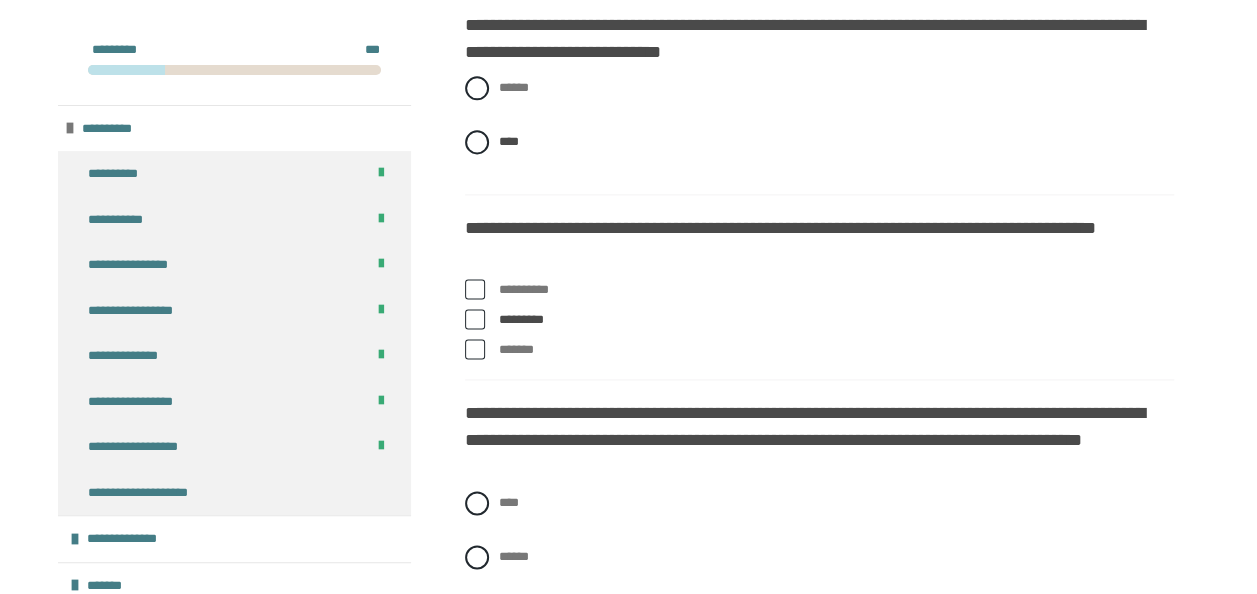 click at bounding box center [475, 349] 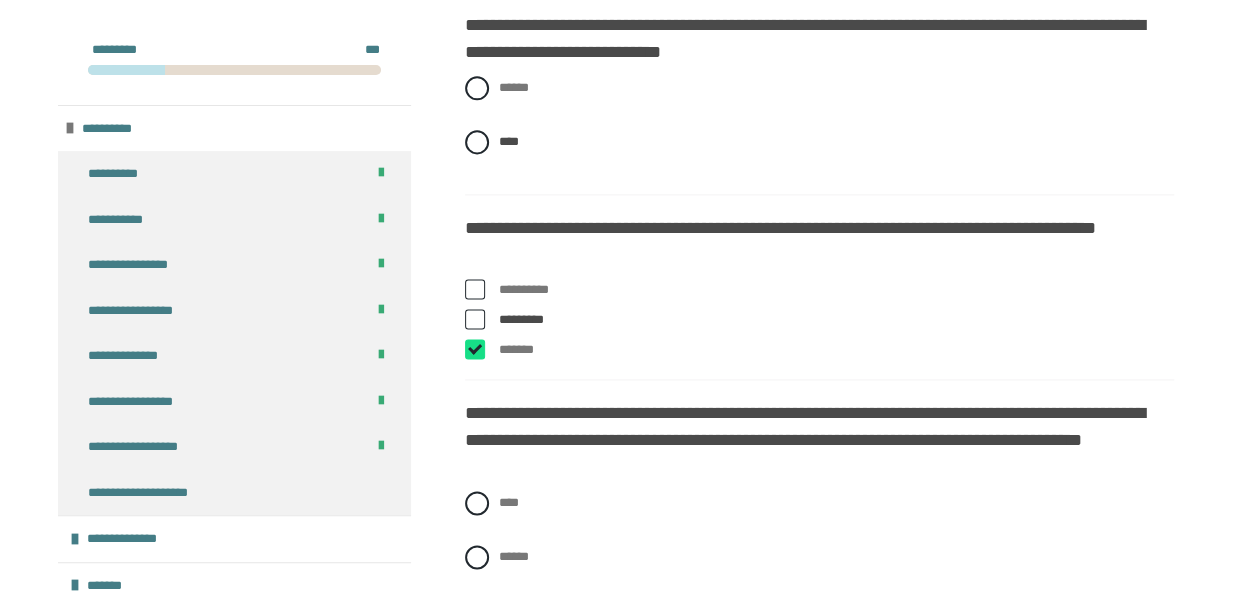 checkbox on "****" 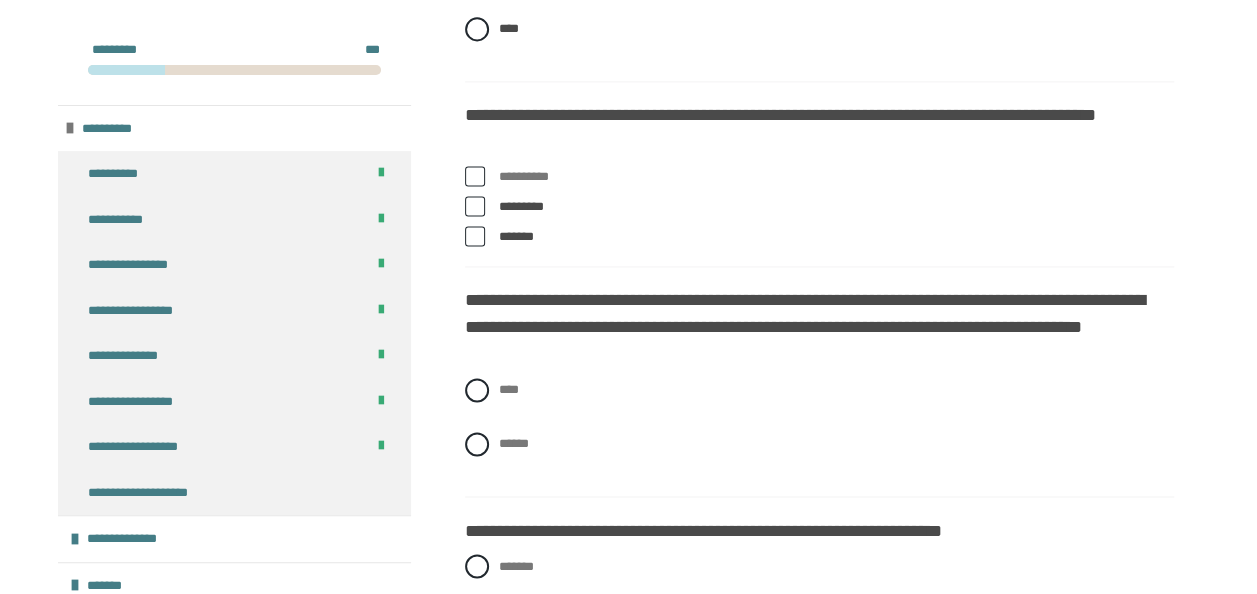 scroll, scrollTop: 1399, scrollLeft: 0, axis: vertical 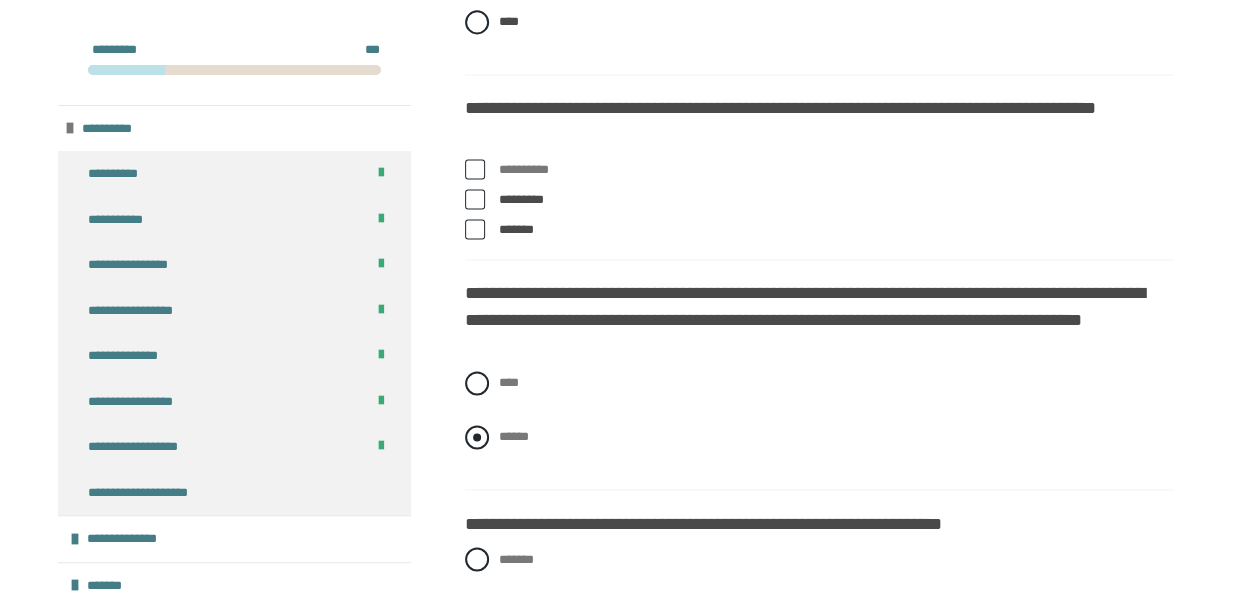 click at bounding box center [477, 437] 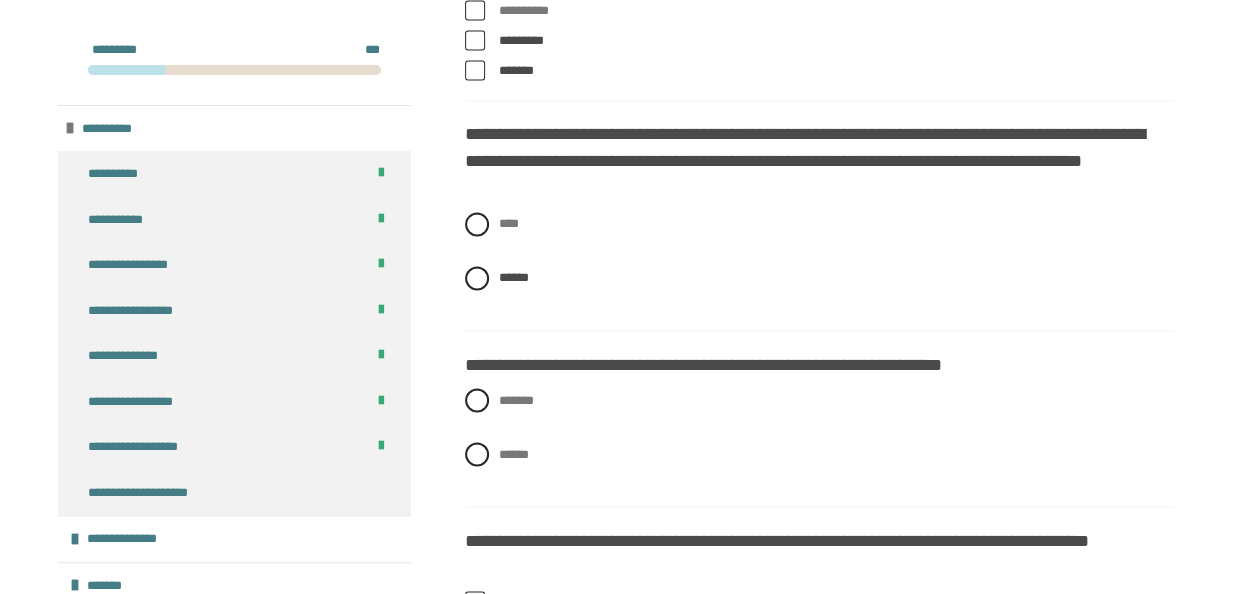 scroll, scrollTop: 1559, scrollLeft: 0, axis: vertical 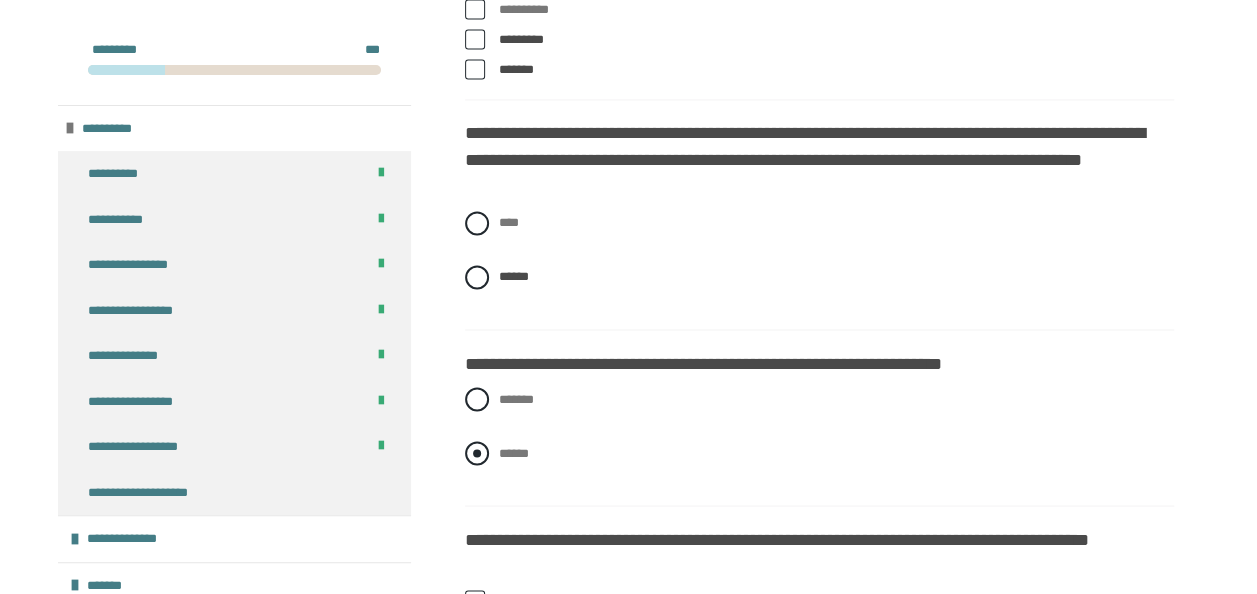 click at bounding box center (477, 453) 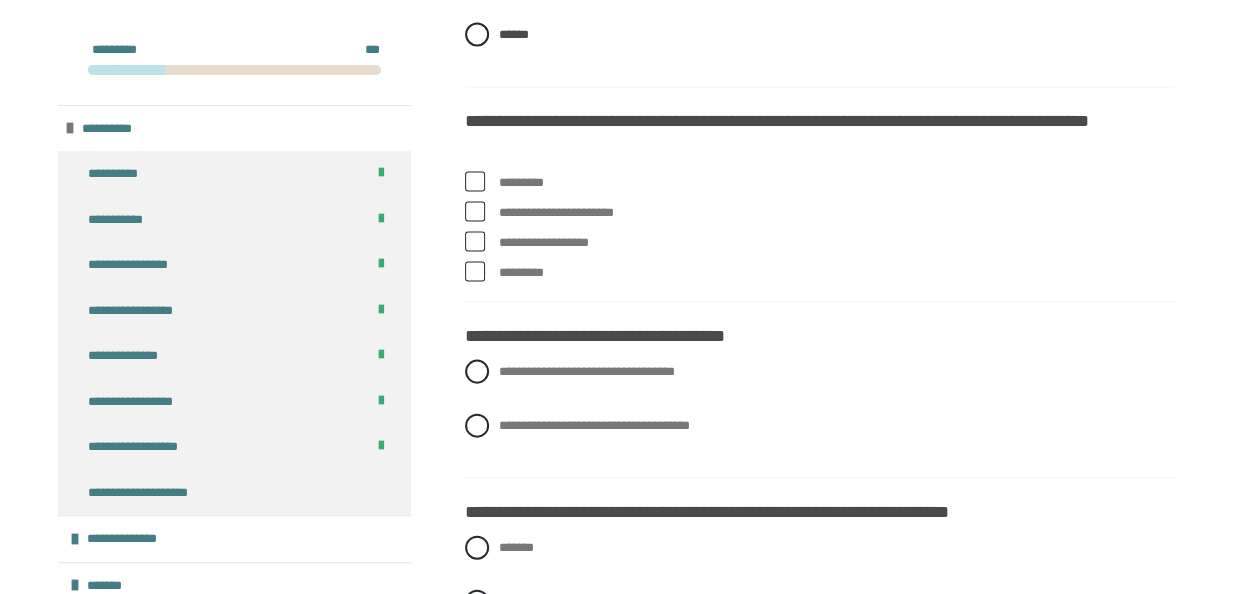 scroll, scrollTop: 1999, scrollLeft: 0, axis: vertical 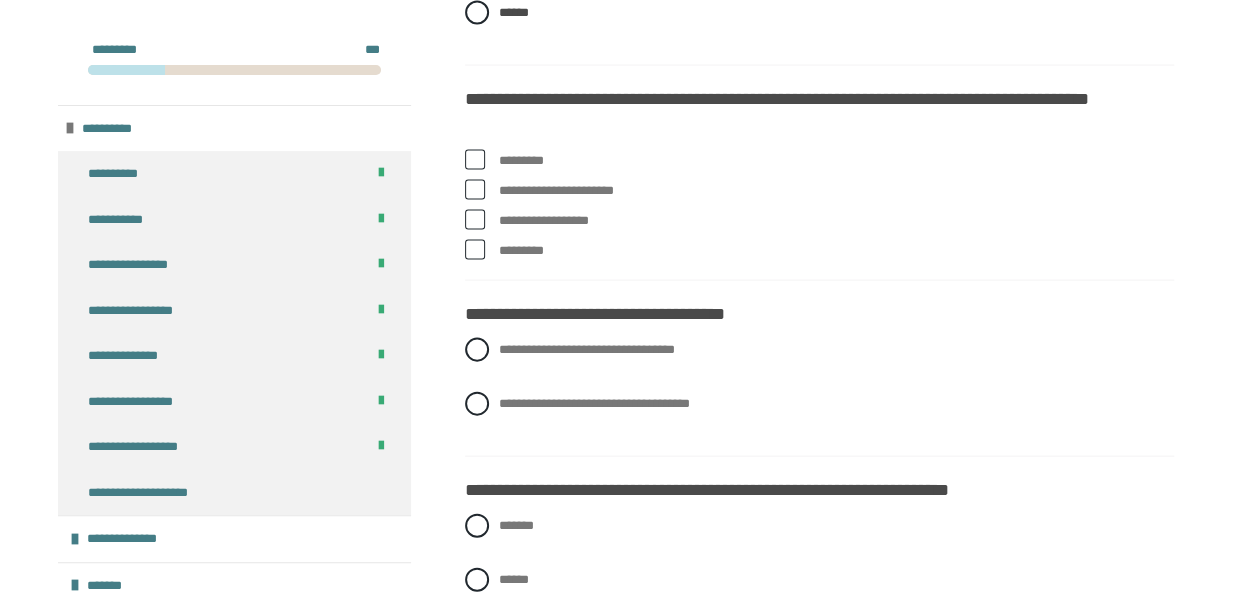 click on "*********" at bounding box center [505, 156] 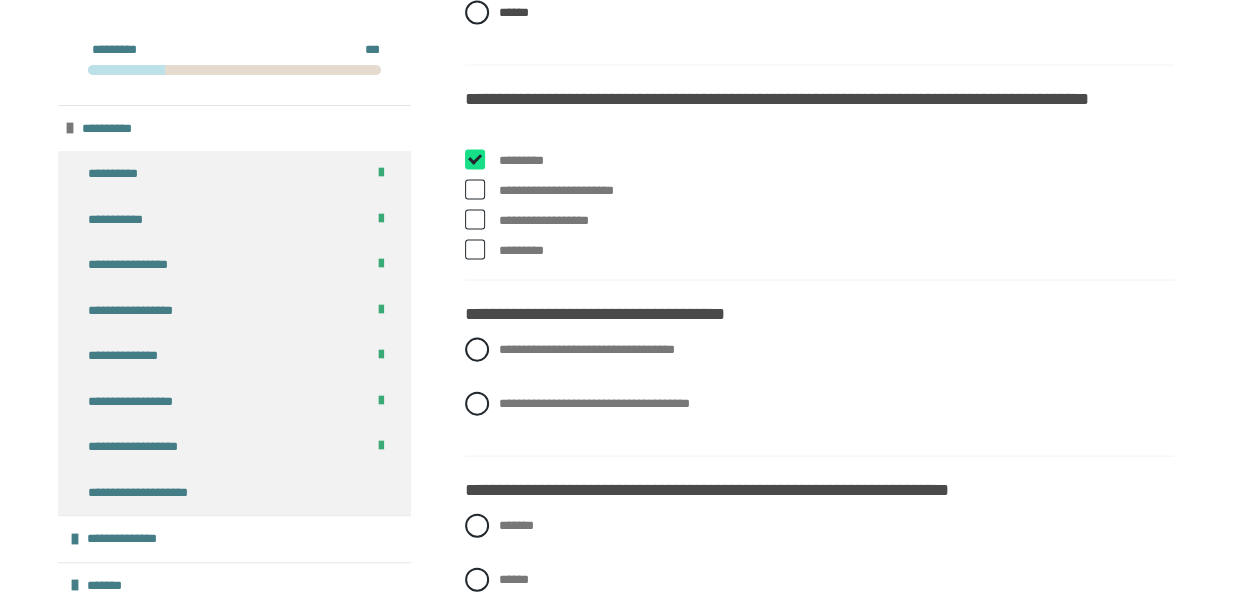 checkbox on "****" 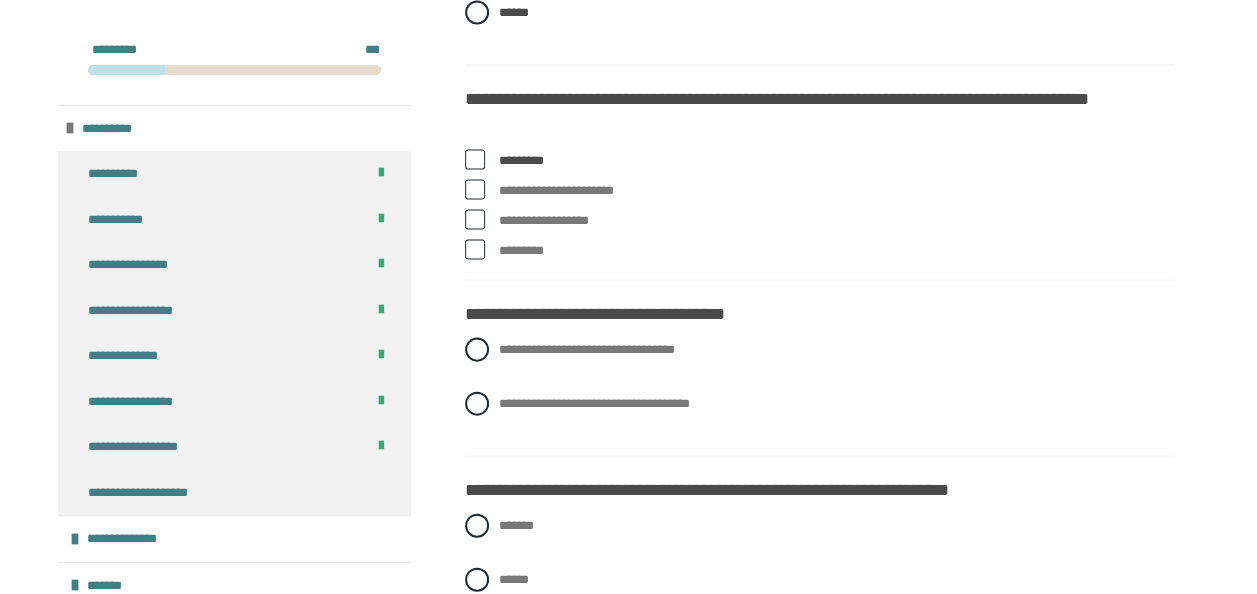 click on "*********" at bounding box center (819, 251) 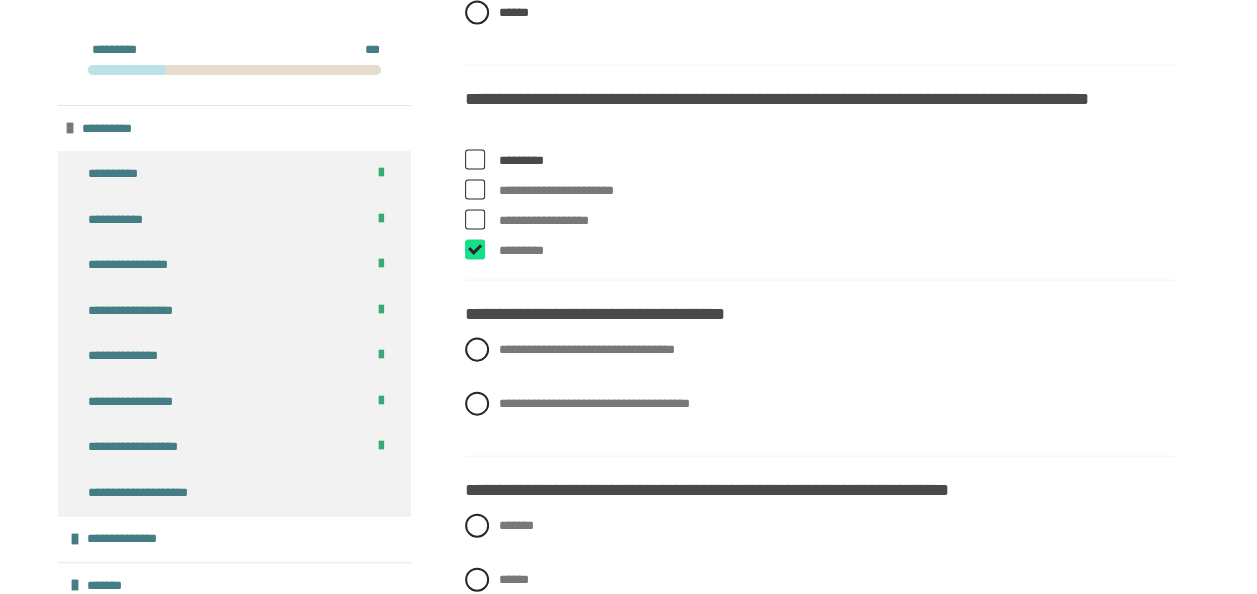 checkbox on "****" 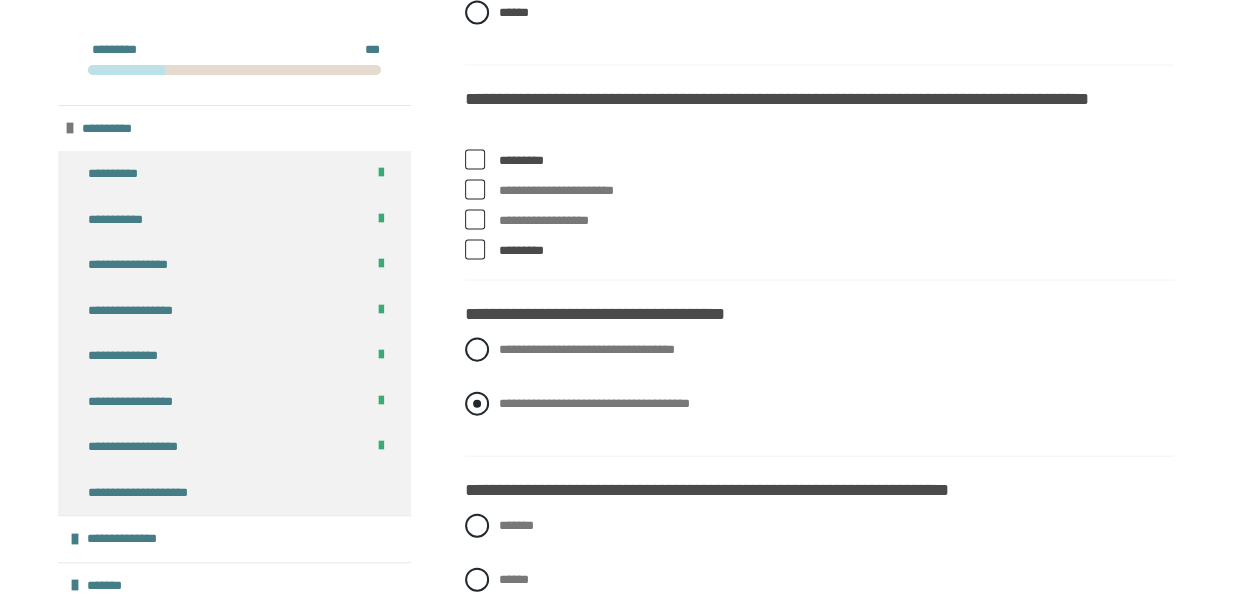 click at bounding box center [477, 404] 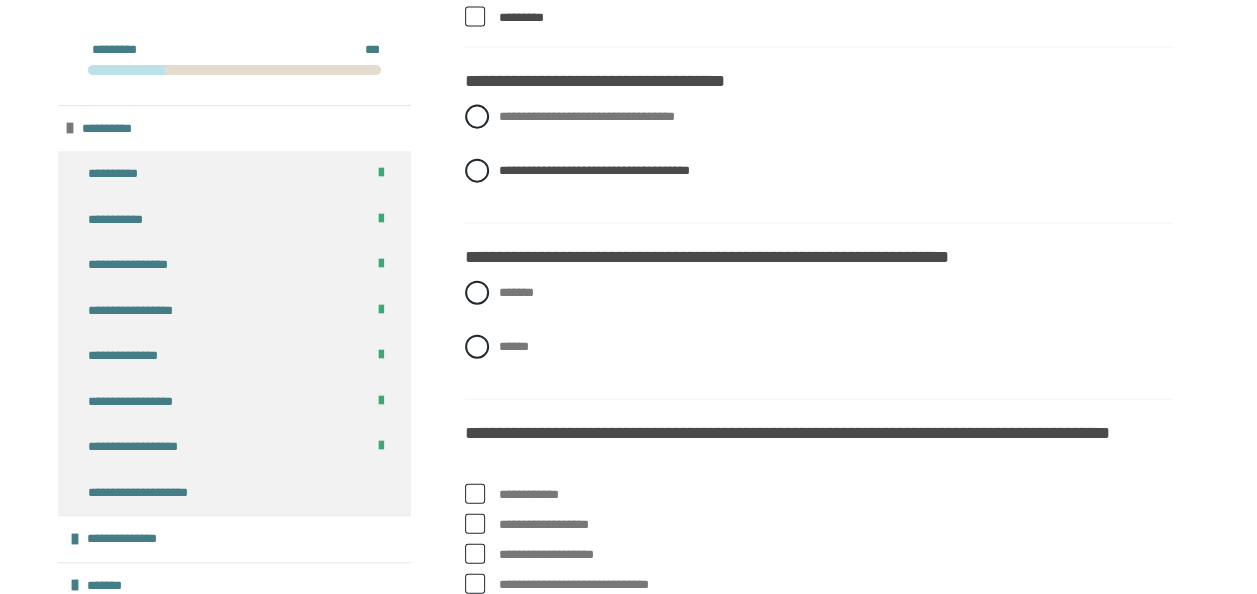 scroll, scrollTop: 2239, scrollLeft: 0, axis: vertical 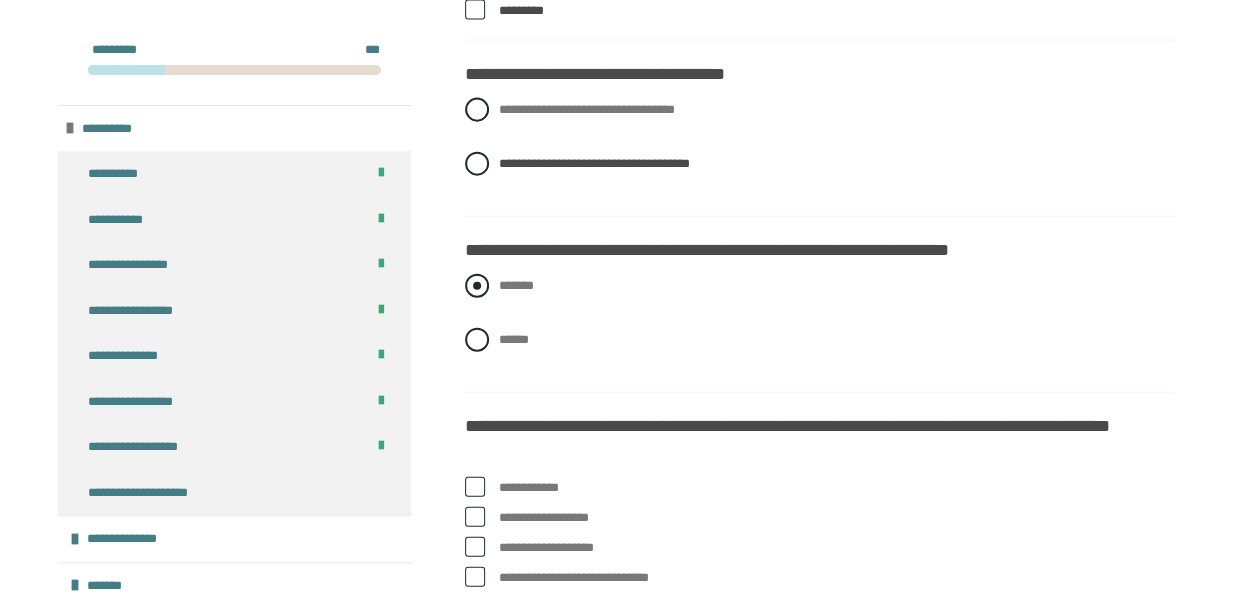click at bounding box center [477, 286] 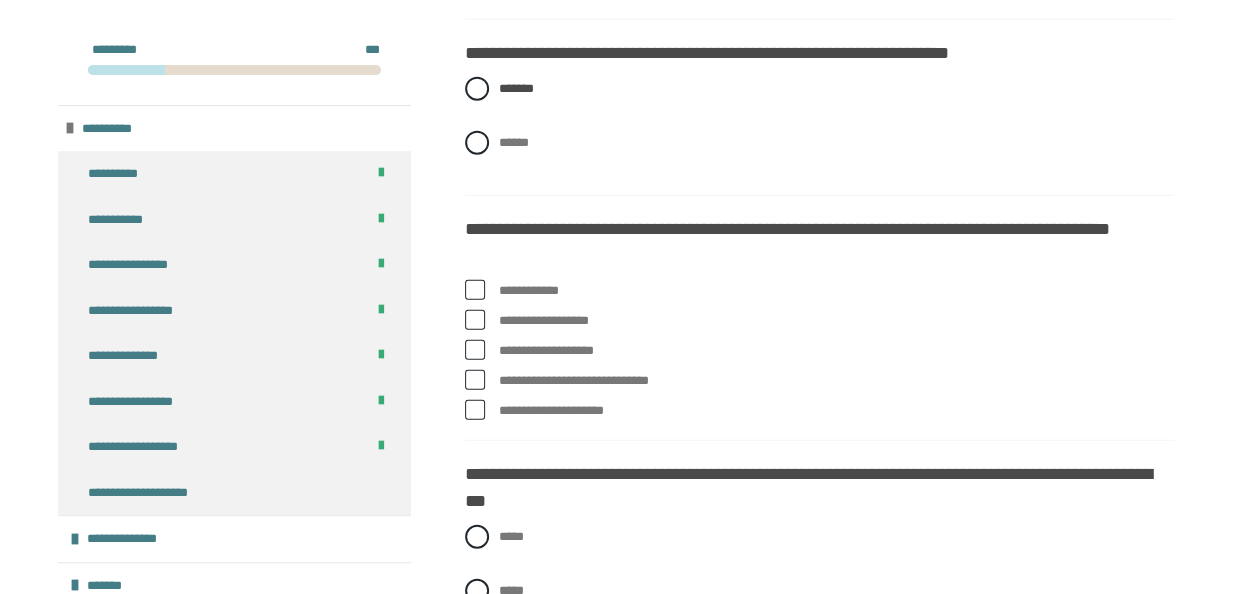 scroll, scrollTop: 2439, scrollLeft: 0, axis: vertical 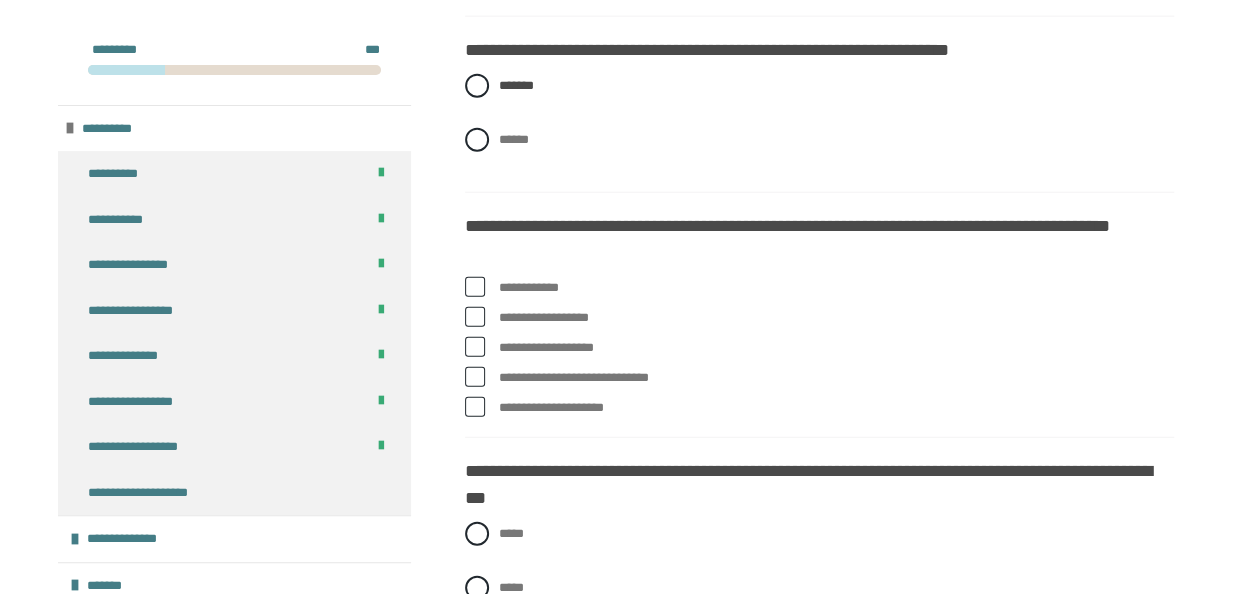 click on "**********" at bounding box center [819, 265] 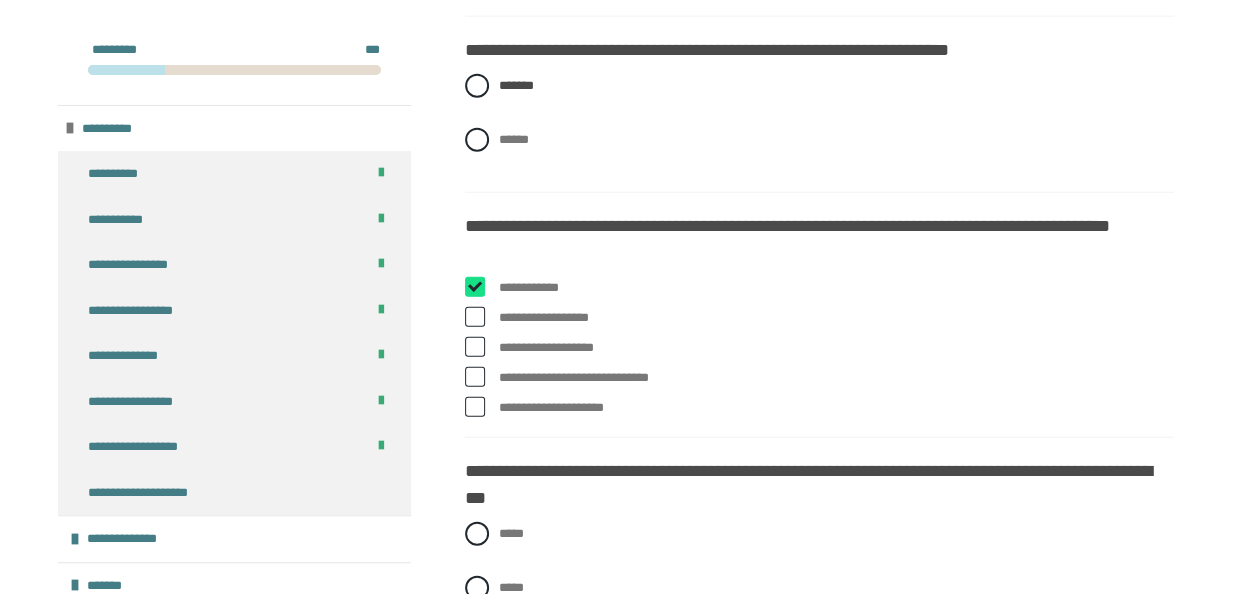 checkbox on "****" 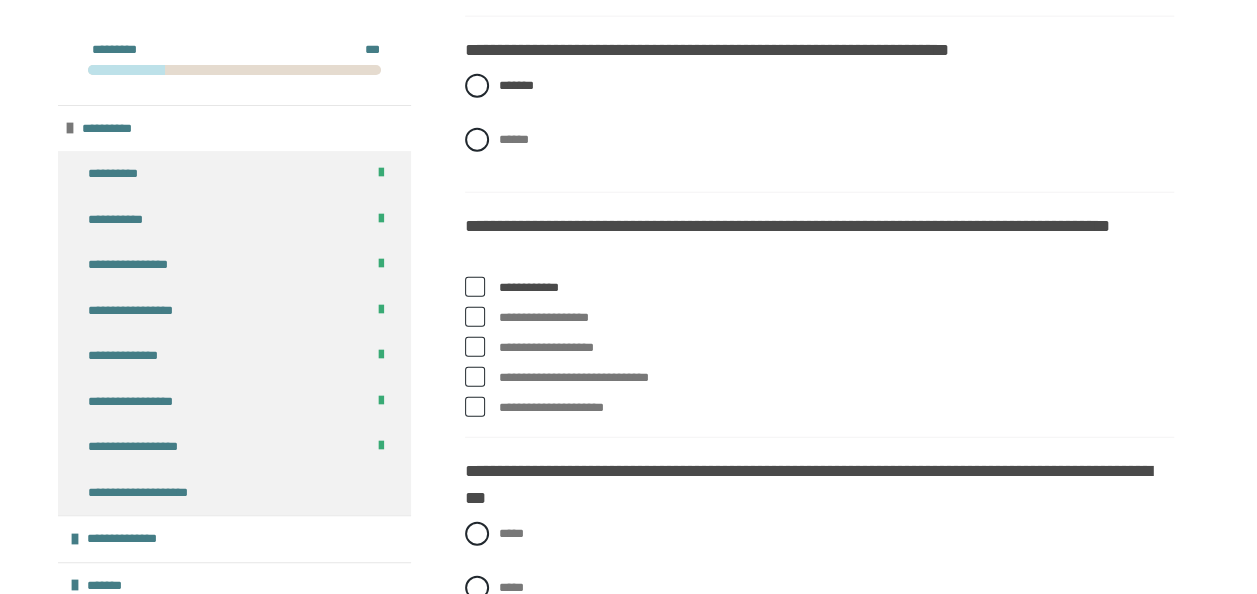 click at bounding box center (475, 317) 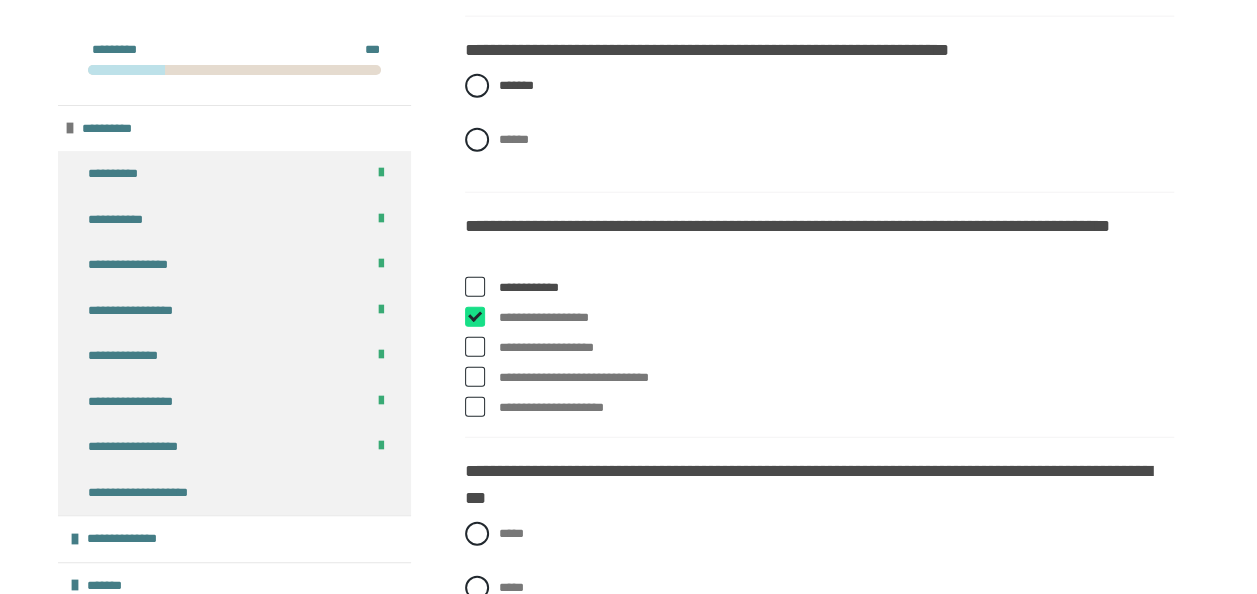 checkbox on "****" 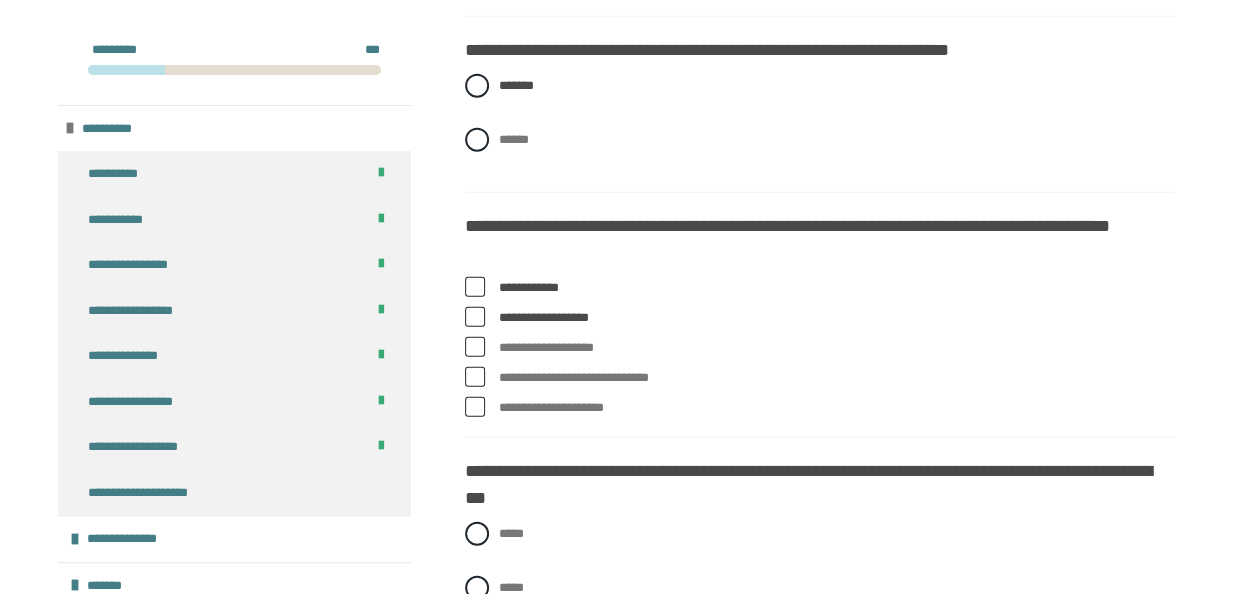 click at bounding box center (475, 347) 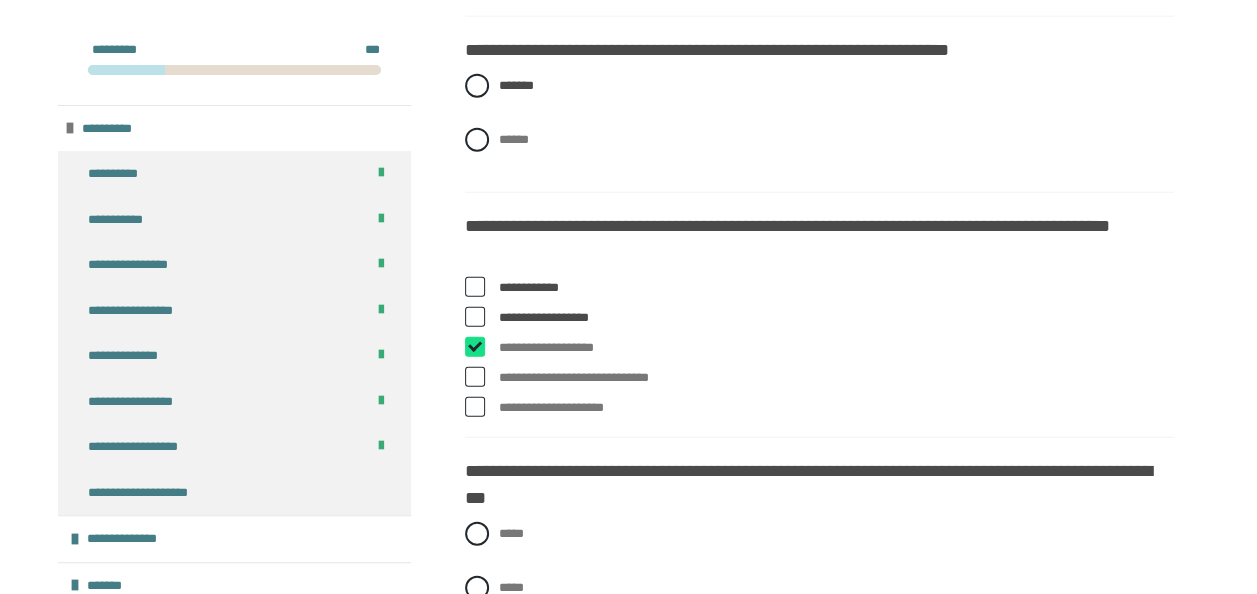 checkbox on "****" 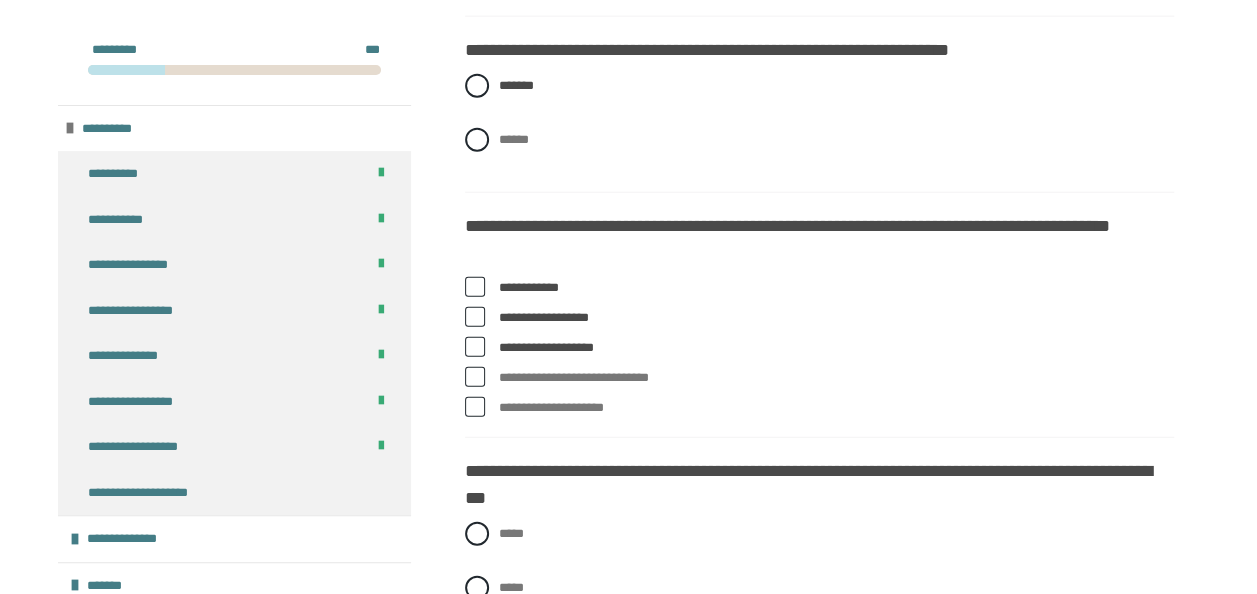 click at bounding box center (475, 377) 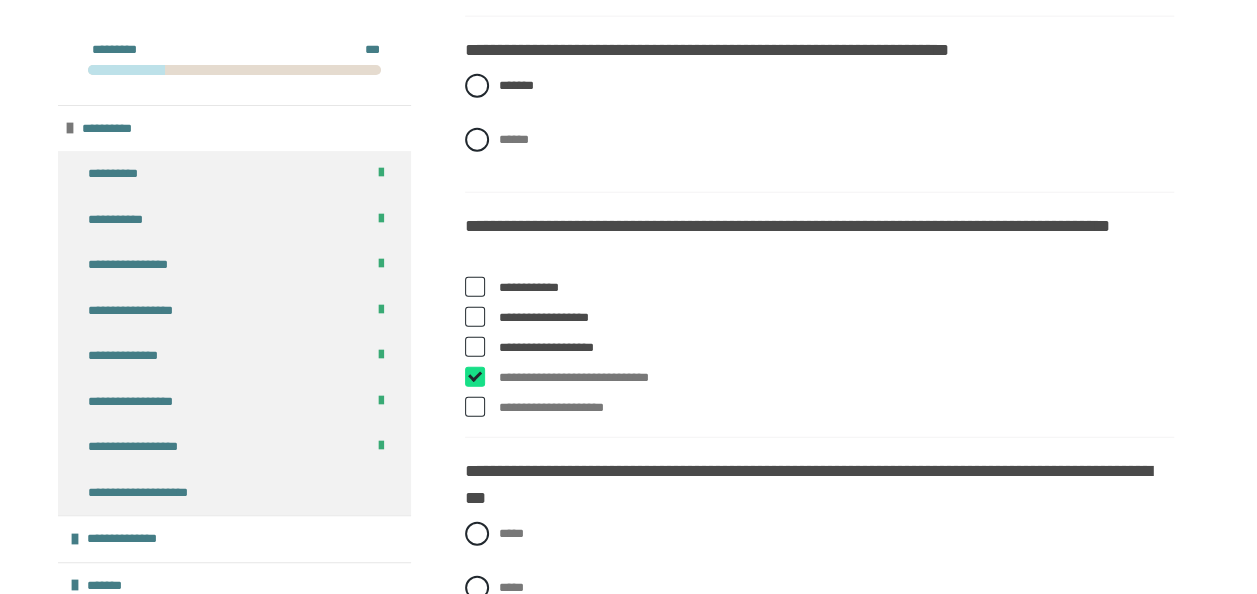 checkbox on "****" 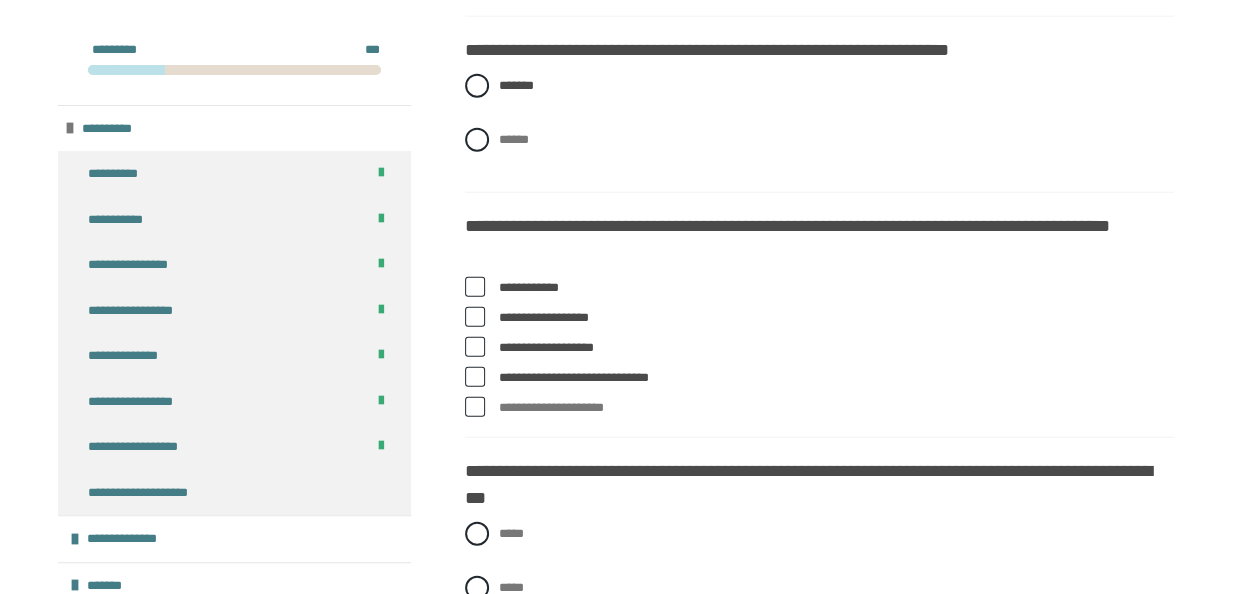 click at bounding box center [475, 407] 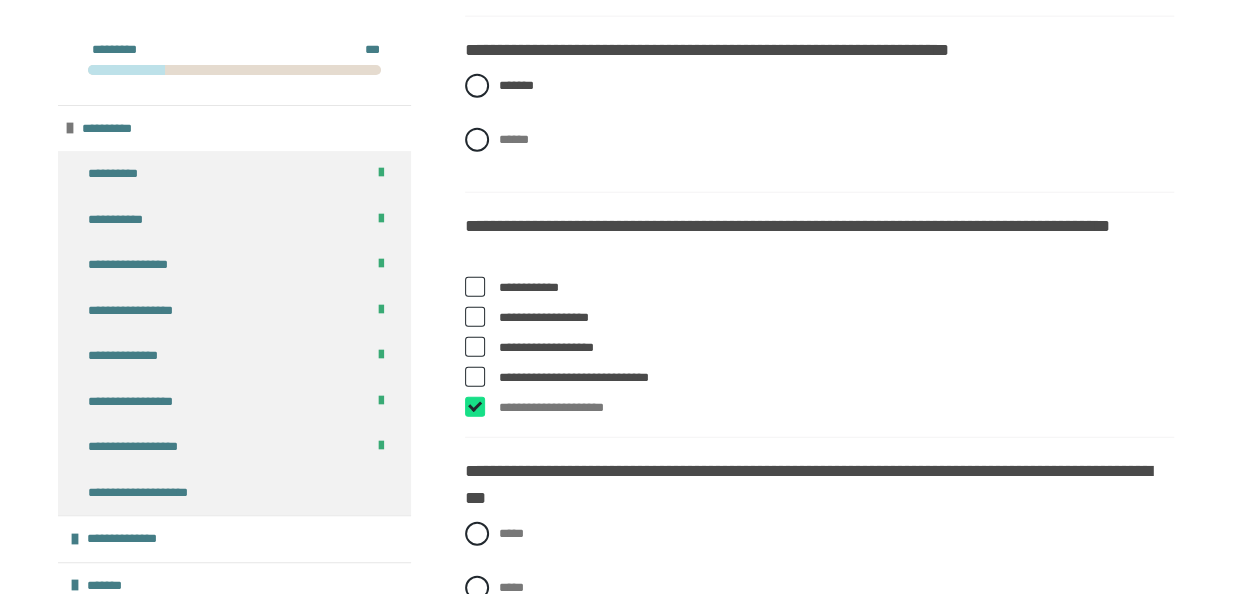 checkbox on "****" 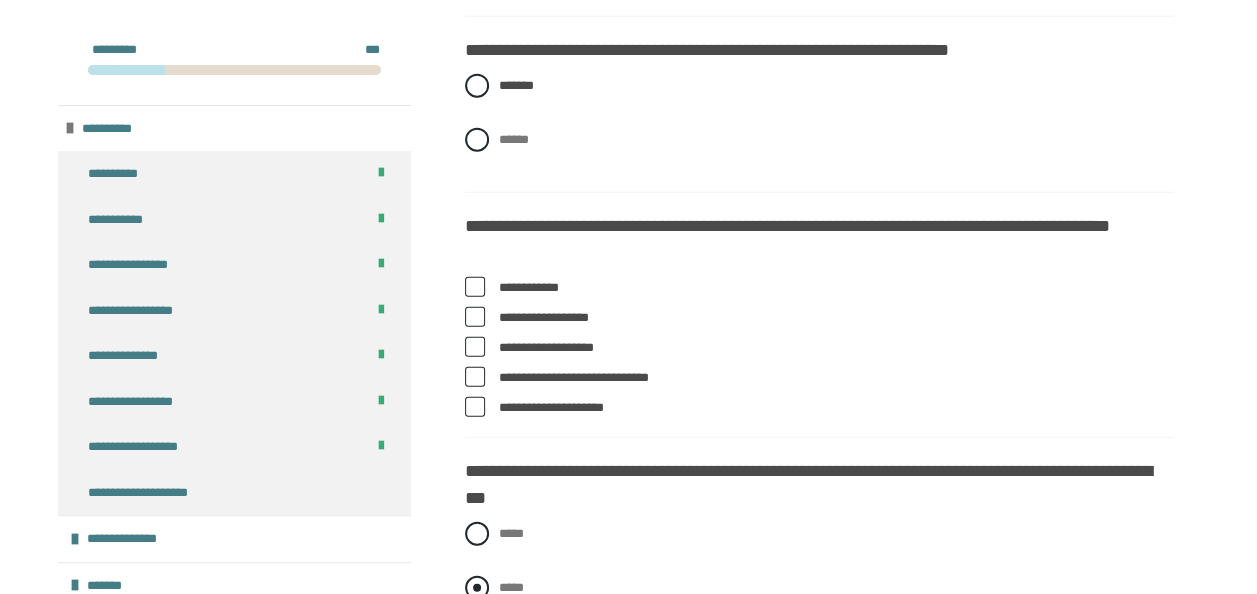 click at bounding box center (477, 588) 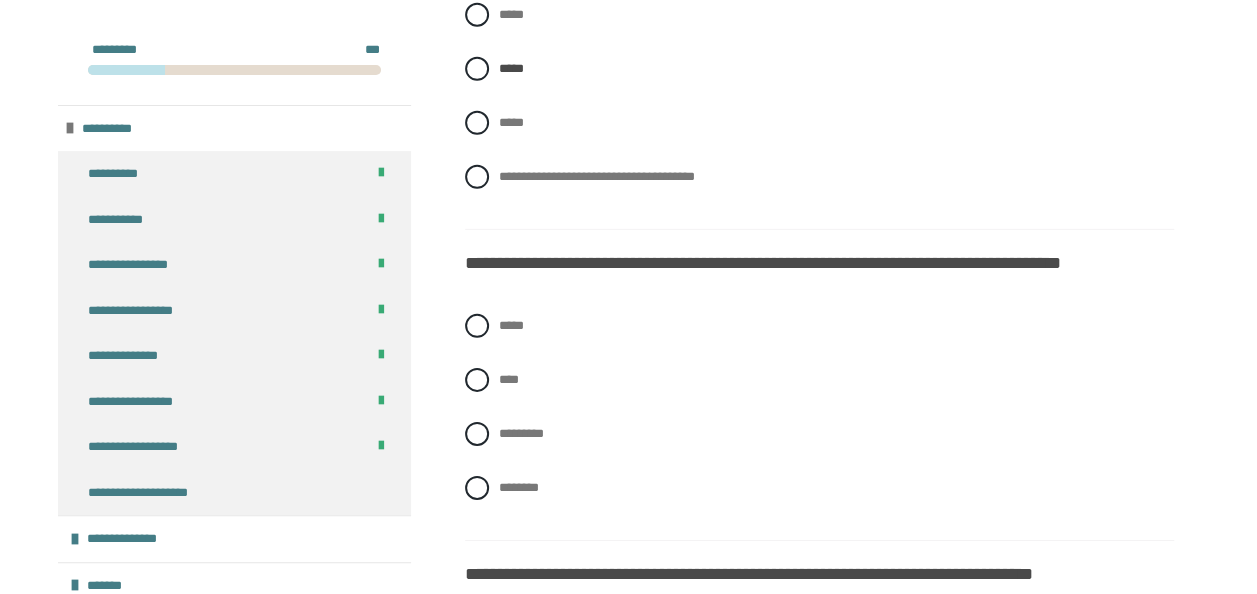 scroll, scrollTop: 2999, scrollLeft: 0, axis: vertical 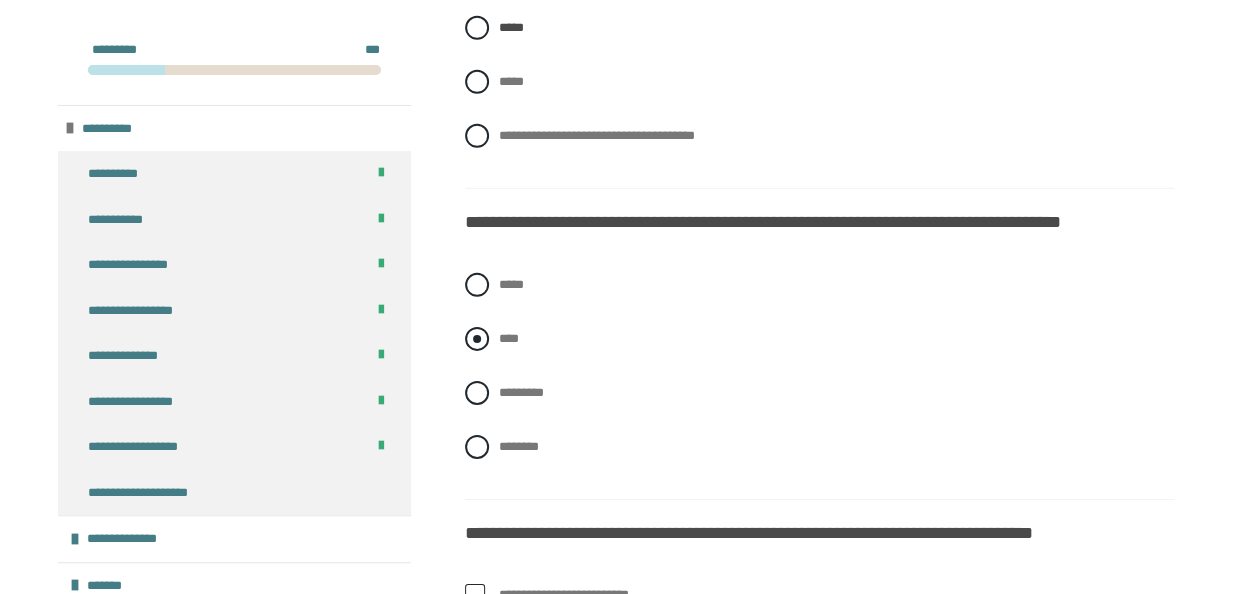 click on "****" at bounding box center (819, 339) 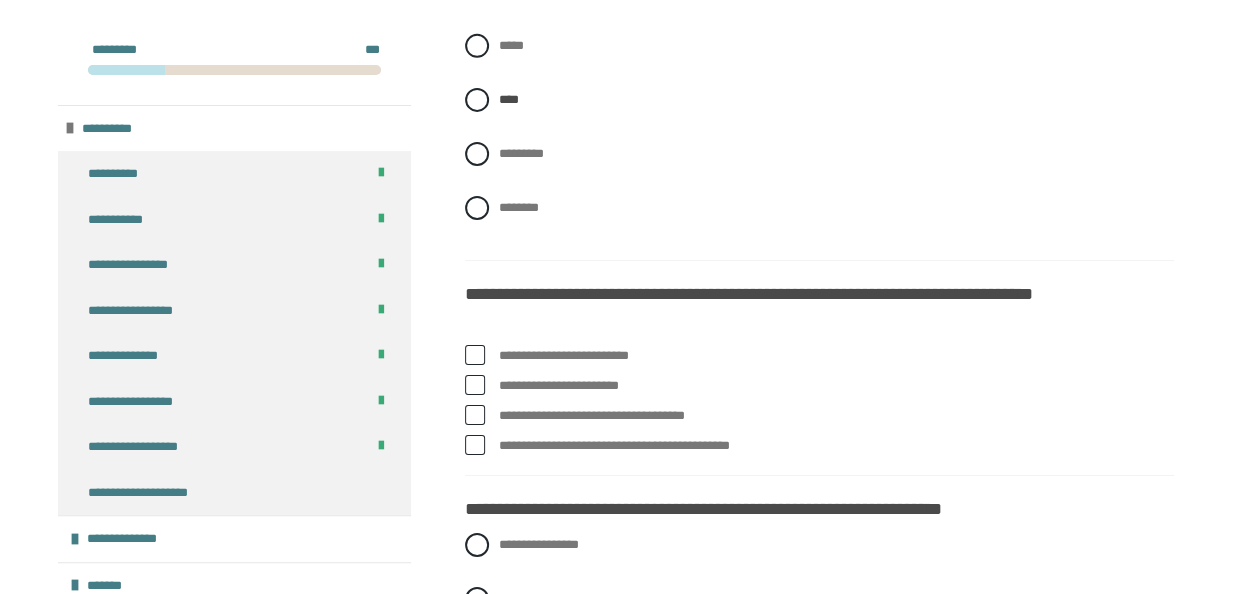 scroll, scrollTop: 3239, scrollLeft: 0, axis: vertical 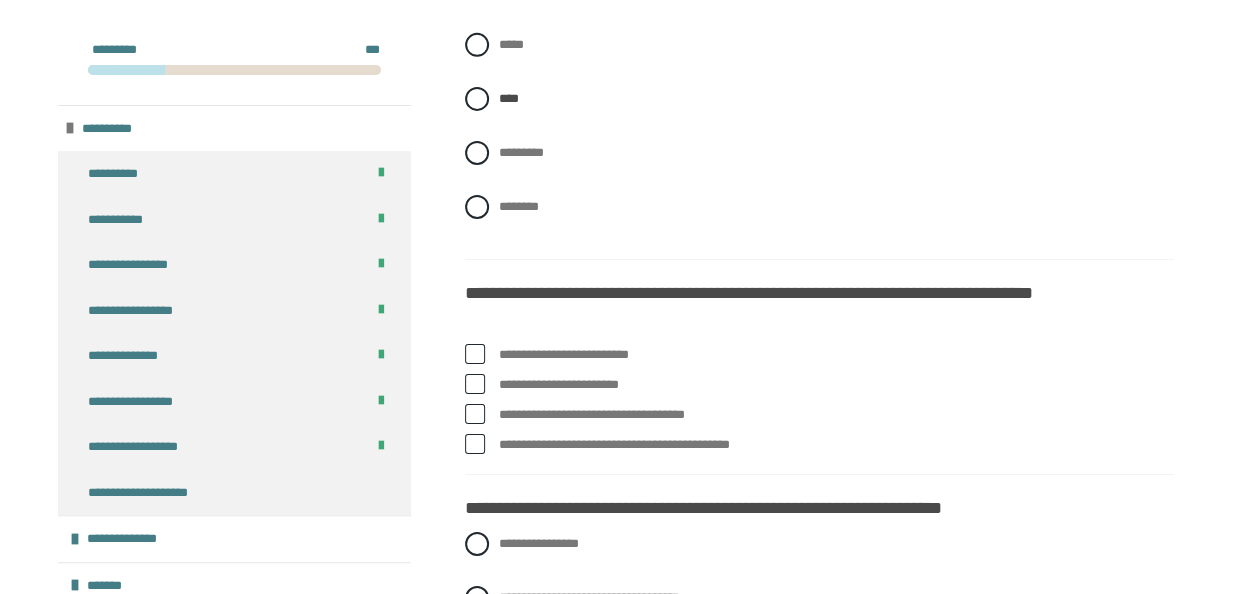 click on "**********" at bounding box center (836, 355) 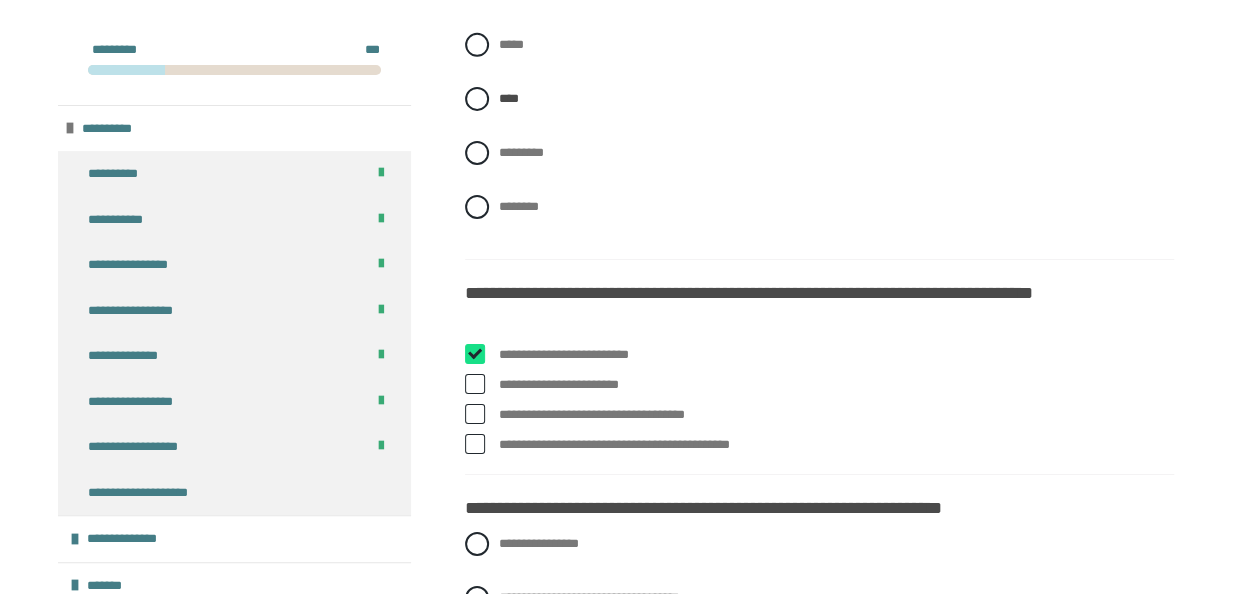 checkbox on "****" 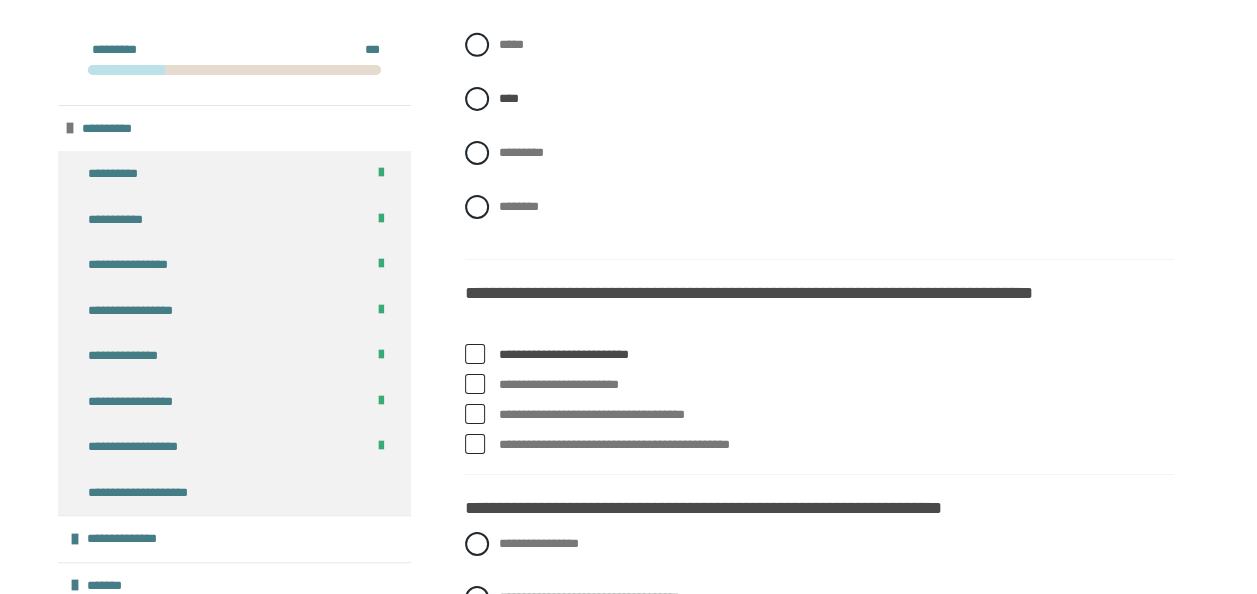 click on "**********" at bounding box center (836, 415) 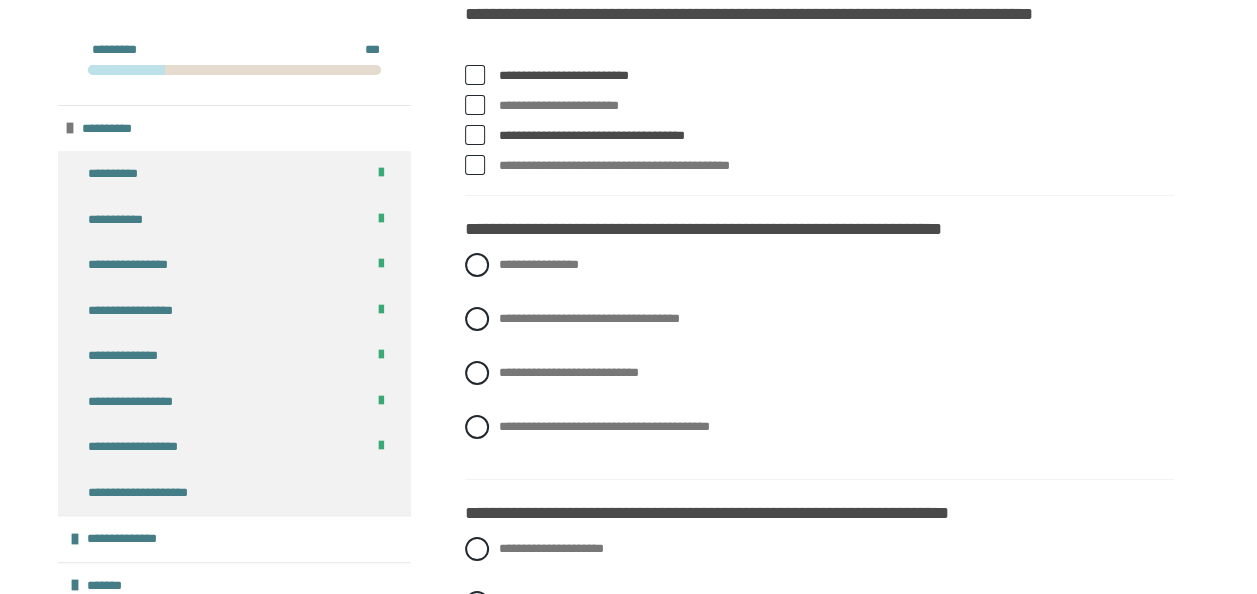 scroll, scrollTop: 3519, scrollLeft: 0, axis: vertical 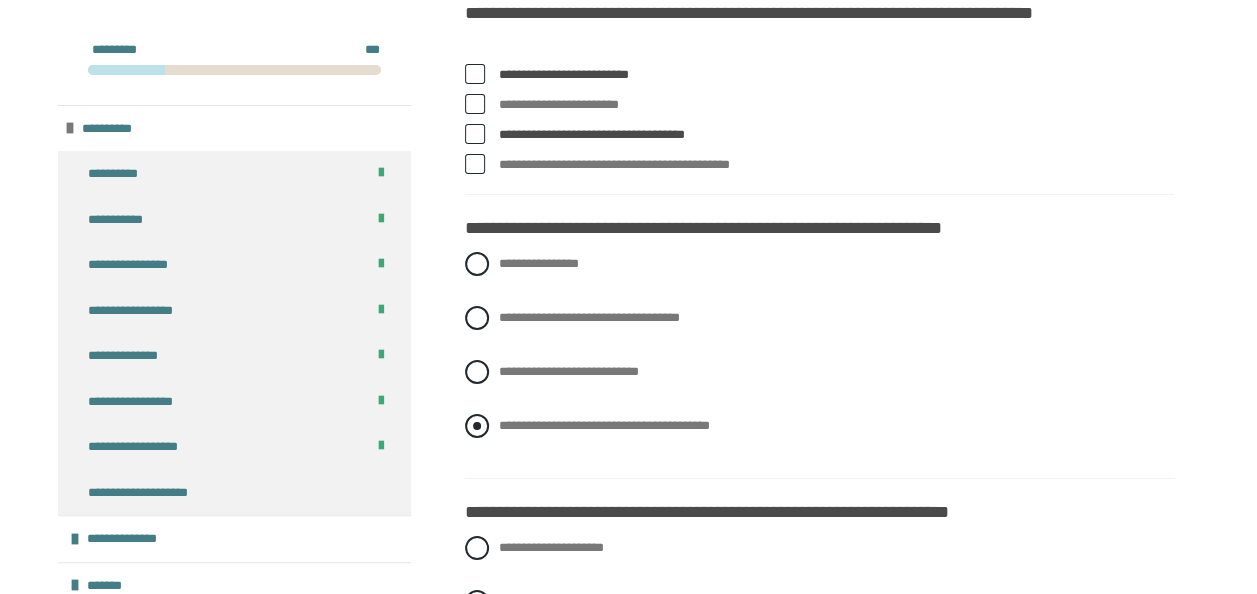 click at bounding box center (477, 426) 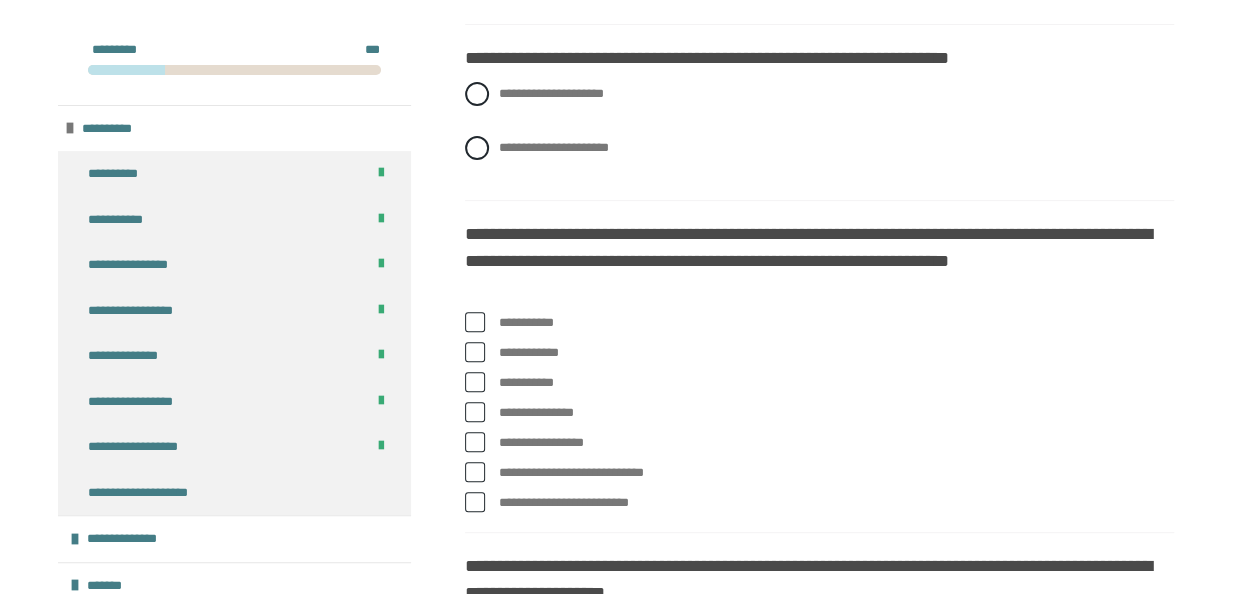 scroll, scrollTop: 3999, scrollLeft: 0, axis: vertical 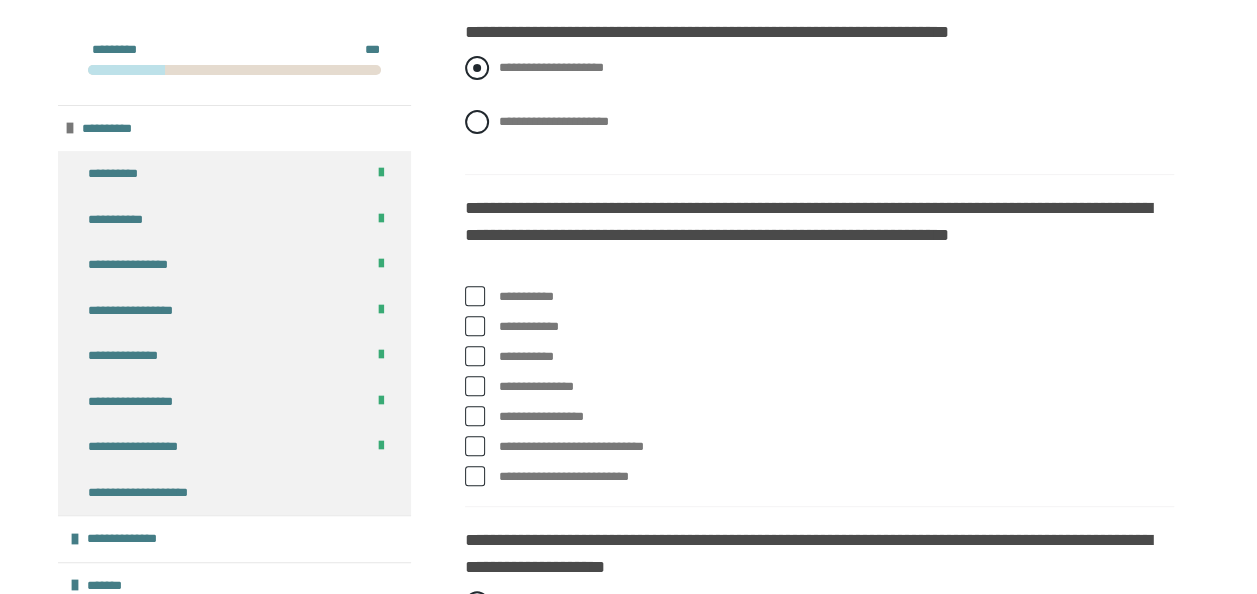 click at bounding box center [477, 68] 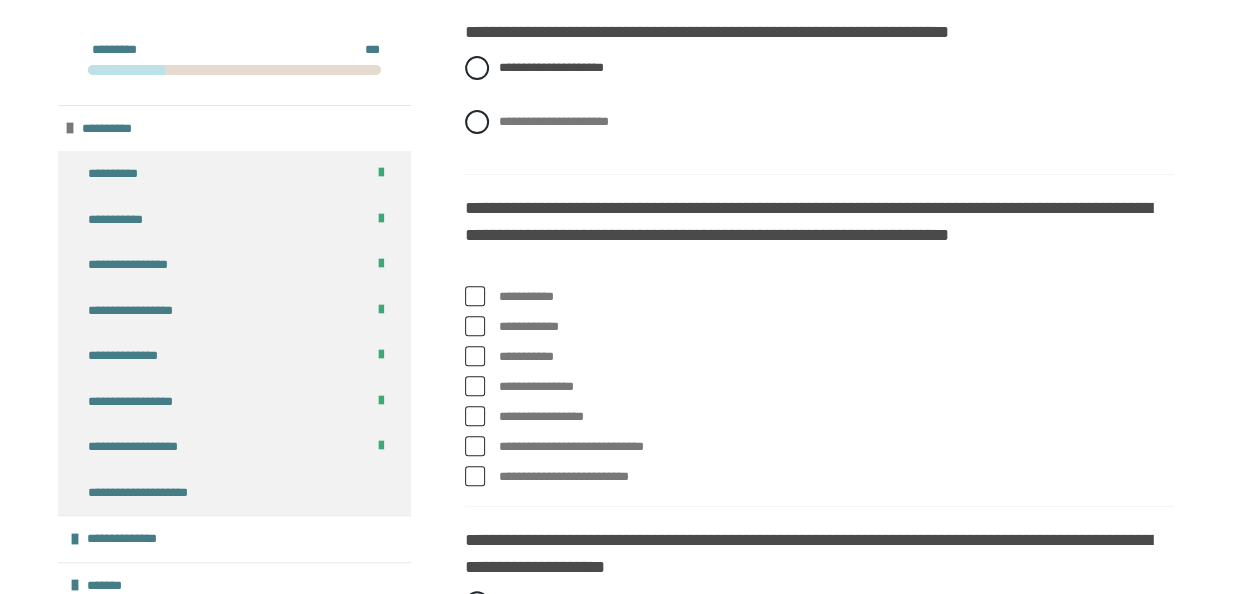 click at bounding box center [475, 296] 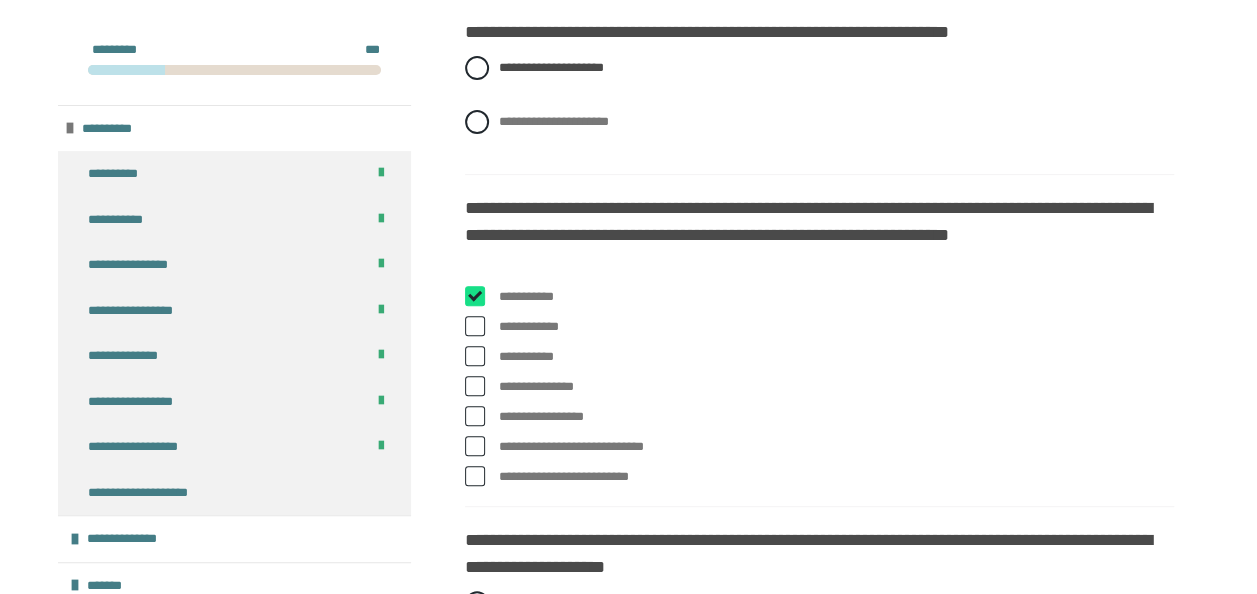 checkbox on "****" 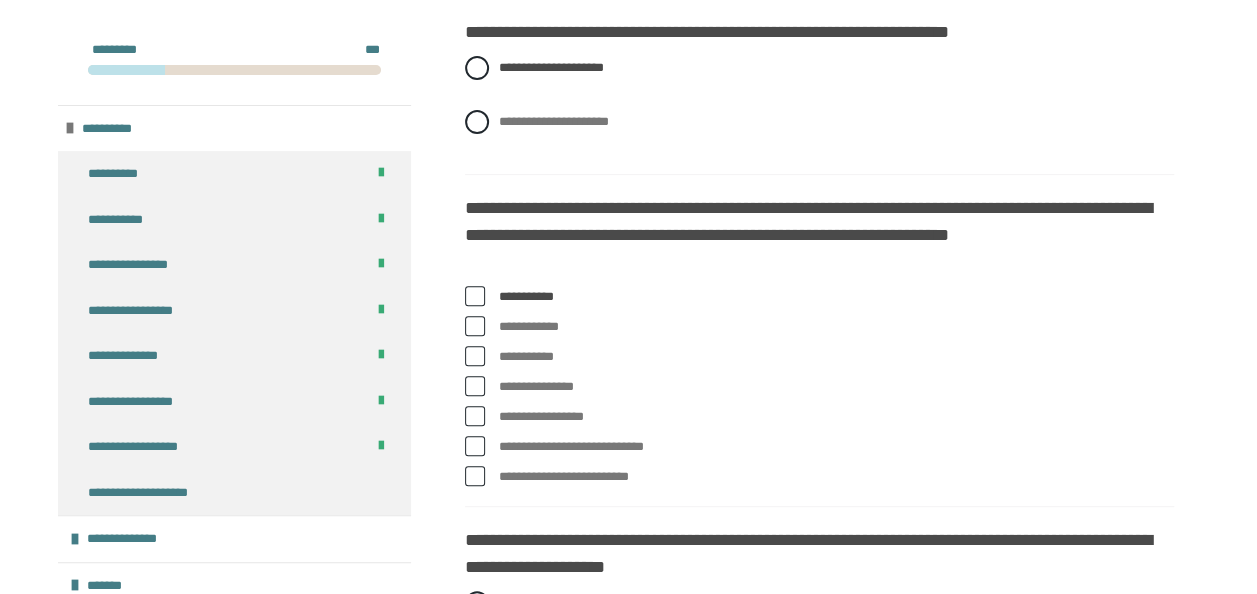 click at bounding box center (475, 356) 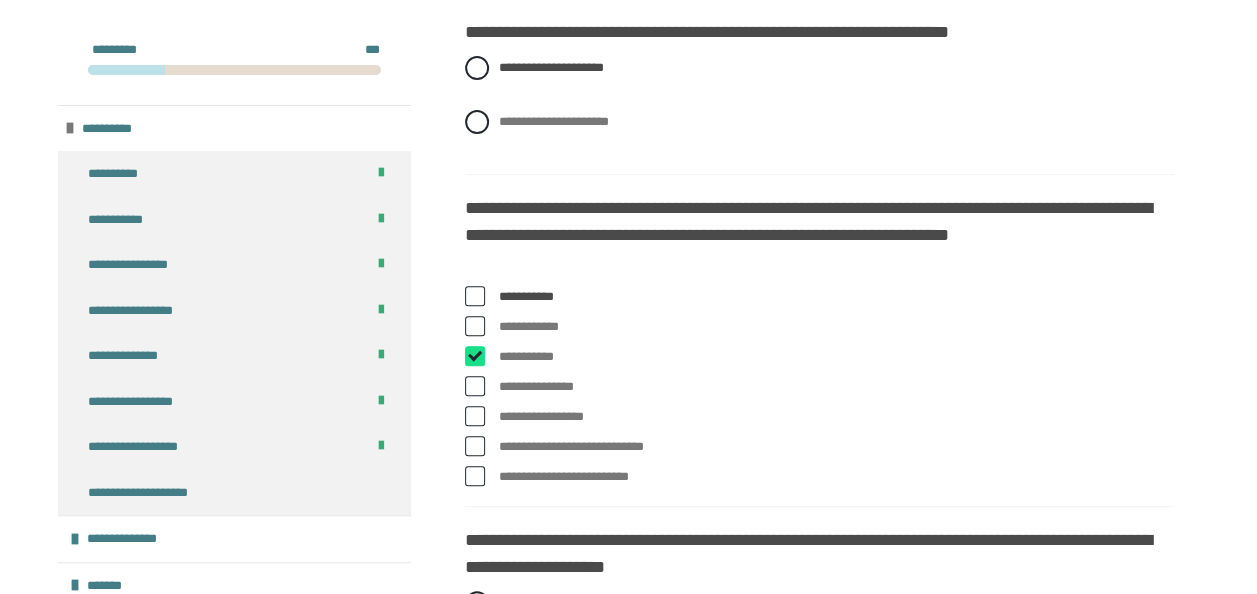 checkbox on "****" 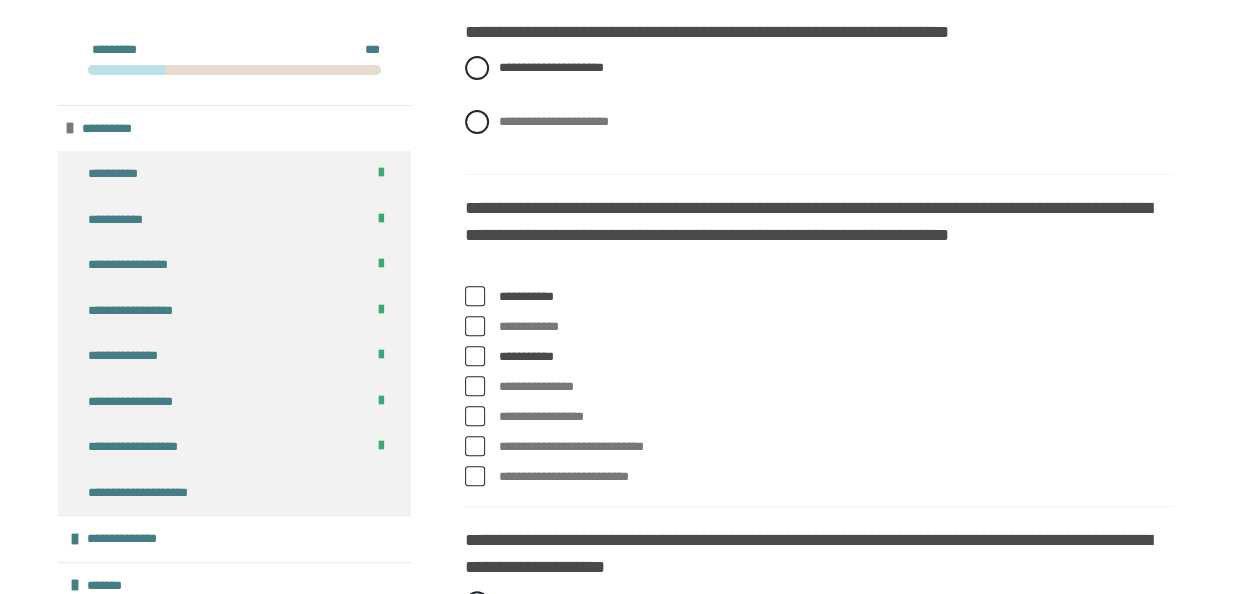 drag, startPoint x: 482, startPoint y: 354, endPoint x: 472, endPoint y: 426, distance: 72.691124 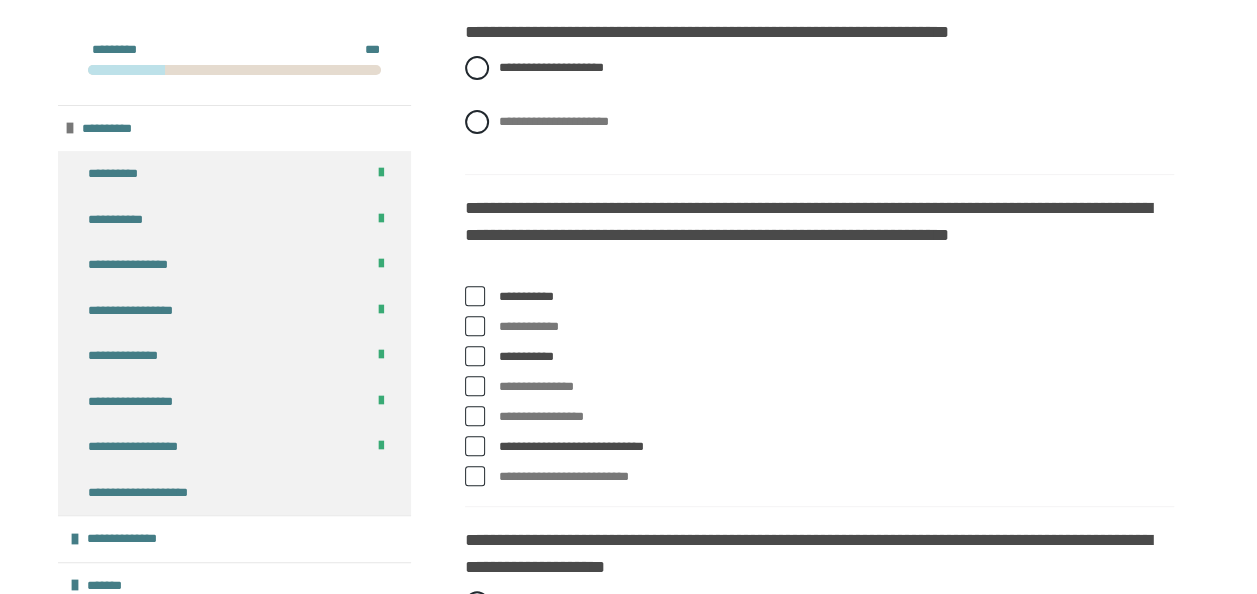 click at bounding box center [475, 476] 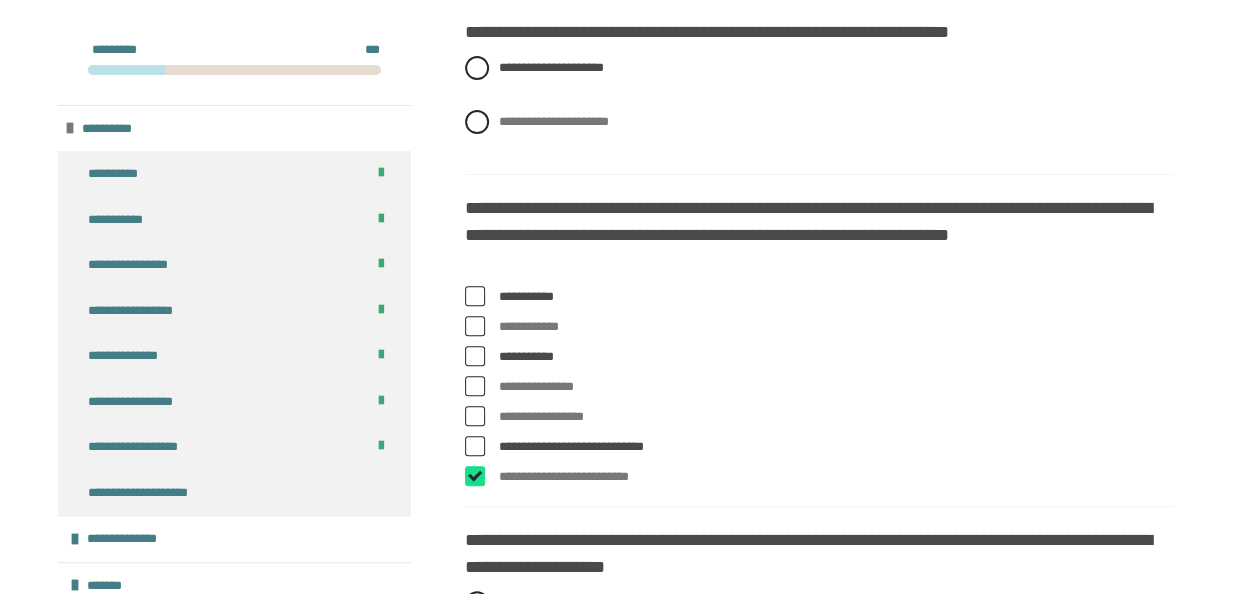 checkbox on "****" 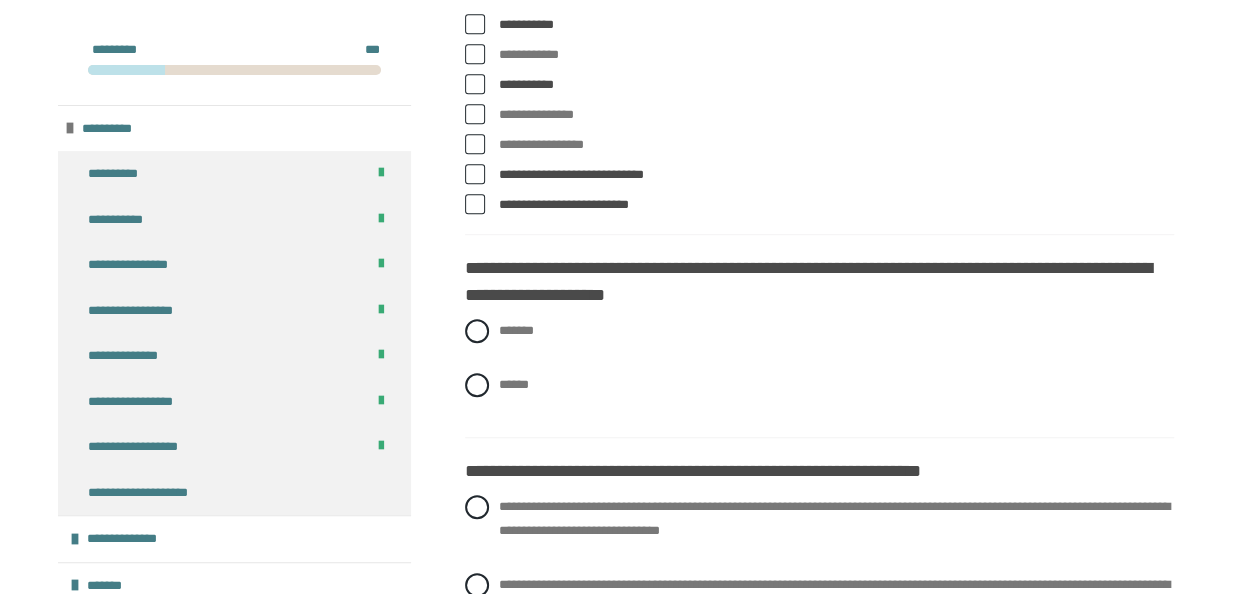 scroll, scrollTop: 4279, scrollLeft: 0, axis: vertical 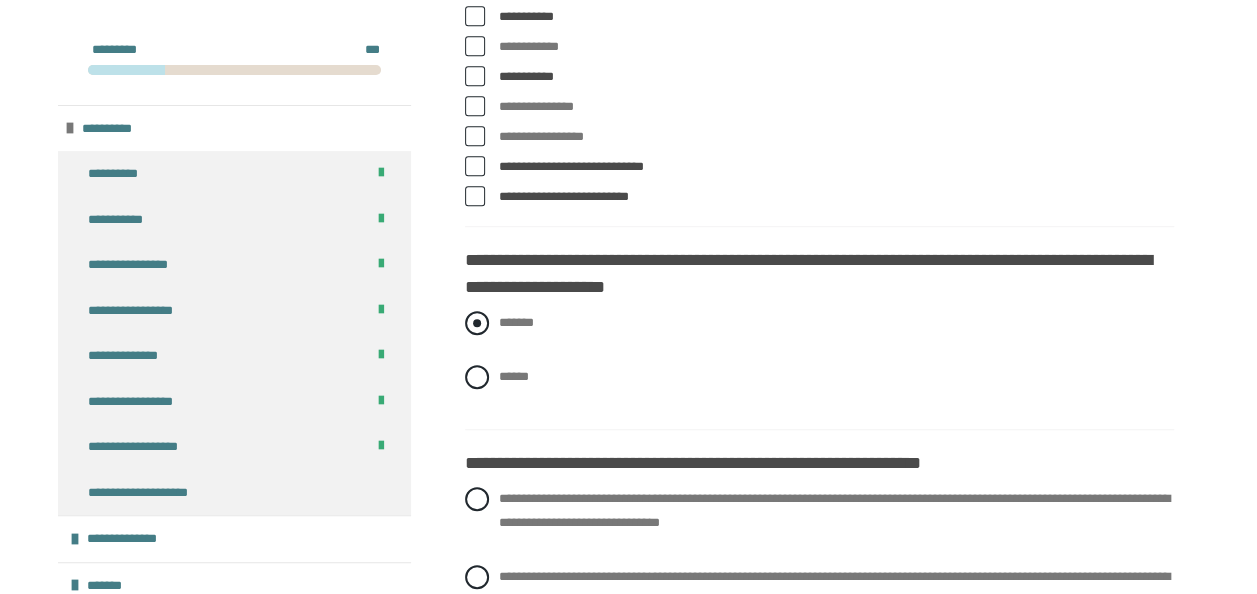 click on "*******" at bounding box center [516, 322] 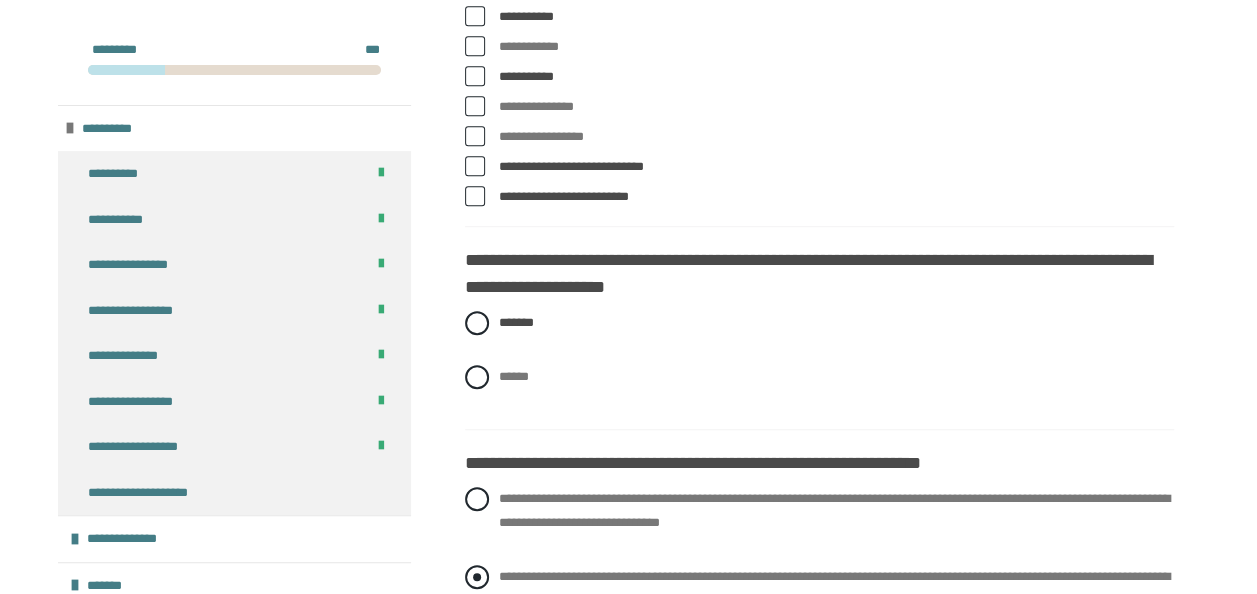 click at bounding box center (477, 577) 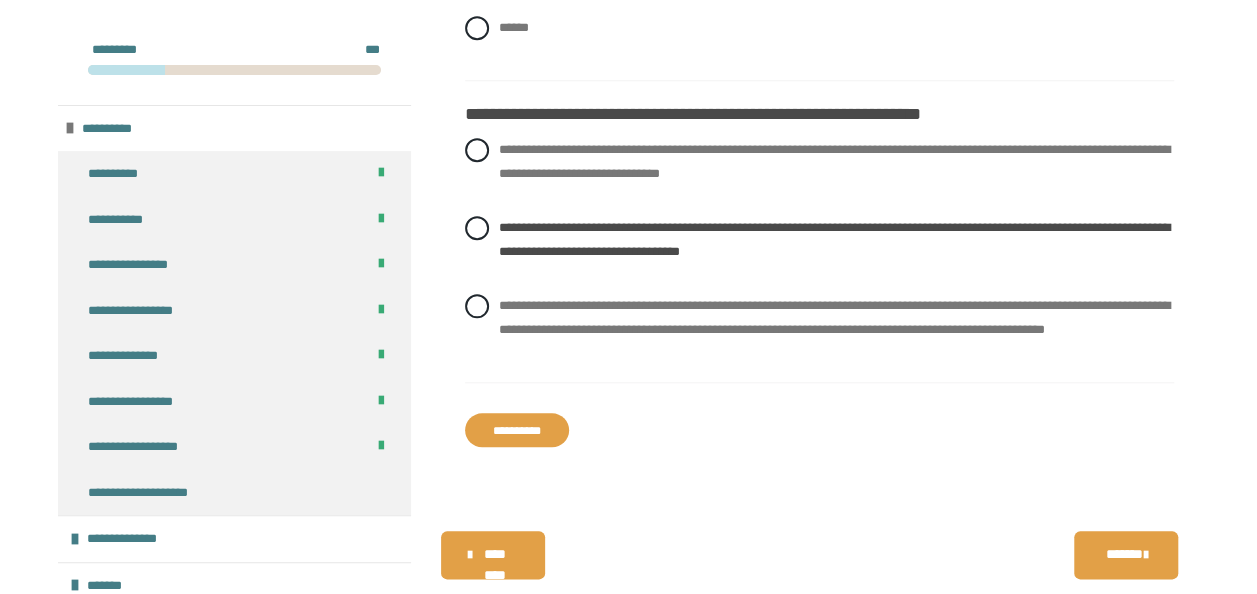 scroll, scrollTop: 4639, scrollLeft: 0, axis: vertical 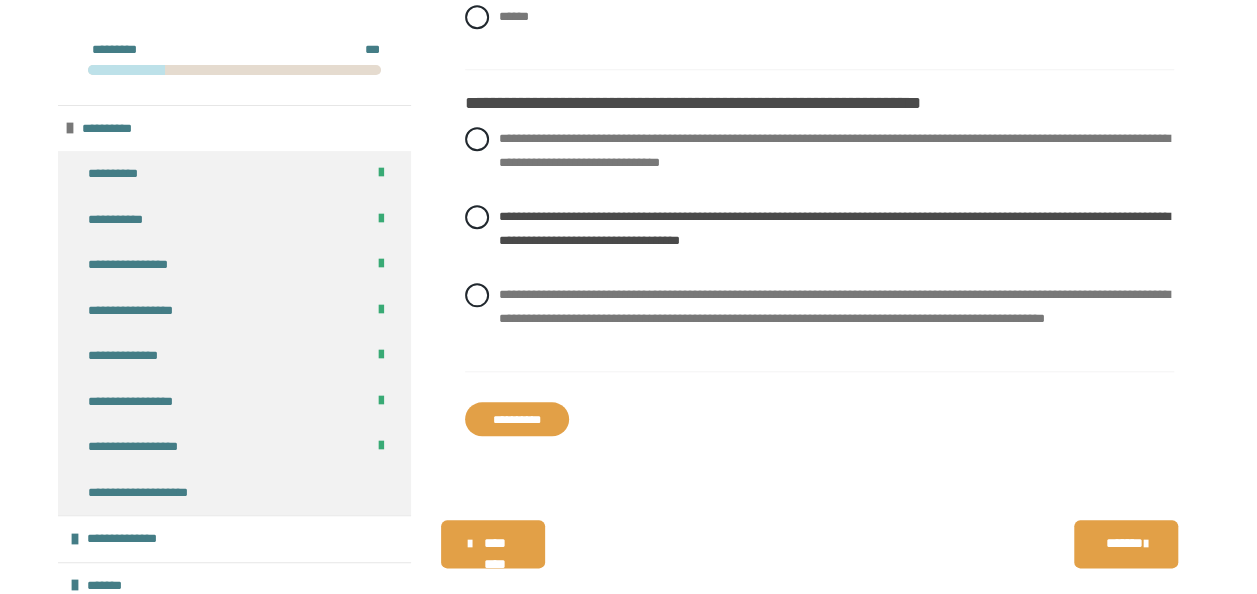 click on "**********" at bounding box center (517, 419) 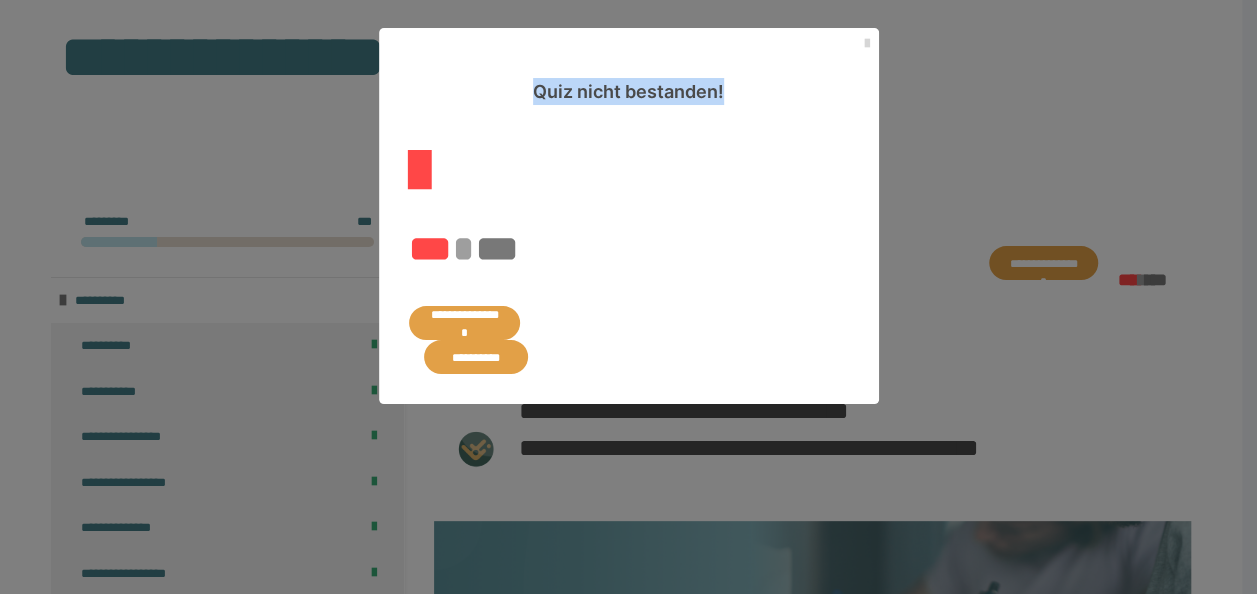 drag, startPoint x: 850, startPoint y: 49, endPoint x: 860, endPoint y: 44, distance: 11.18034 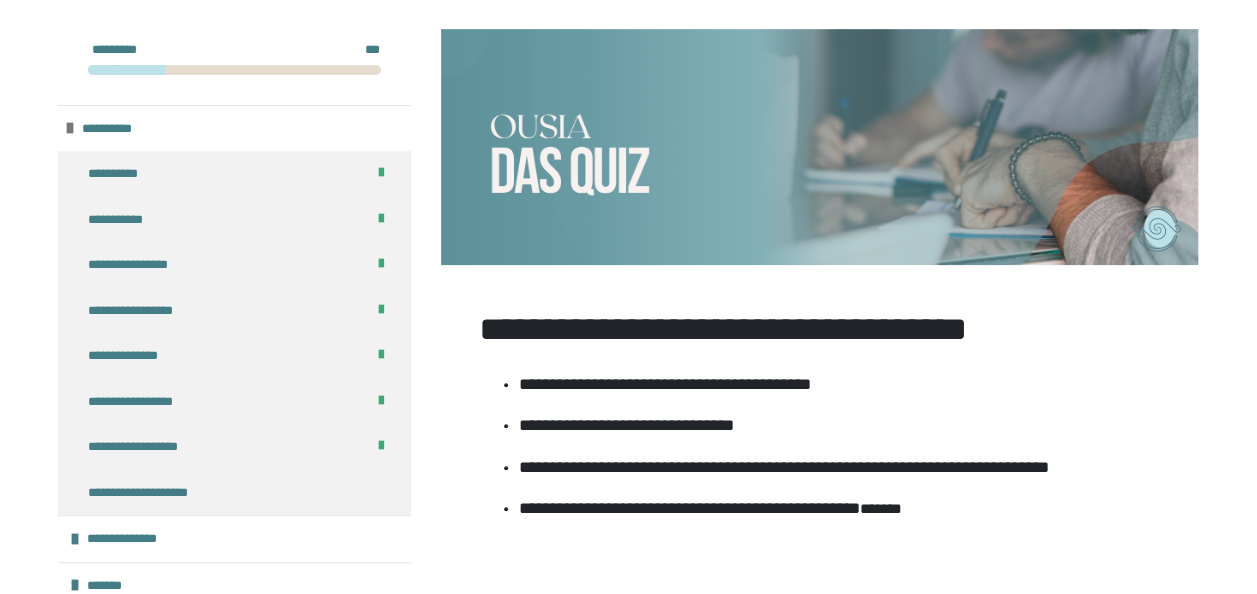 scroll, scrollTop: 674, scrollLeft: 0, axis: vertical 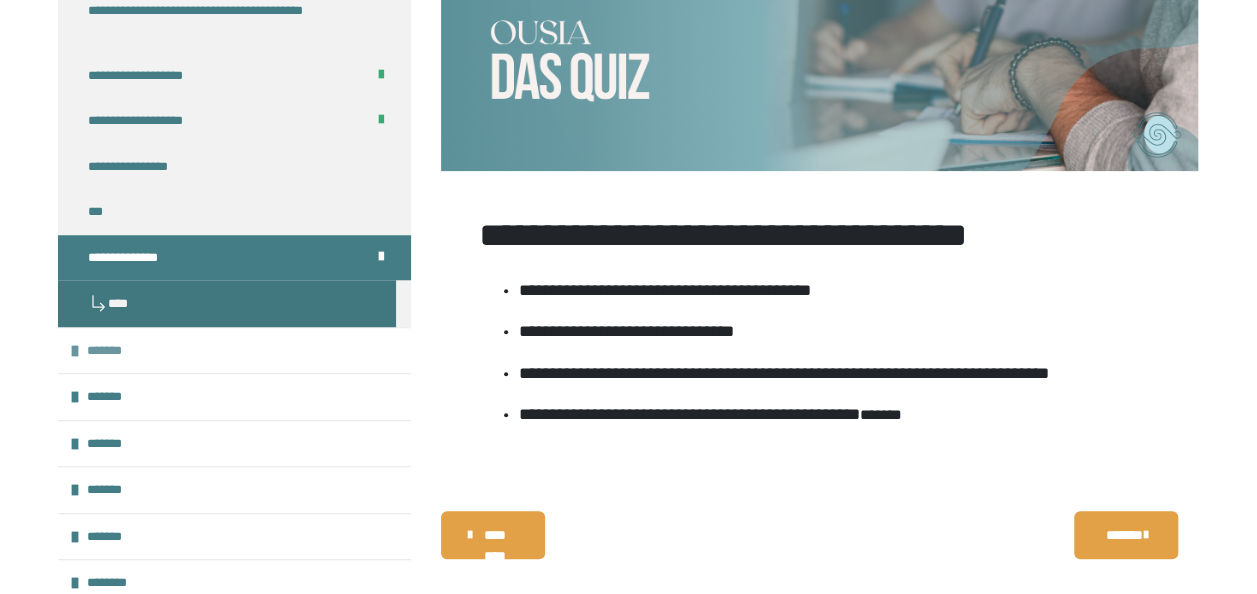 click on "*******" at bounding box center [234, 350] 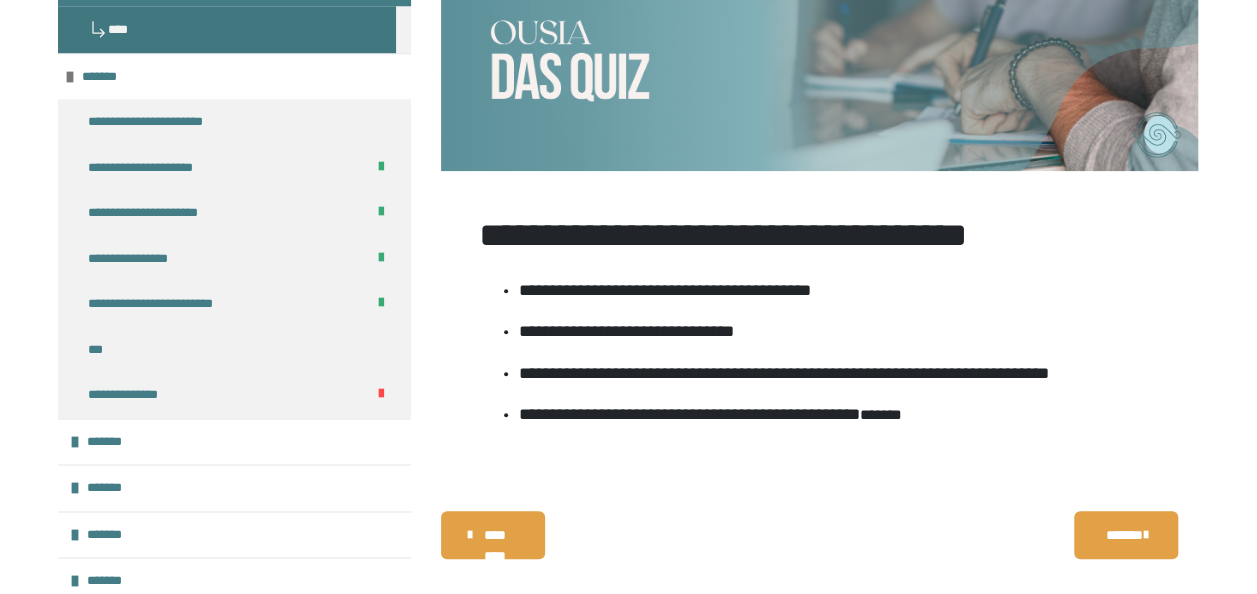 scroll, scrollTop: 1040, scrollLeft: 0, axis: vertical 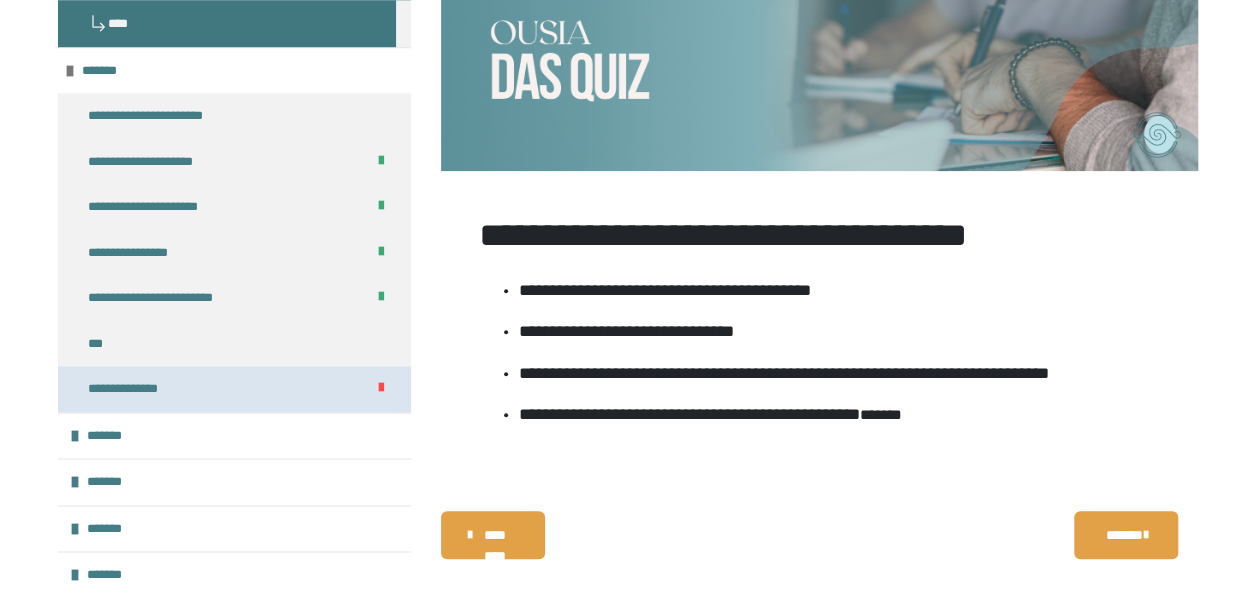 click on "**********" at bounding box center (234, 389) 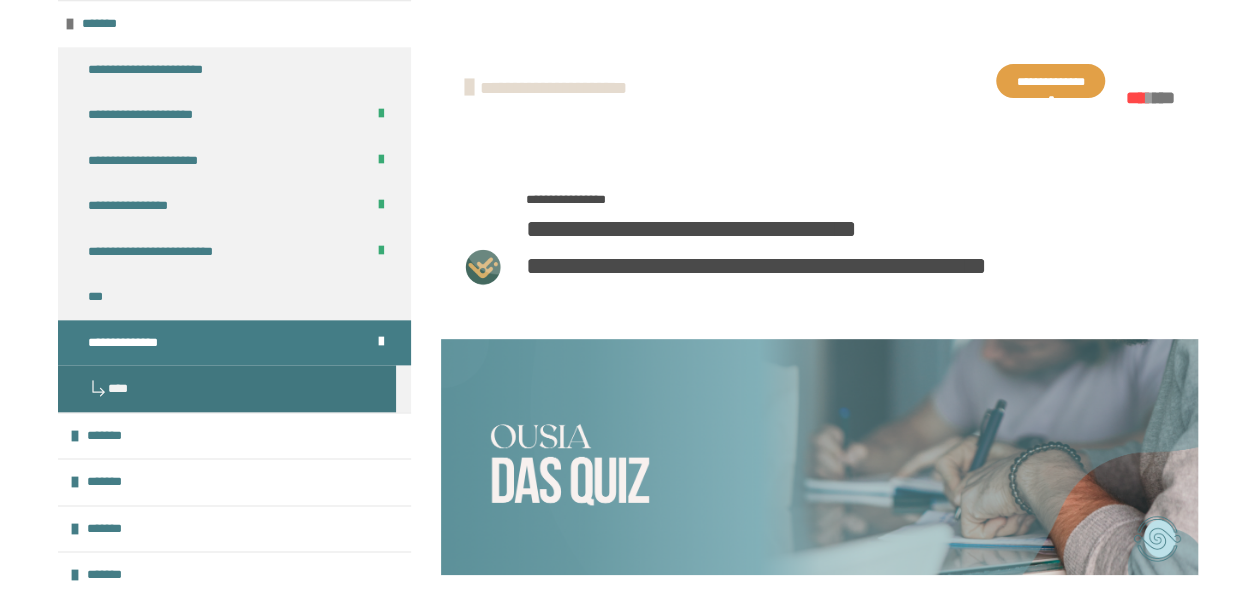 click on "**********" at bounding box center (1050, 81) 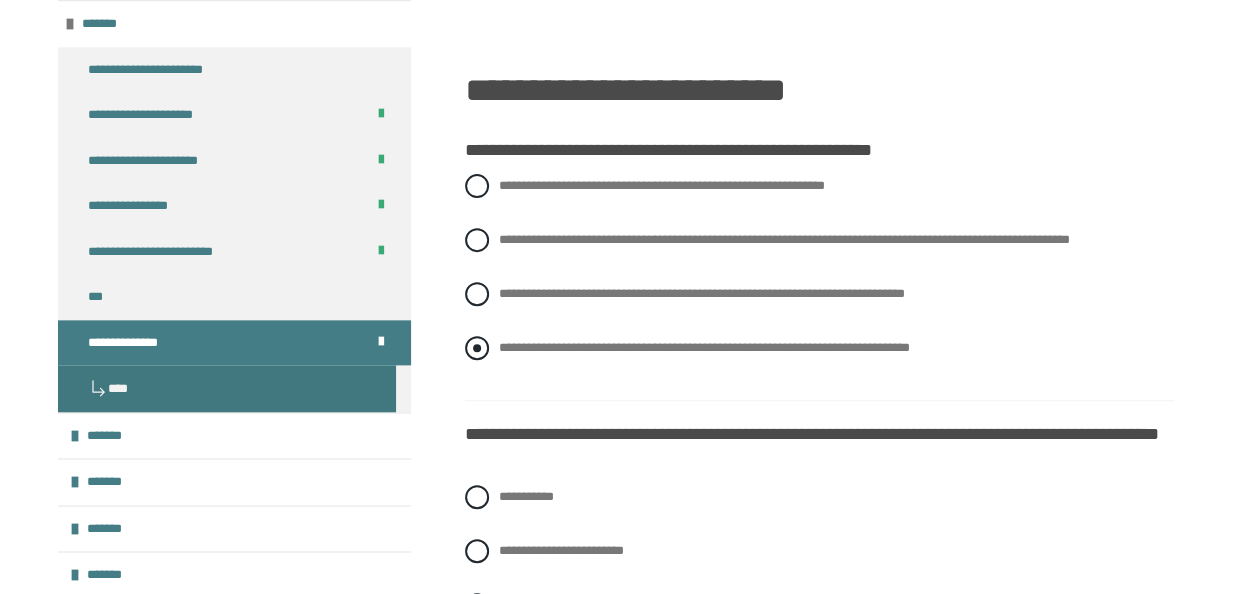 click at bounding box center (477, 348) 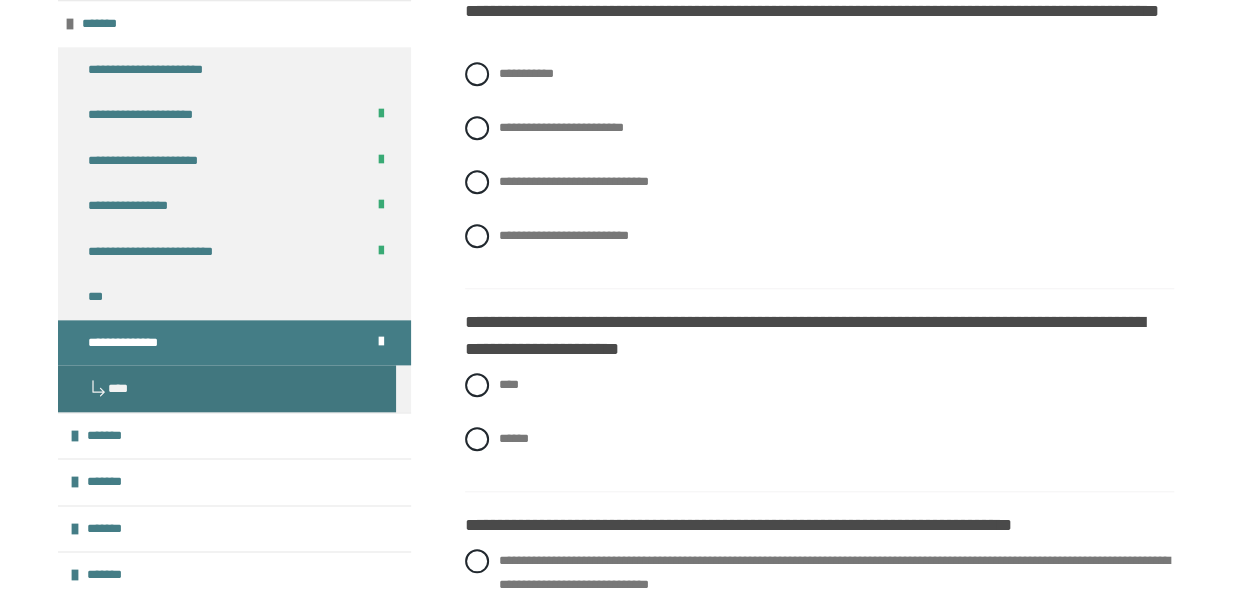 scroll, scrollTop: 710, scrollLeft: 0, axis: vertical 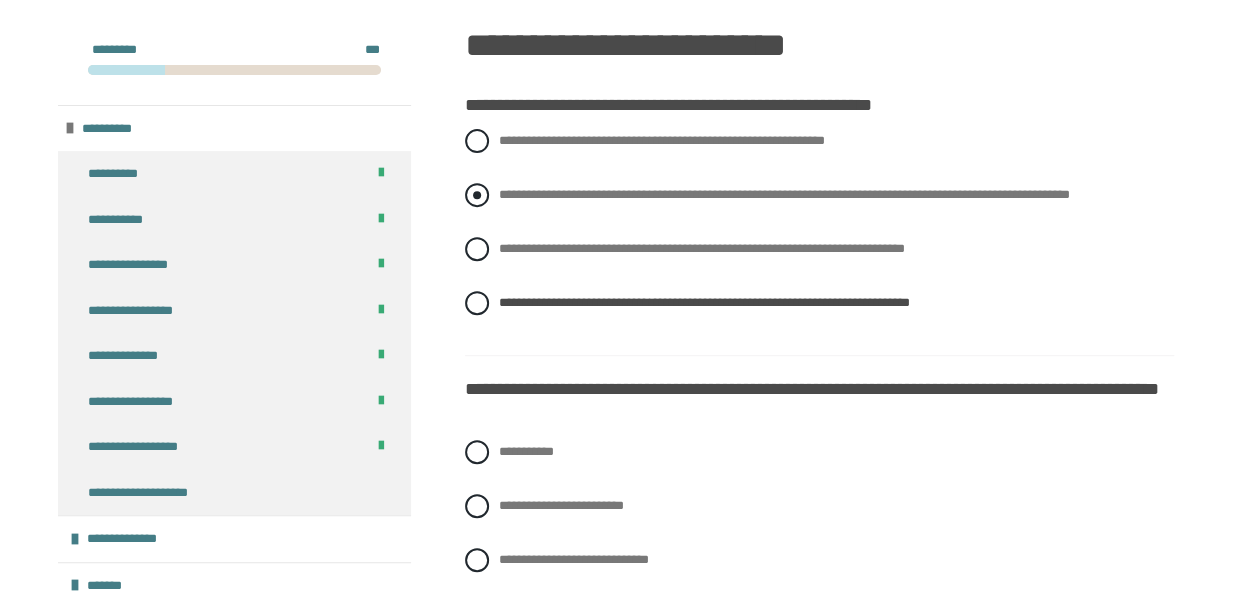 click at bounding box center (477, 195) 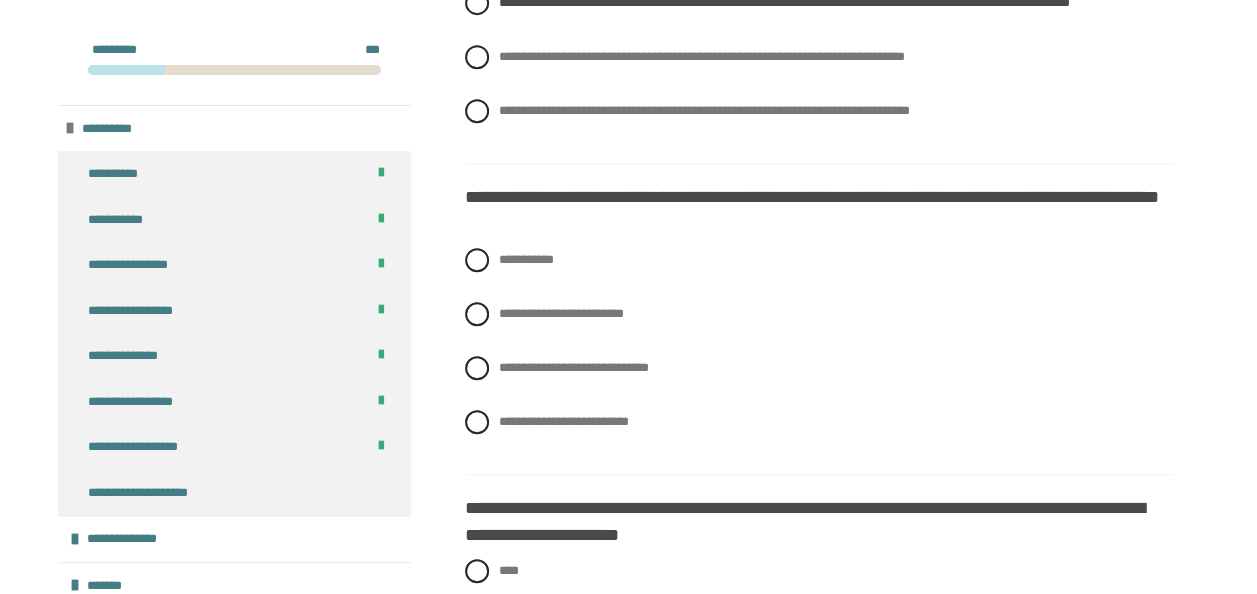 scroll, scrollTop: 515, scrollLeft: 0, axis: vertical 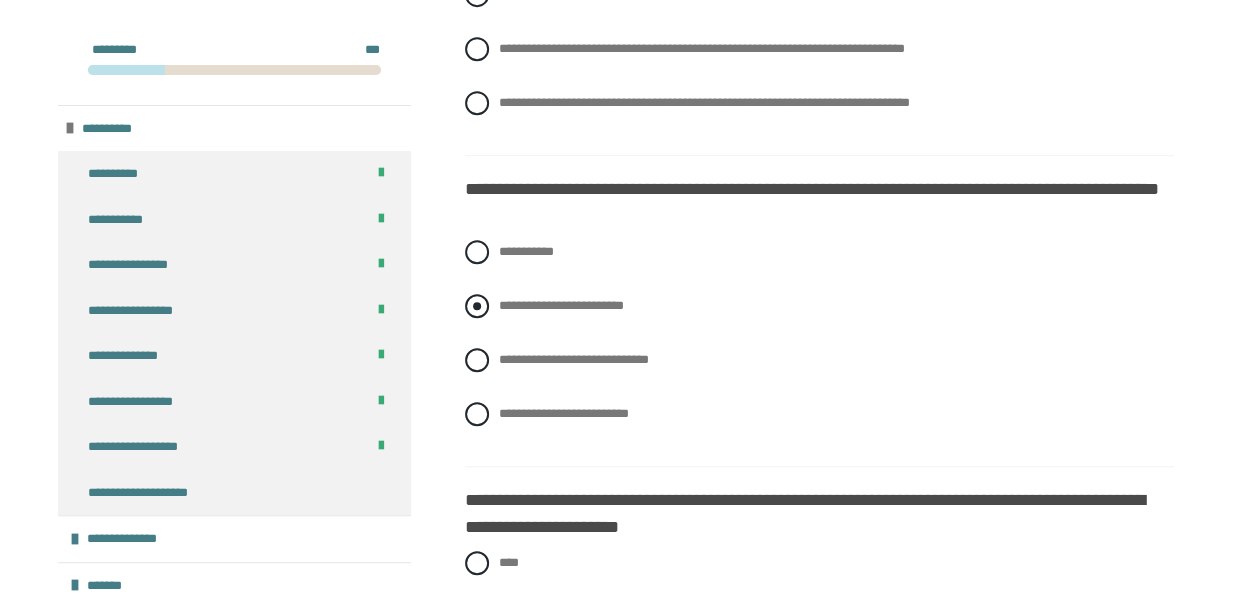 click at bounding box center [477, 306] 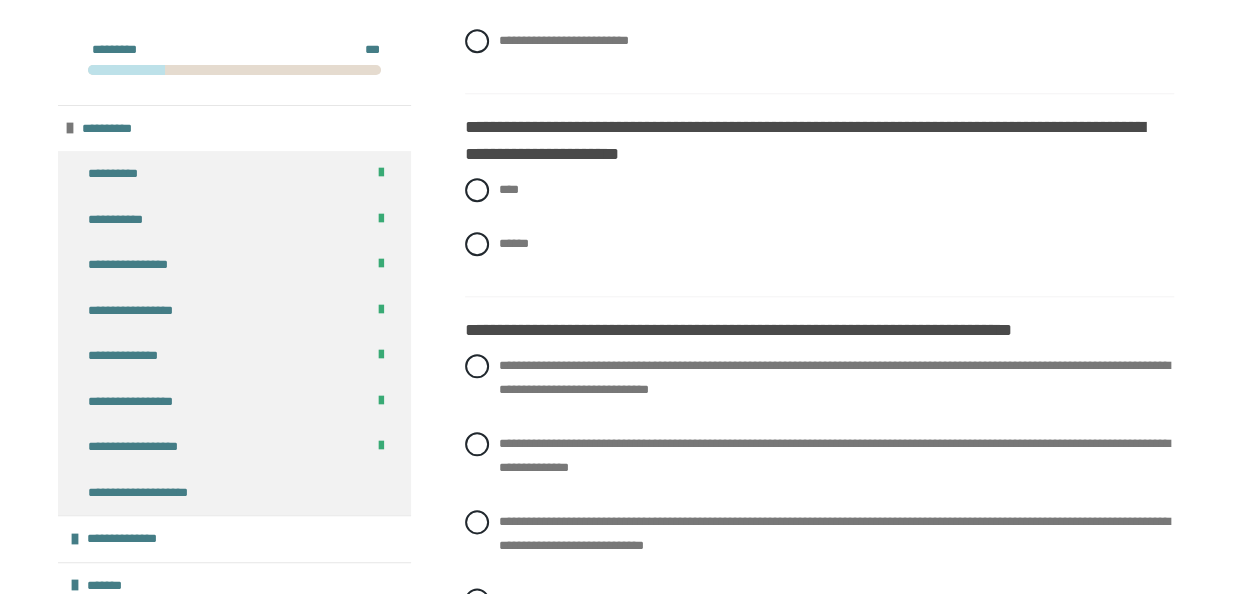 scroll, scrollTop: 915, scrollLeft: 0, axis: vertical 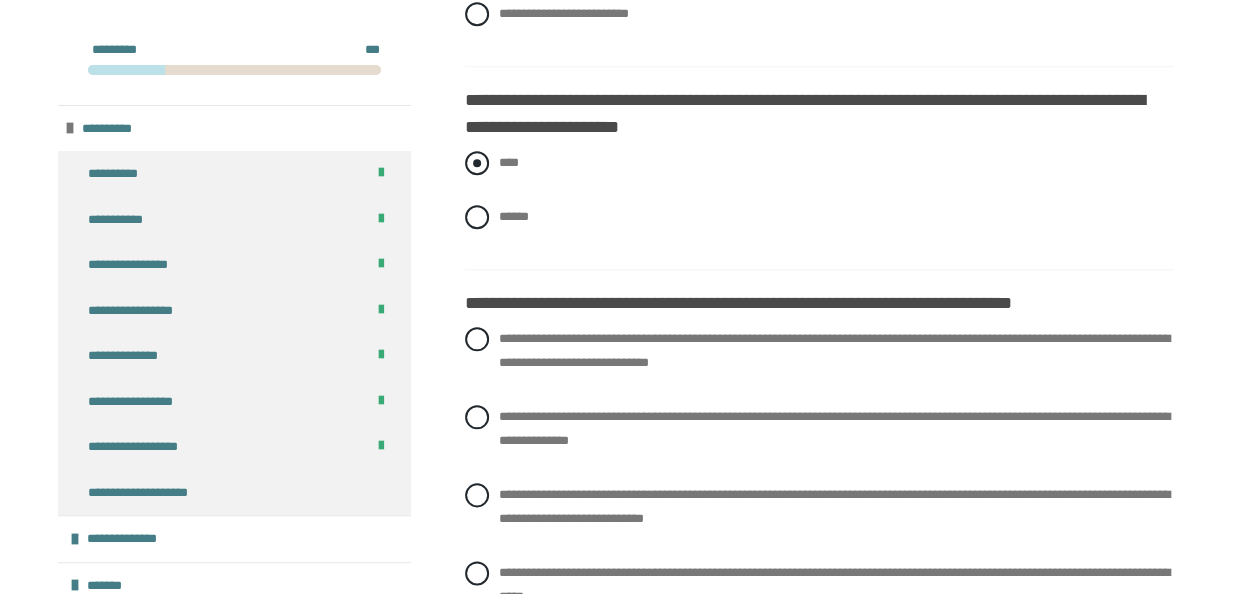 click at bounding box center [477, 163] 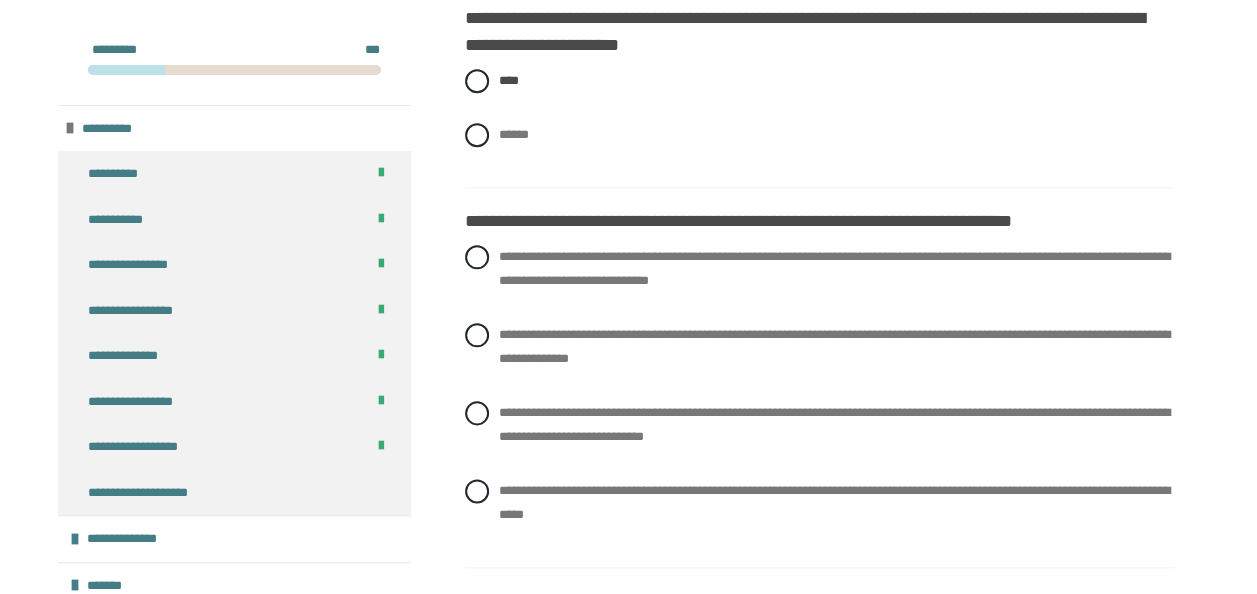 scroll, scrollTop: 1035, scrollLeft: 0, axis: vertical 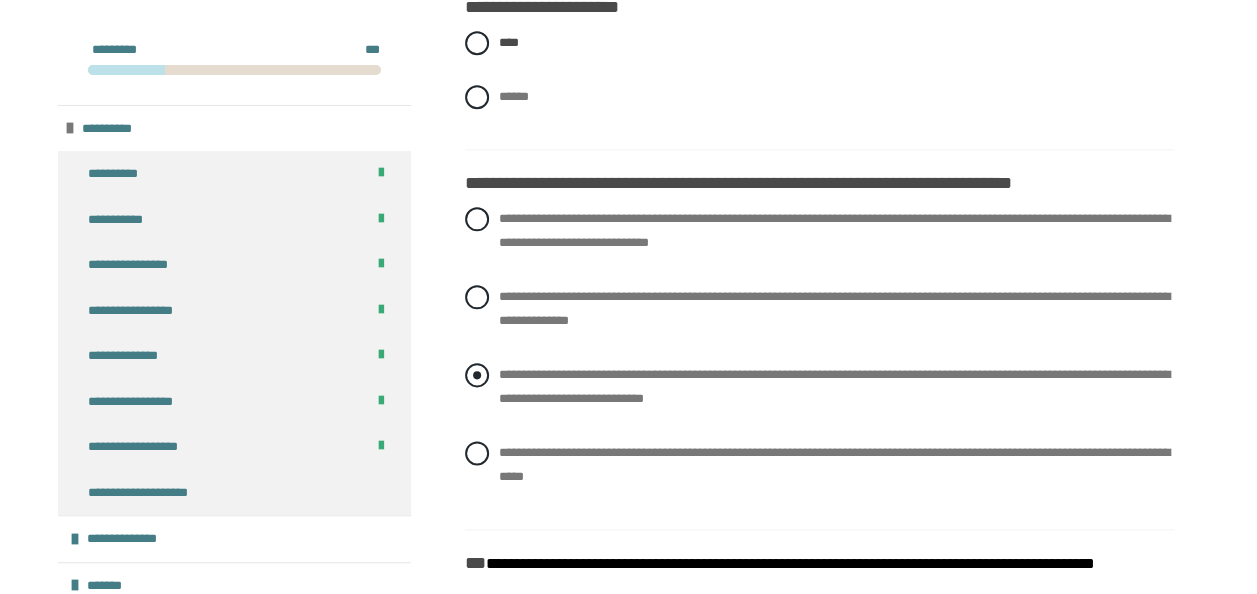 click on "**********" at bounding box center [819, 387] 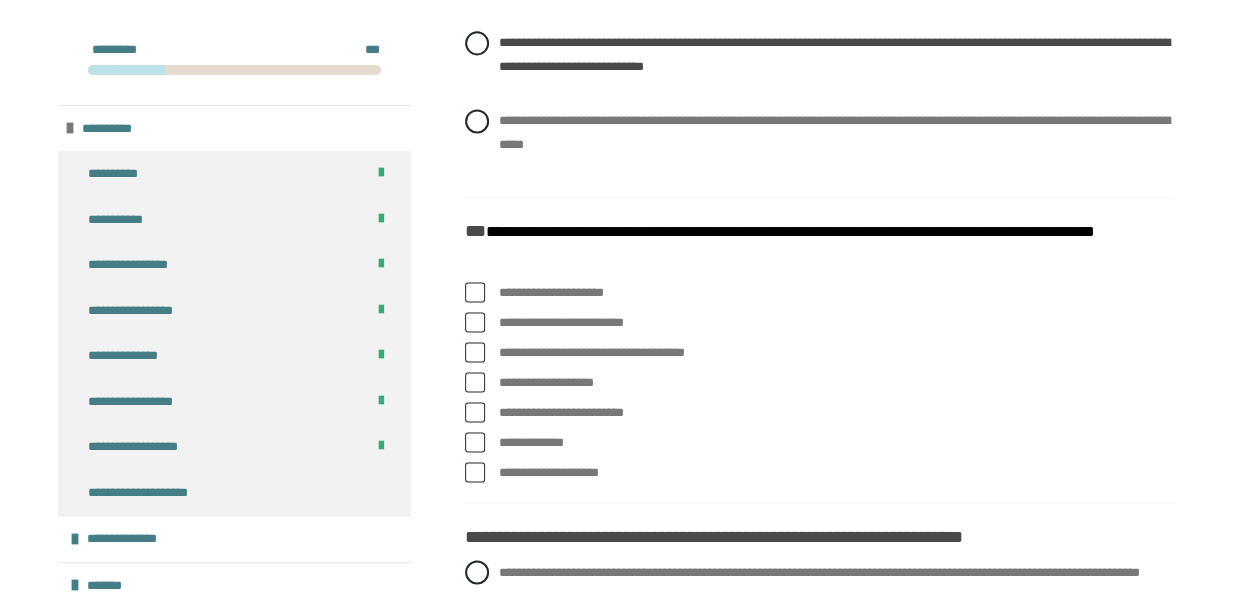 scroll, scrollTop: 1395, scrollLeft: 0, axis: vertical 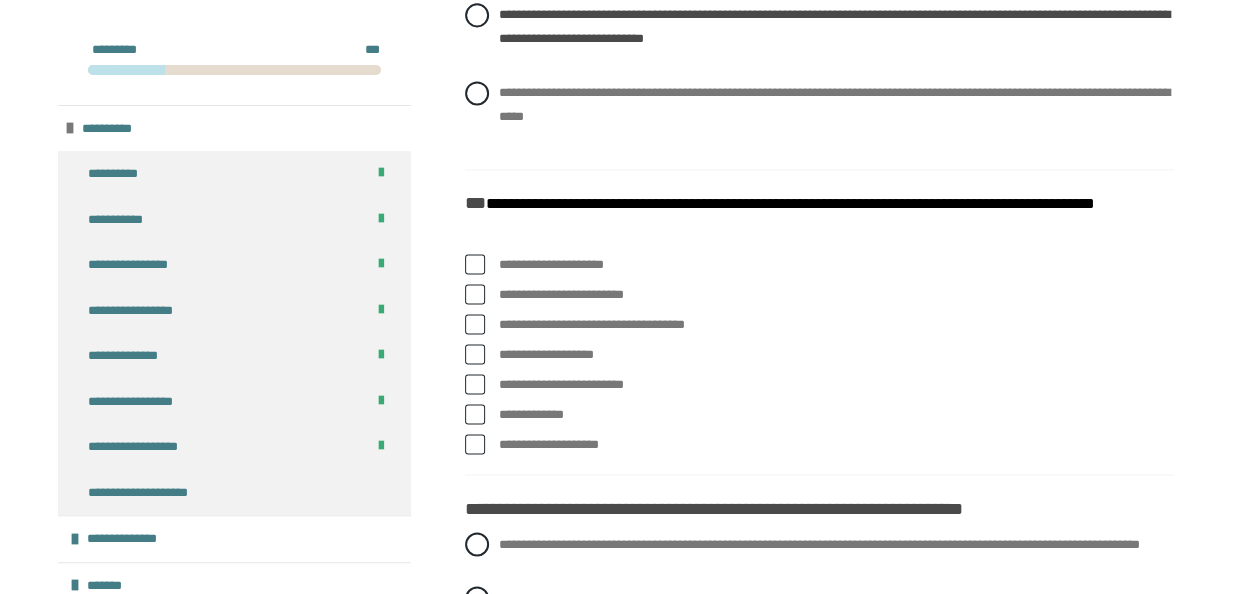 click on "**********" at bounding box center (836, 355) 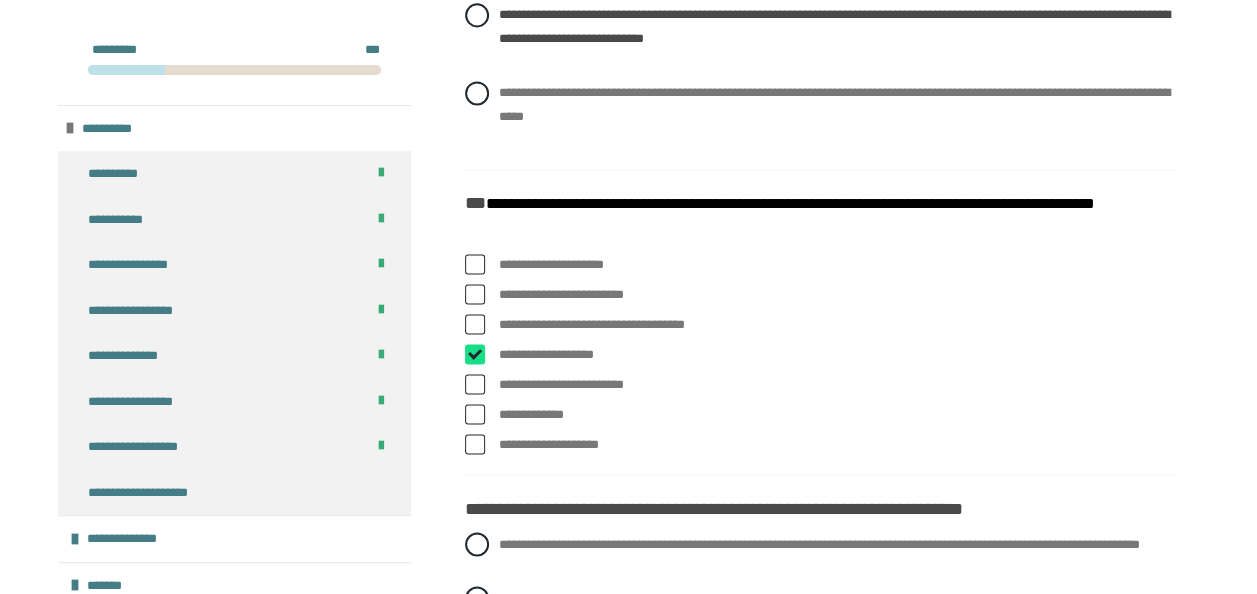 checkbox on "****" 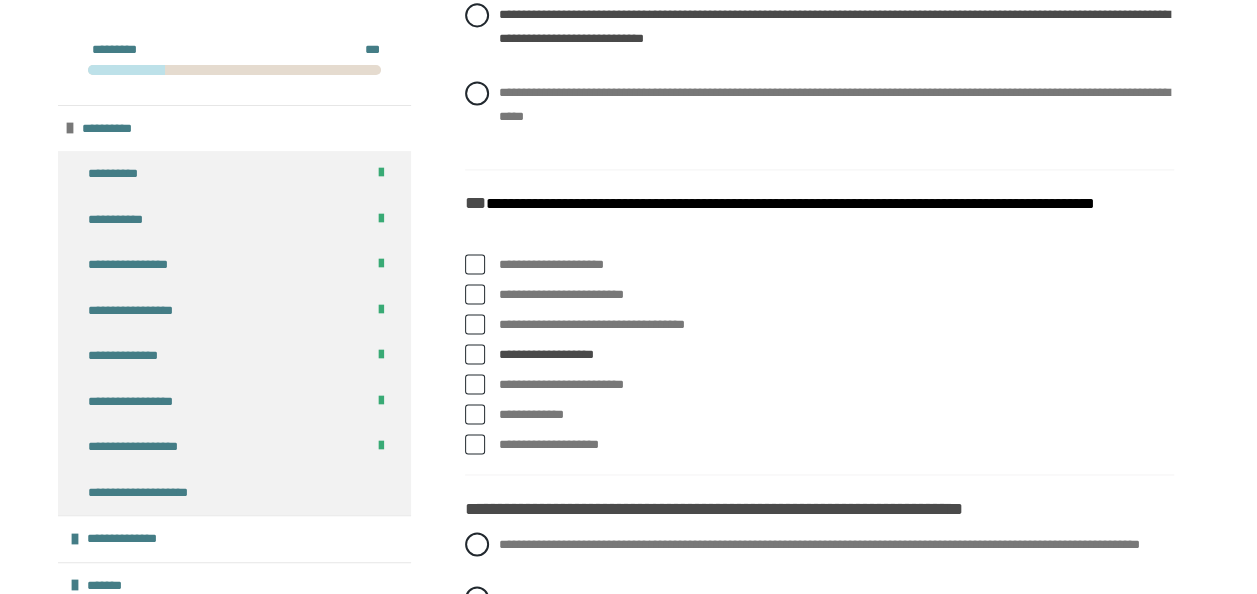 click on "**********" at bounding box center [836, 385] 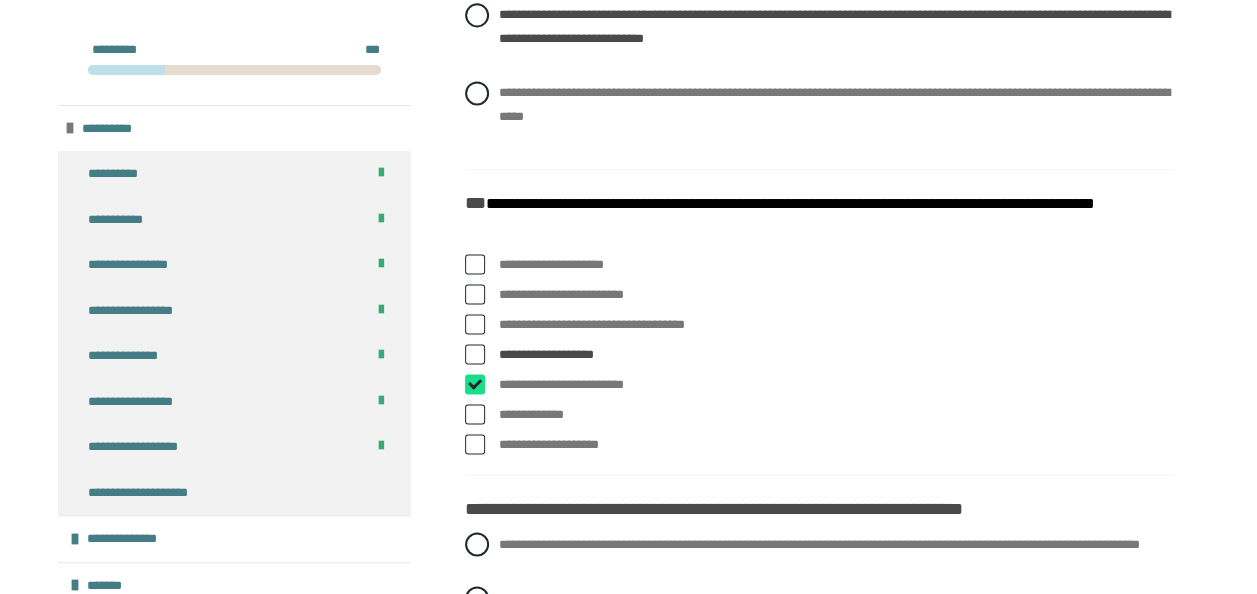 checkbox on "****" 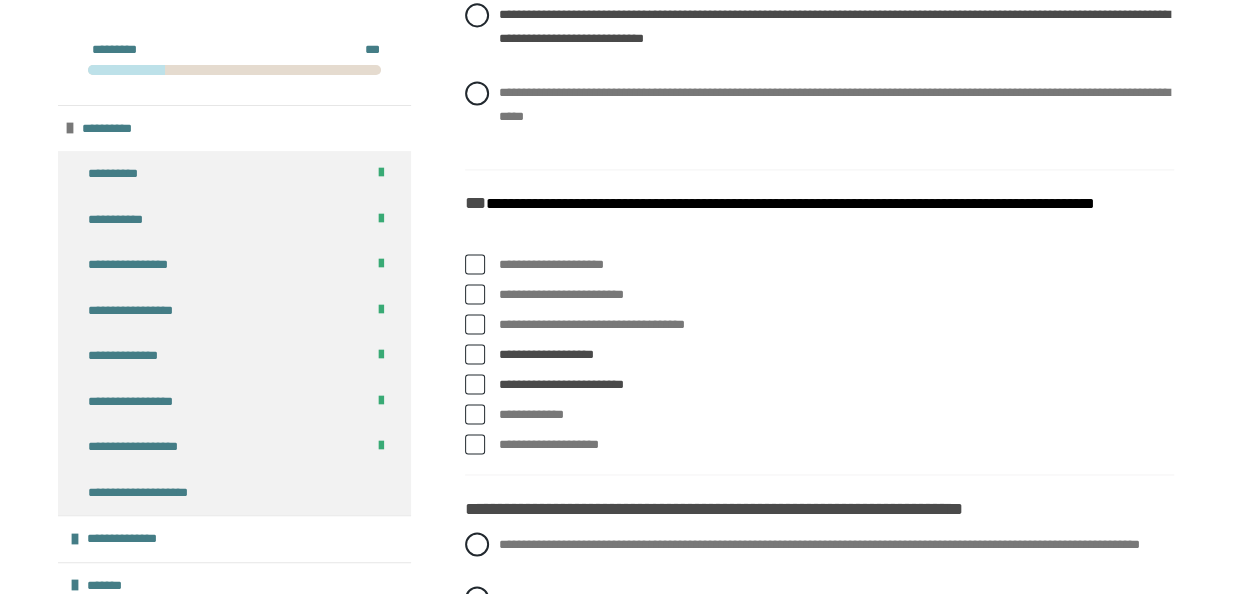 click on "**********" at bounding box center (819, 445) 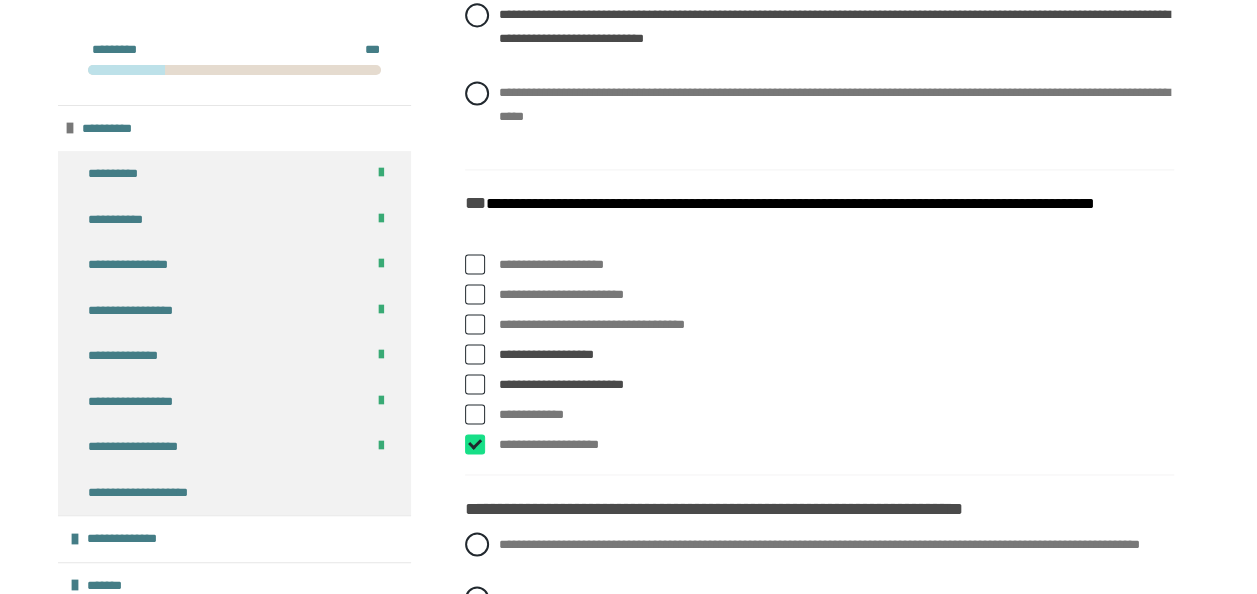 checkbox on "****" 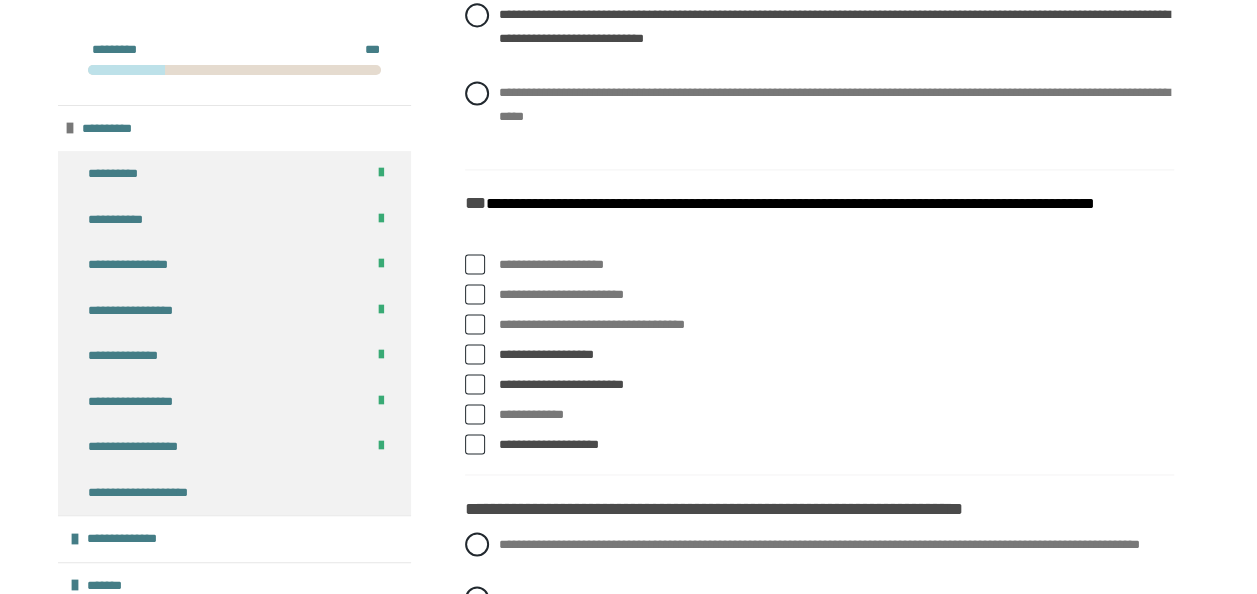 click on "**********" at bounding box center [819, 265] 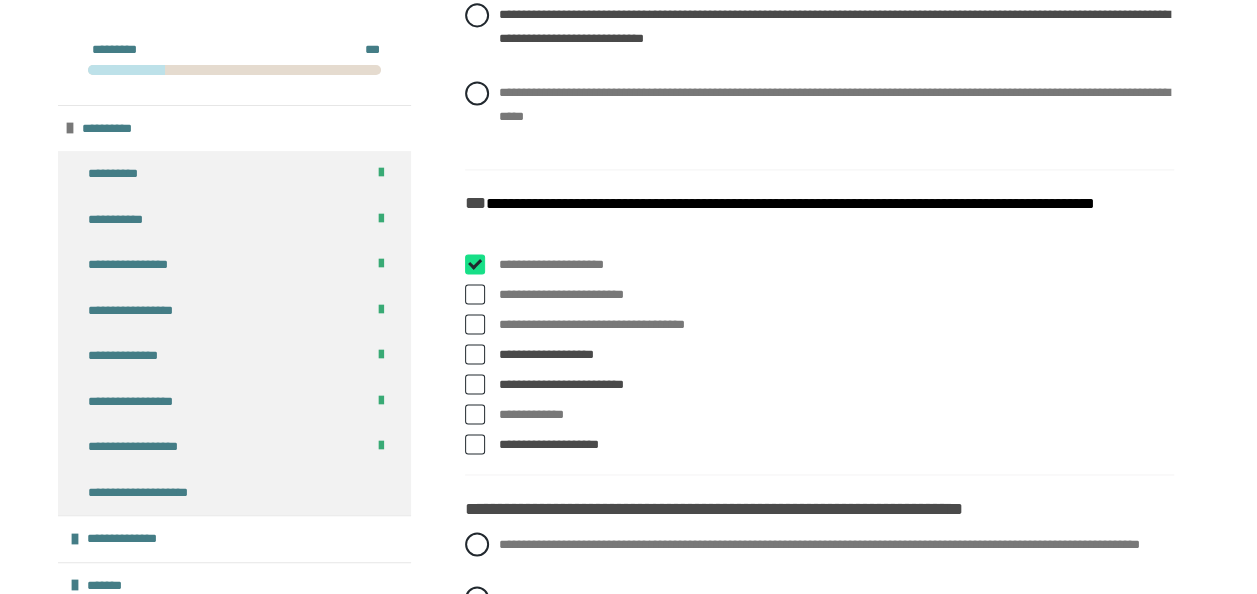 checkbox on "****" 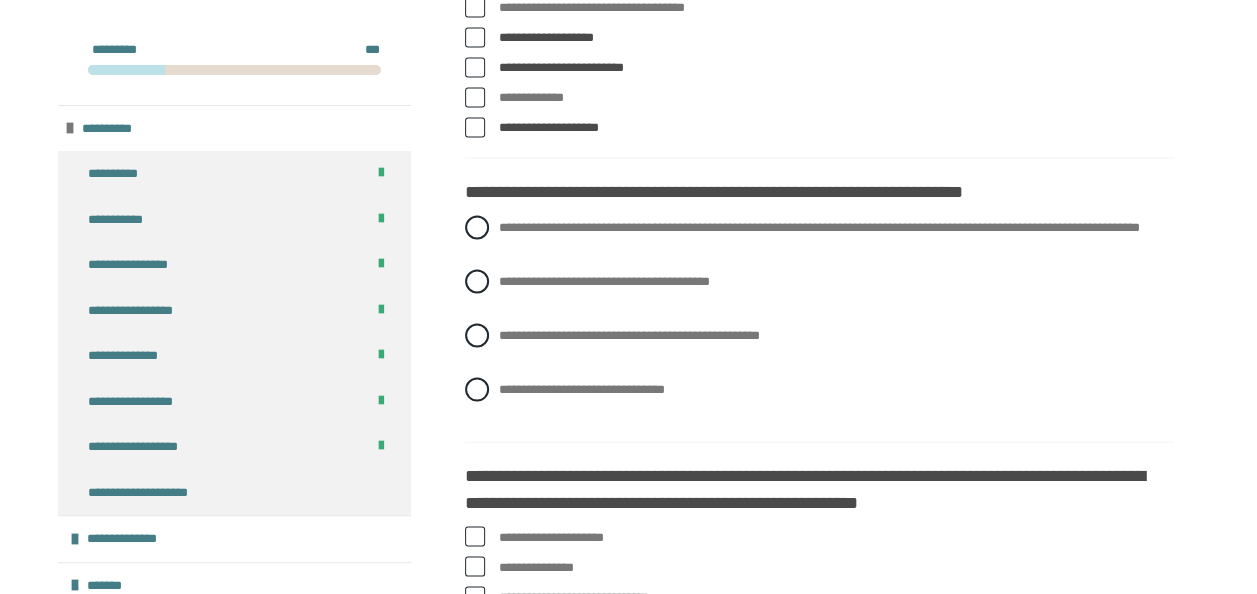 scroll, scrollTop: 1715, scrollLeft: 0, axis: vertical 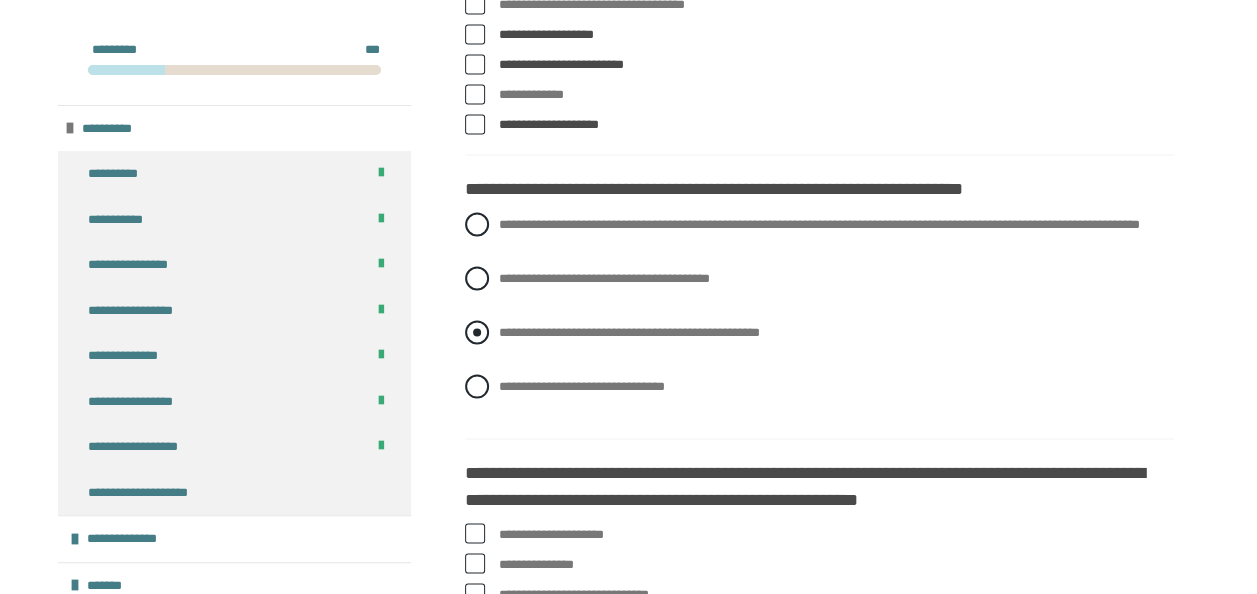 click on "**********" at bounding box center (629, 331) 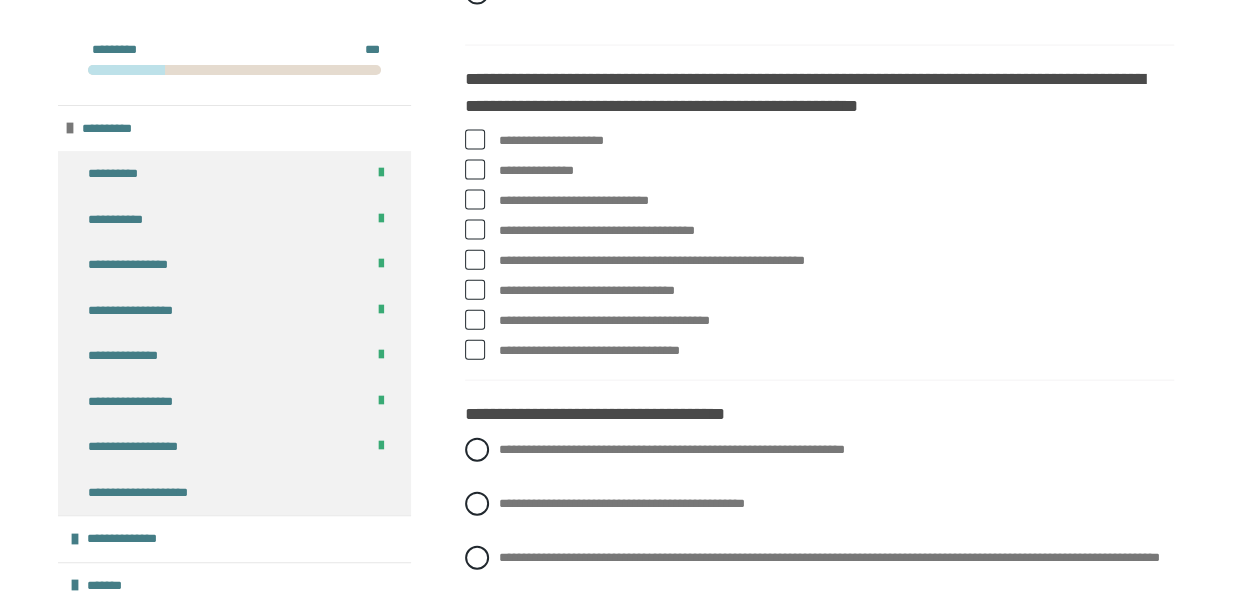 scroll, scrollTop: 2115, scrollLeft: 0, axis: vertical 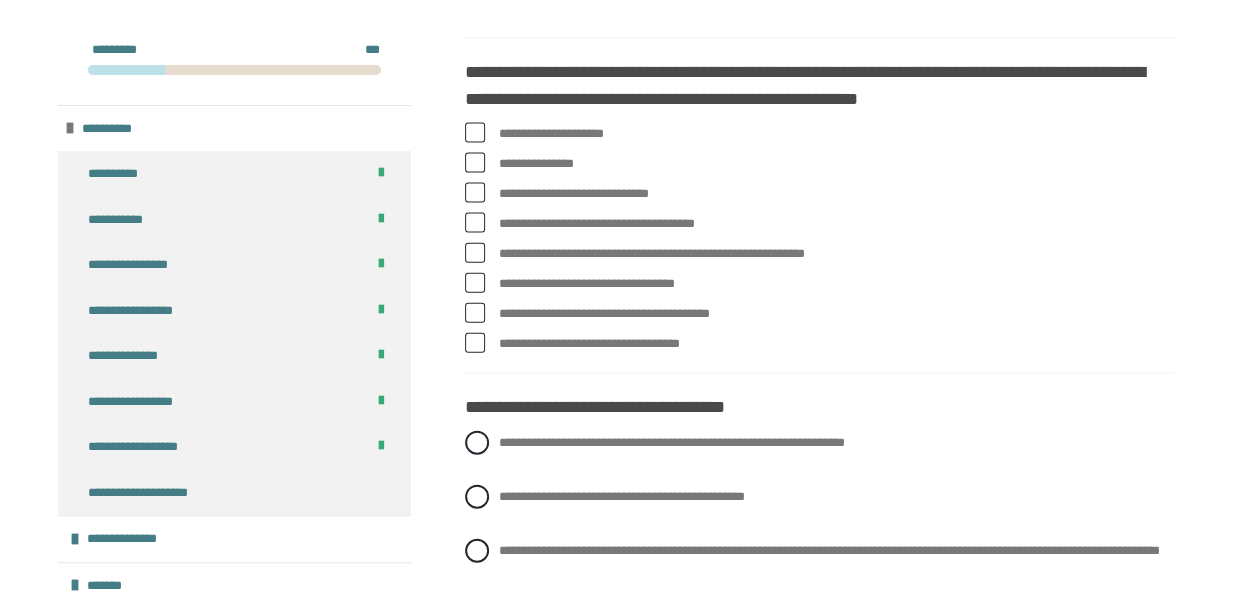 click on "**********" at bounding box center (836, 134) 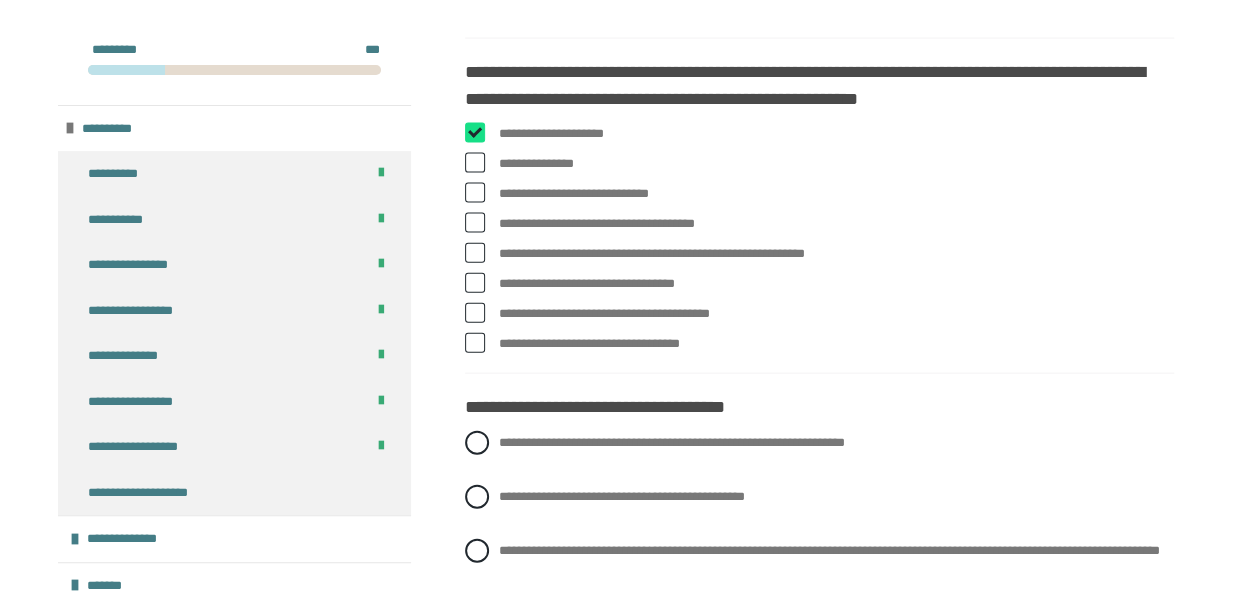 checkbox on "****" 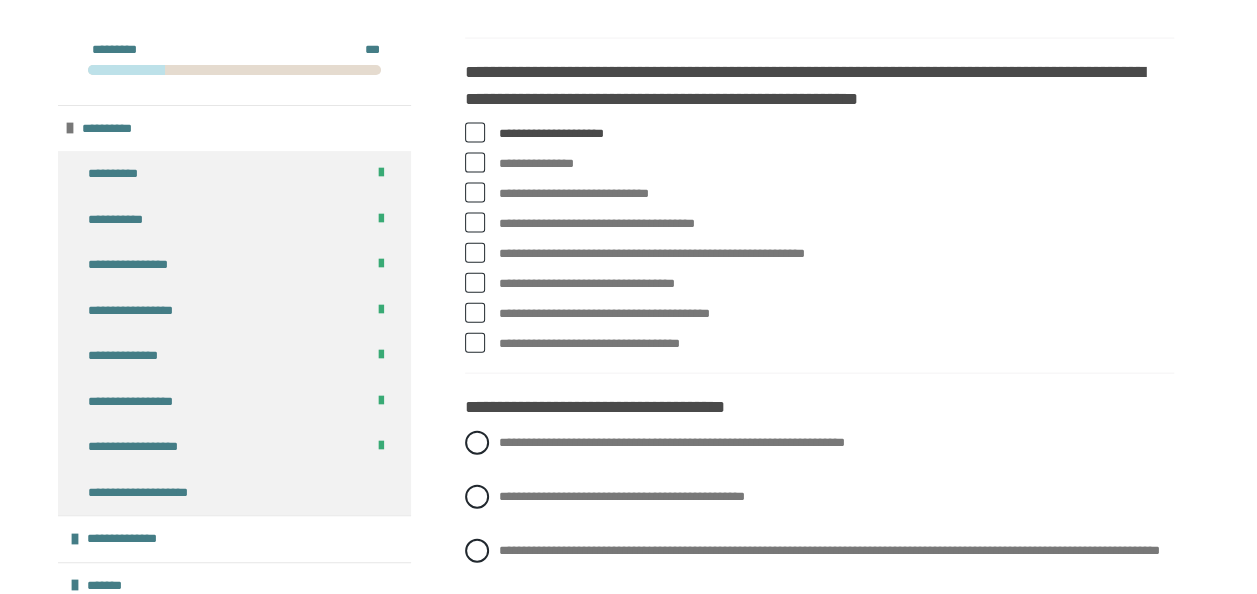 click on "**********" at bounding box center [836, 164] 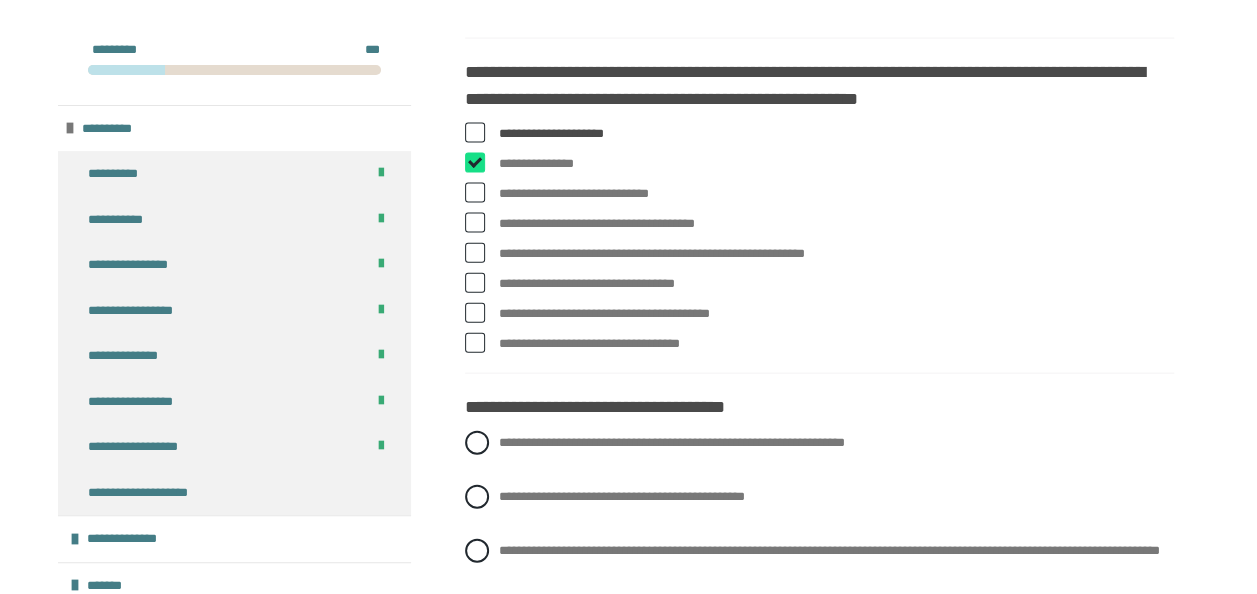 checkbox on "****" 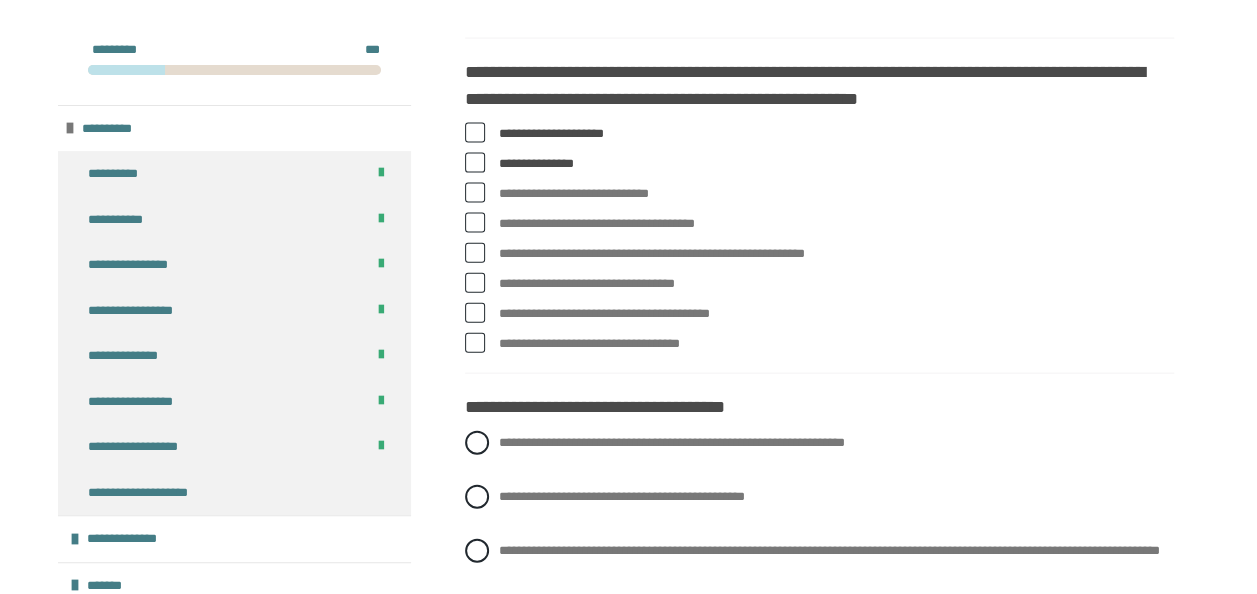 click on "**********" at bounding box center (836, 254) 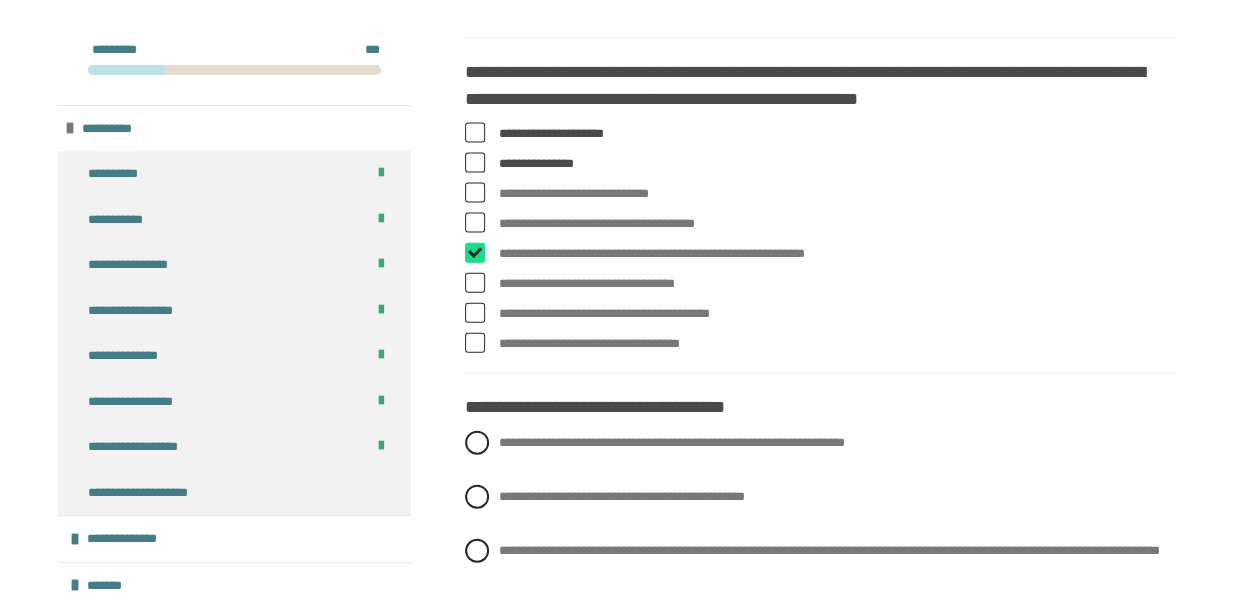 checkbox on "****" 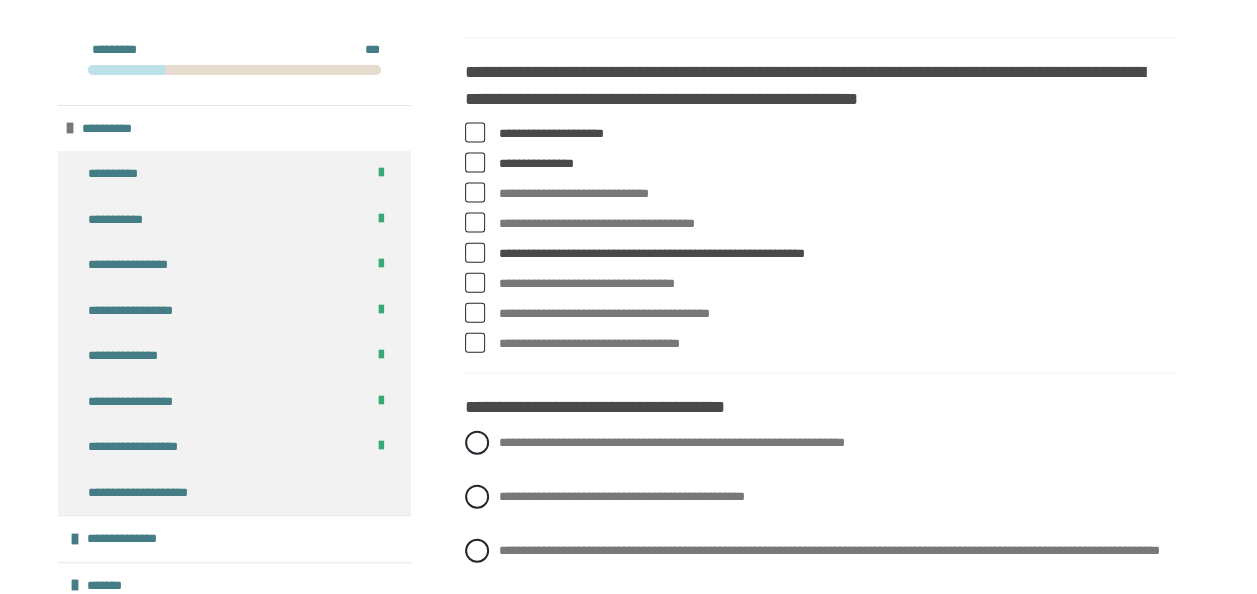 click on "**********" at bounding box center (836, 314) 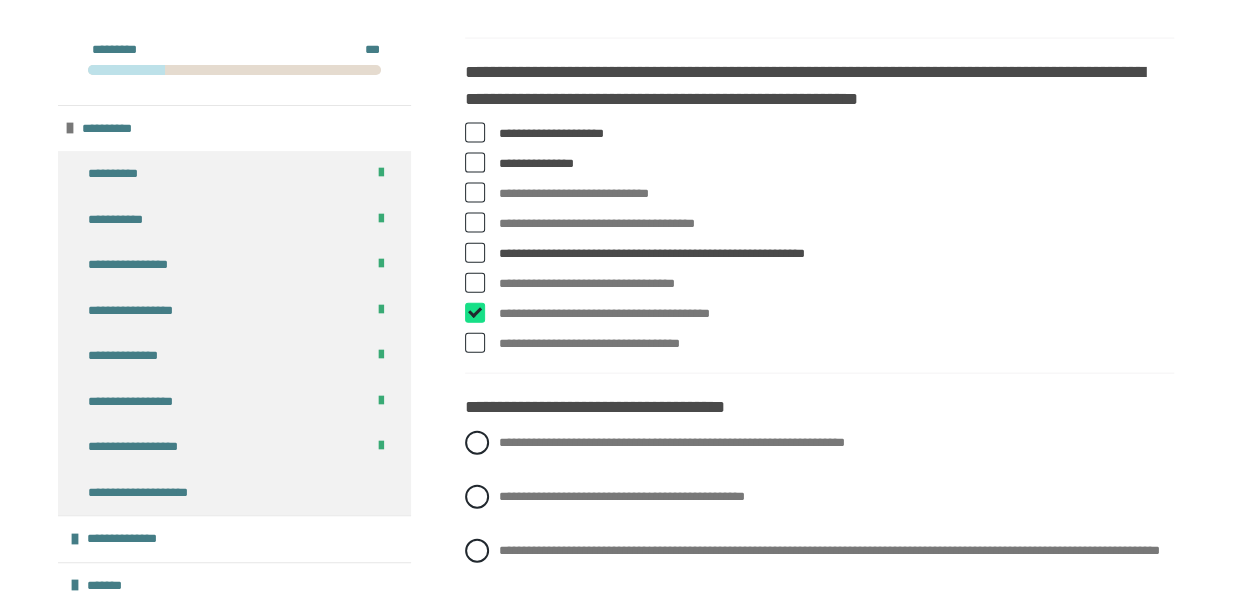 checkbox on "****" 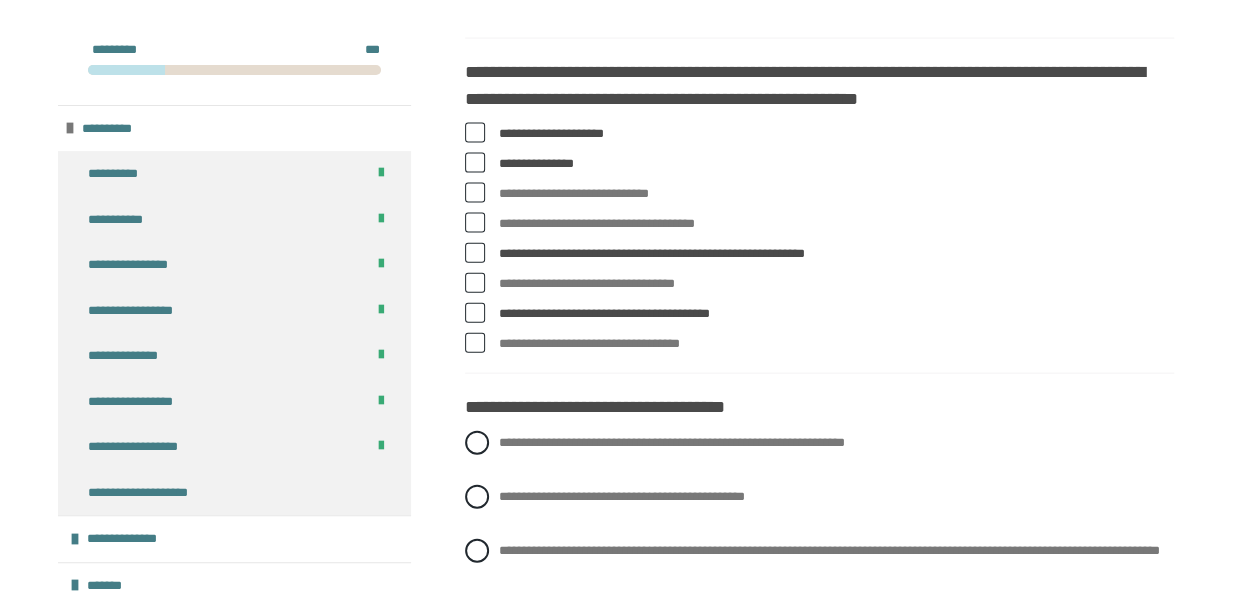 click on "**********" at bounding box center [505, 339] 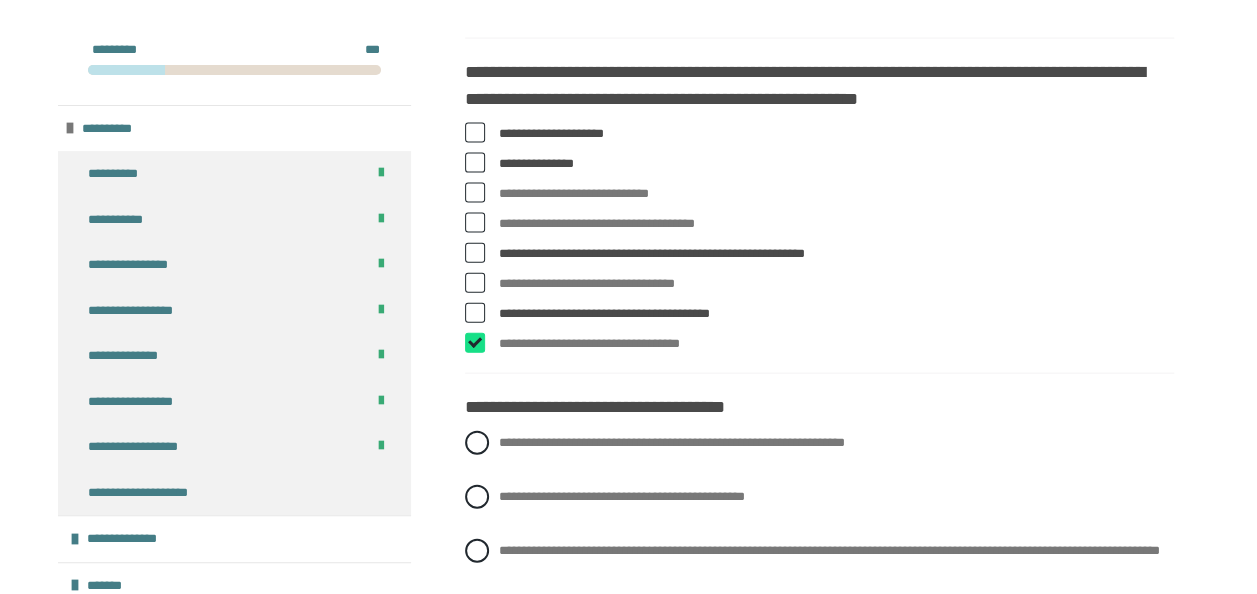 checkbox on "****" 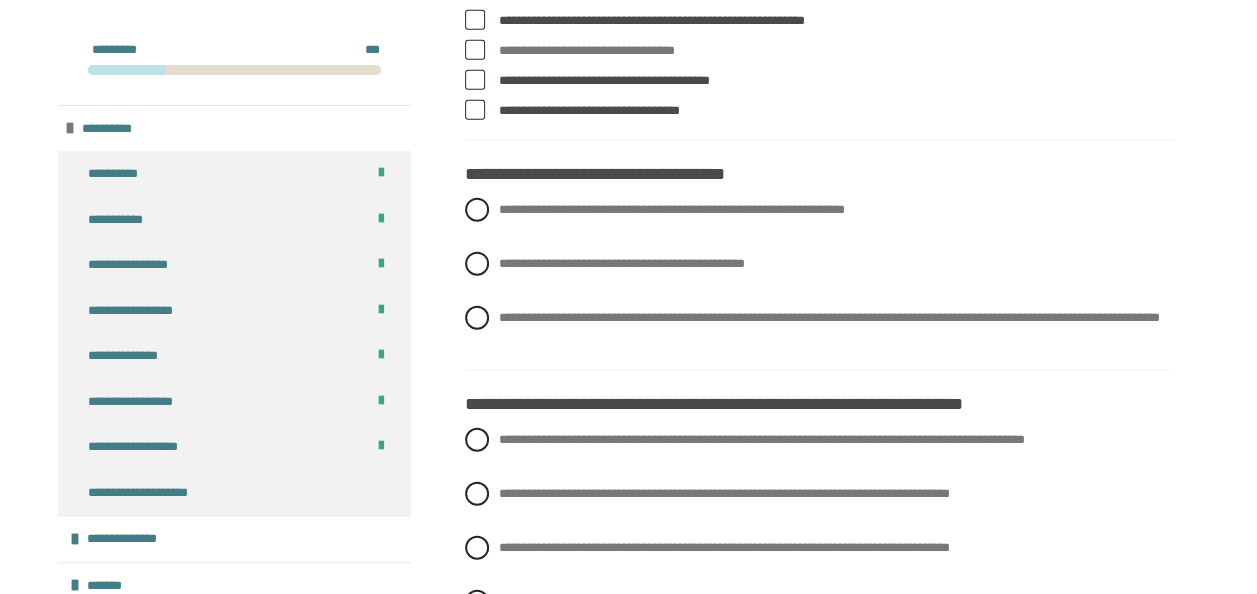 scroll, scrollTop: 2355, scrollLeft: 0, axis: vertical 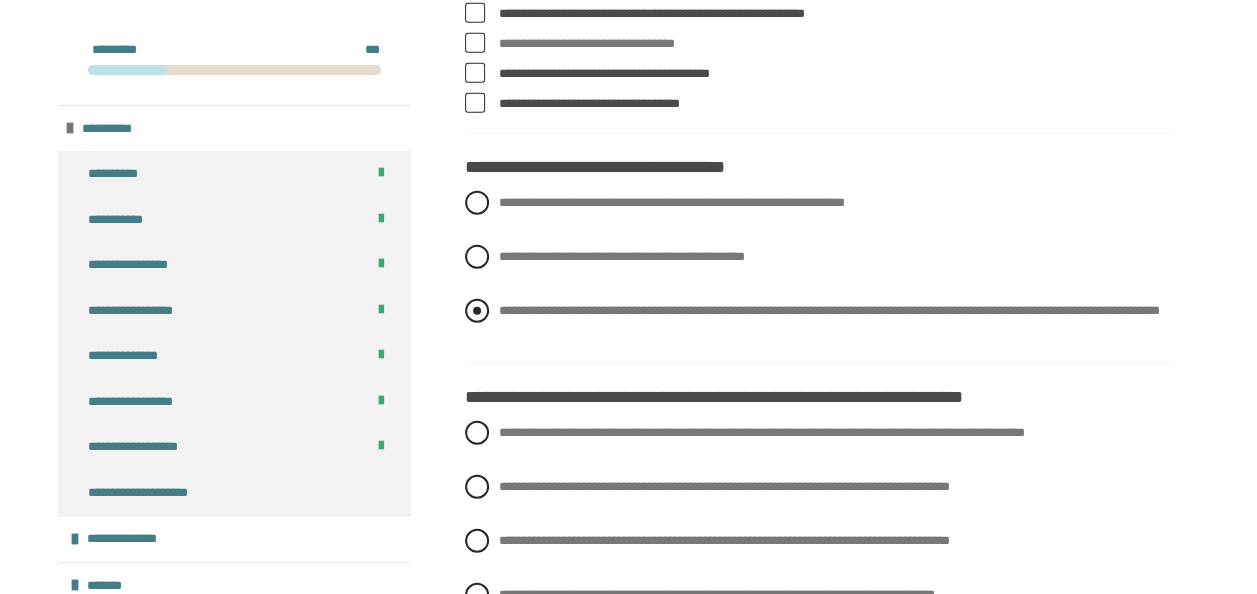 click on "**********" at bounding box center [829, 310] 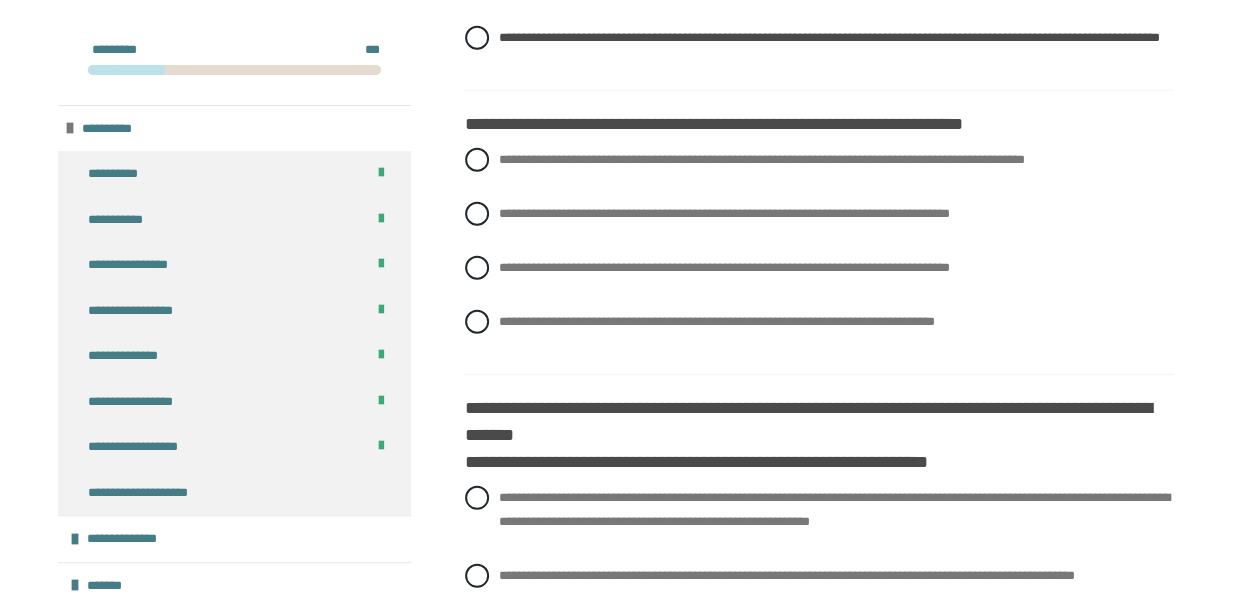 scroll, scrollTop: 2635, scrollLeft: 0, axis: vertical 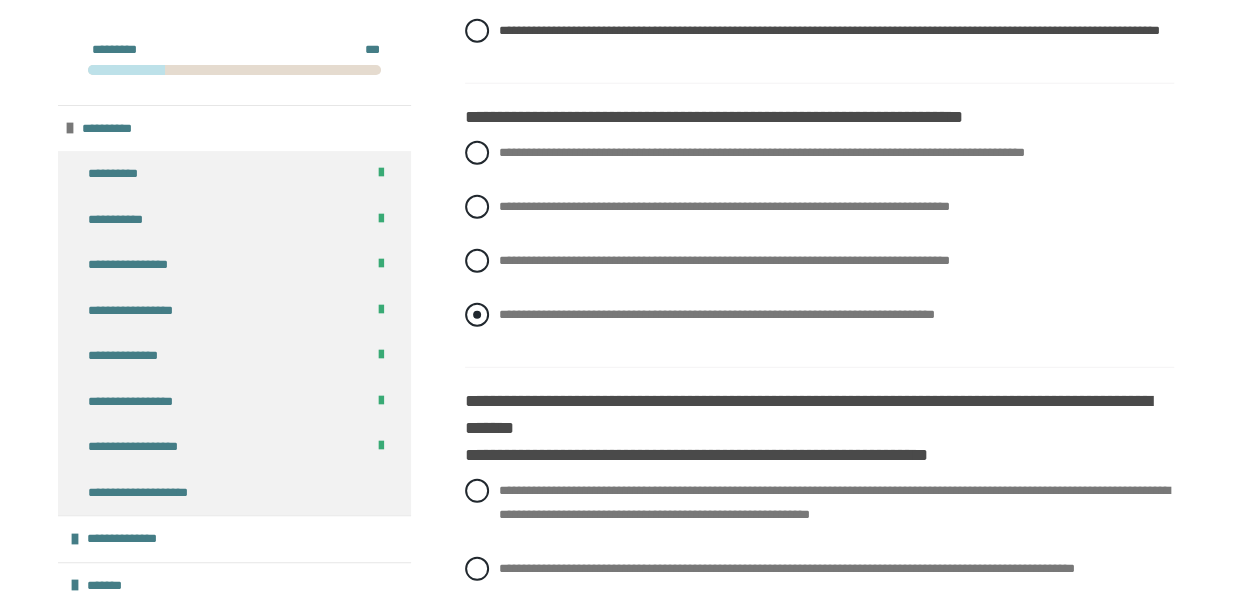 click on "**********" at bounding box center [716, 314] 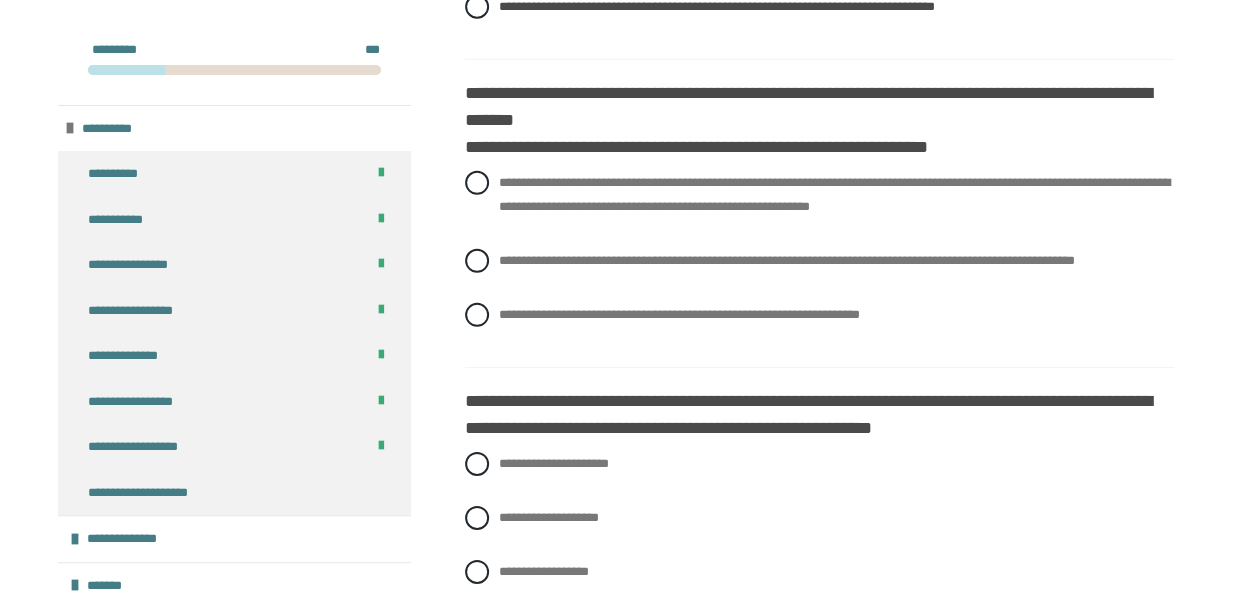 scroll, scrollTop: 2955, scrollLeft: 0, axis: vertical 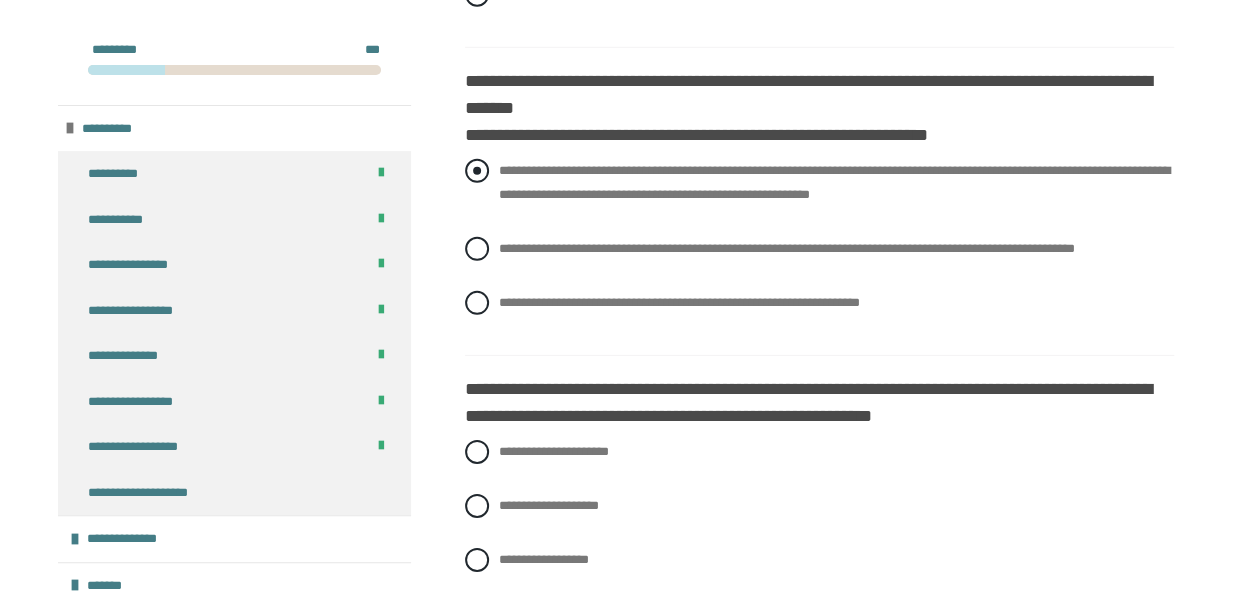 click on "**********" at bounding box center [834, 182] 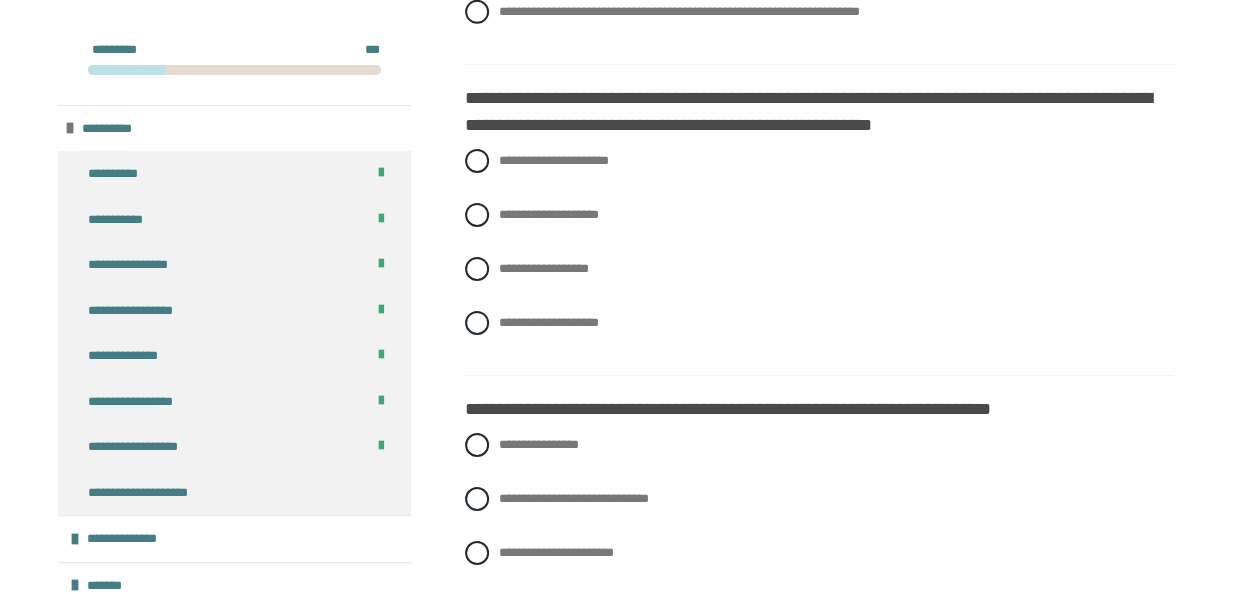 scroll, scrollTop: 3275, scrollLeft: 0, axis: vertical 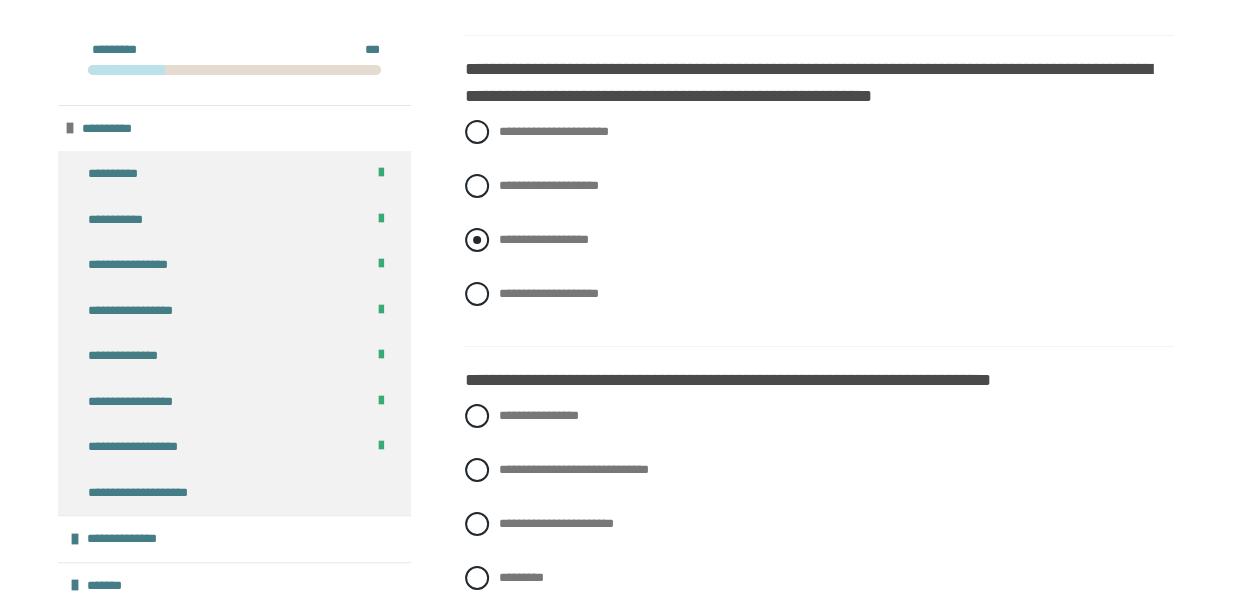 click on "**********" at bounding box center [819, 240] 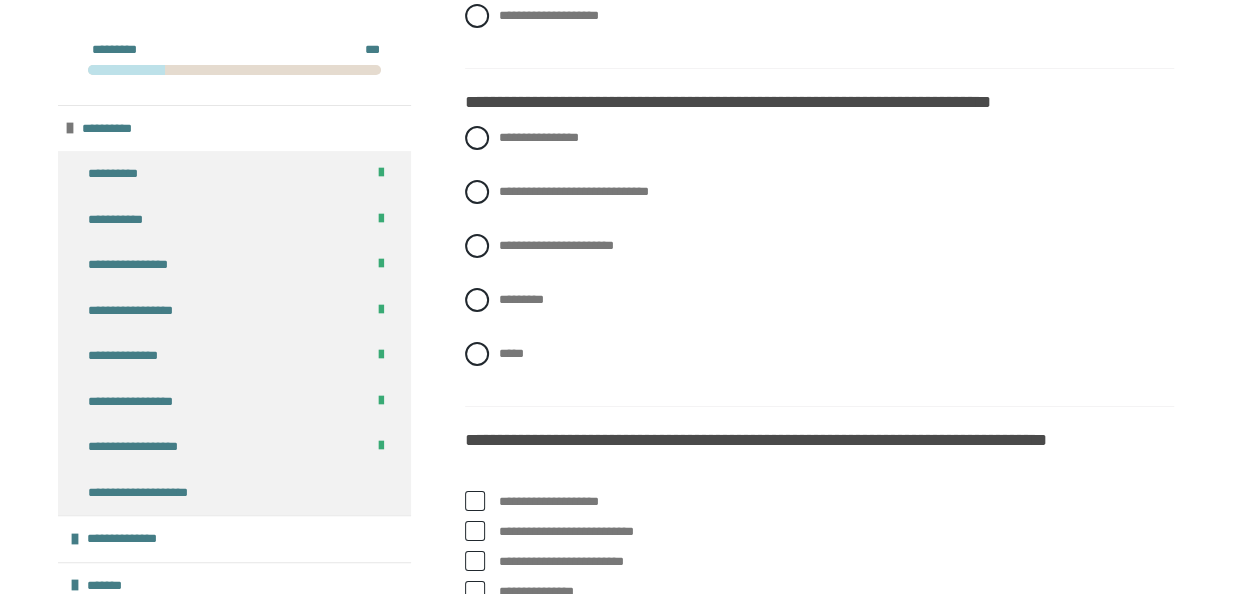scroll, scrollTop: 3555, scrollLeft: 0, axis: vertical 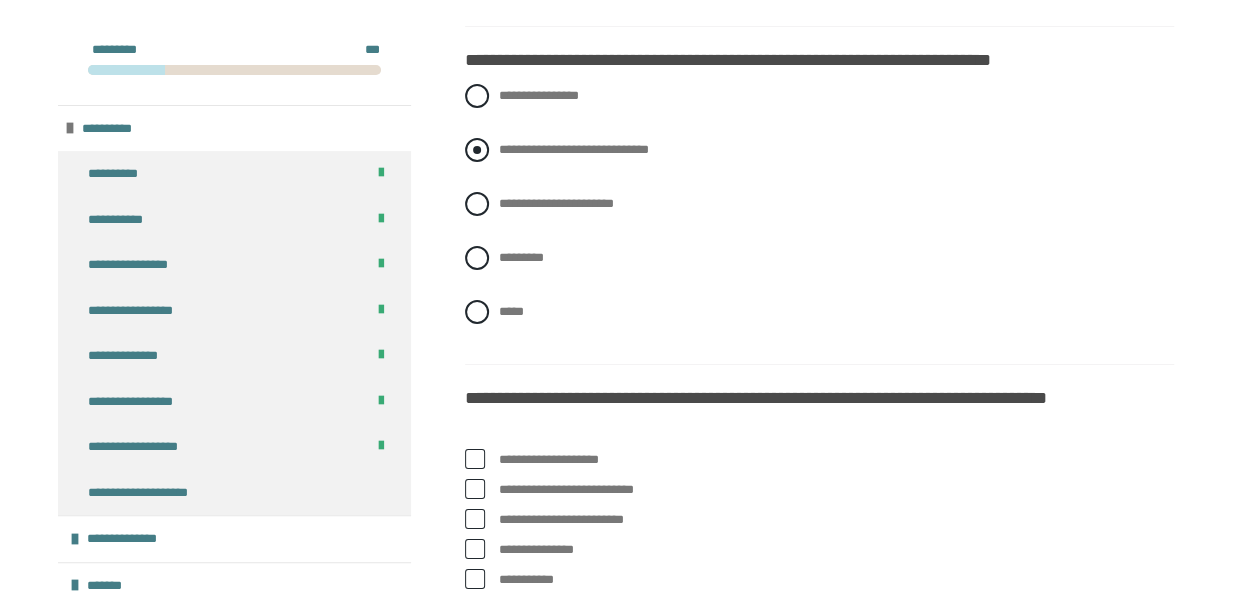 click on "**********" at bounding box center (574, 149) 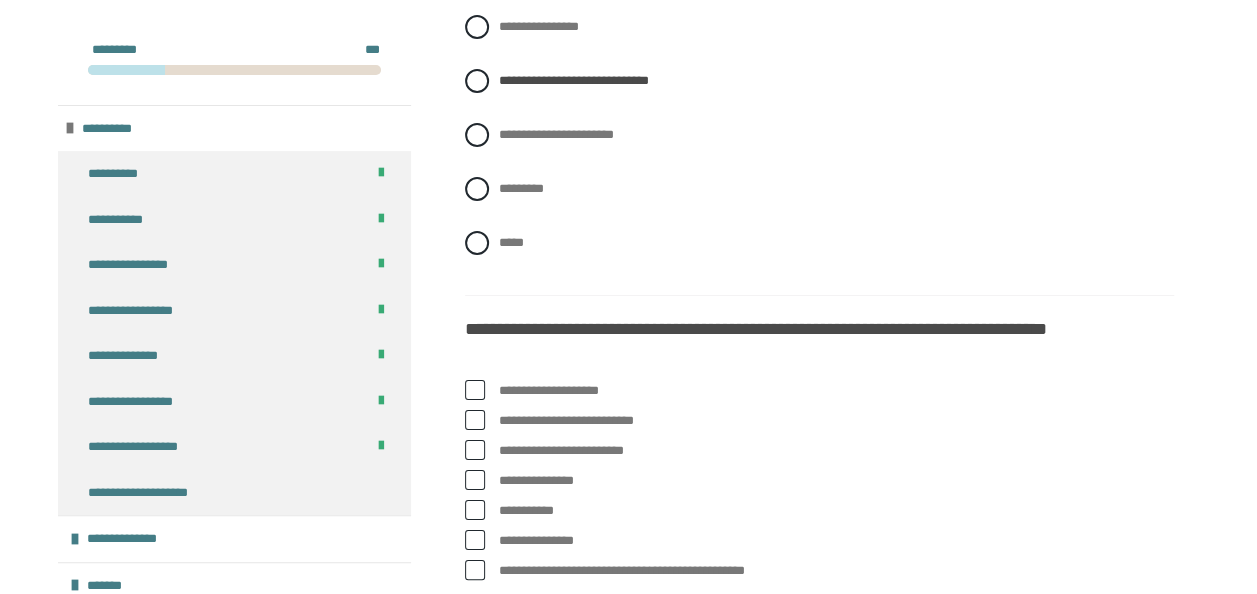 scroll, scrollTop: 3675, scrollLeft: 0, axis: vertical 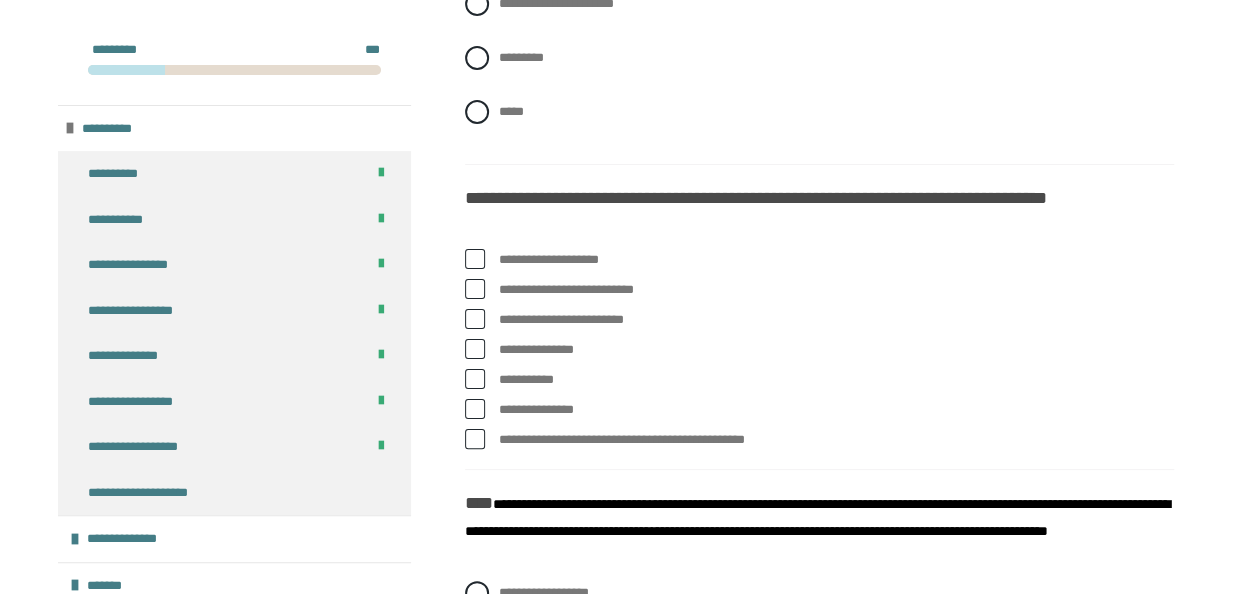 click on "**********" at bounding box center [836, 260] 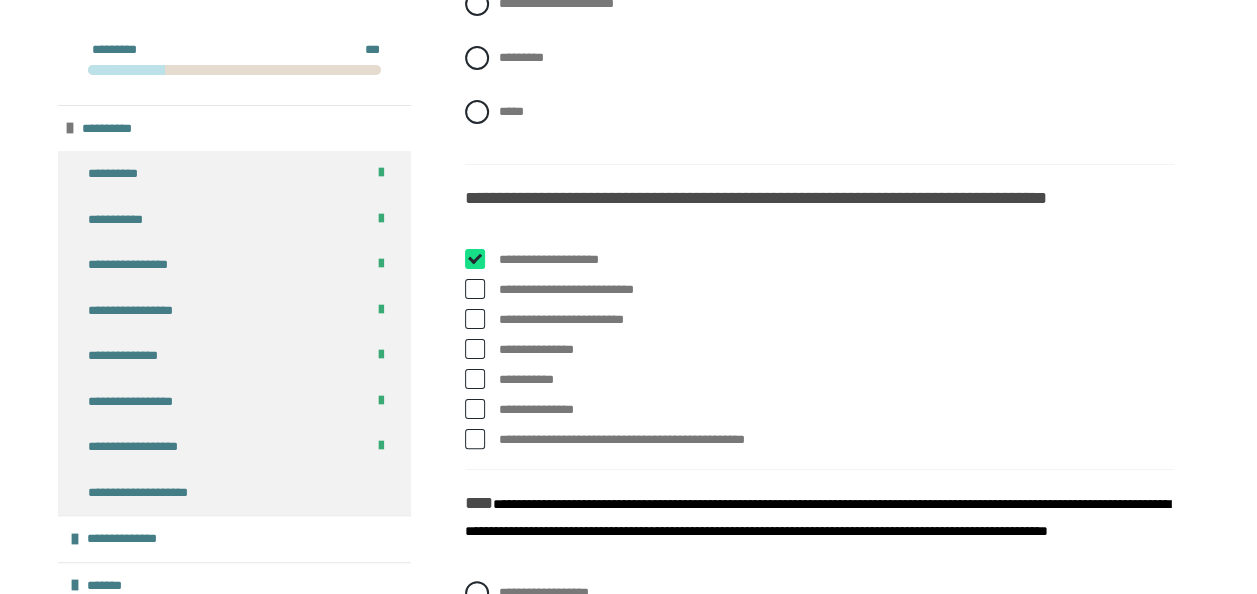 checkbox on "****" 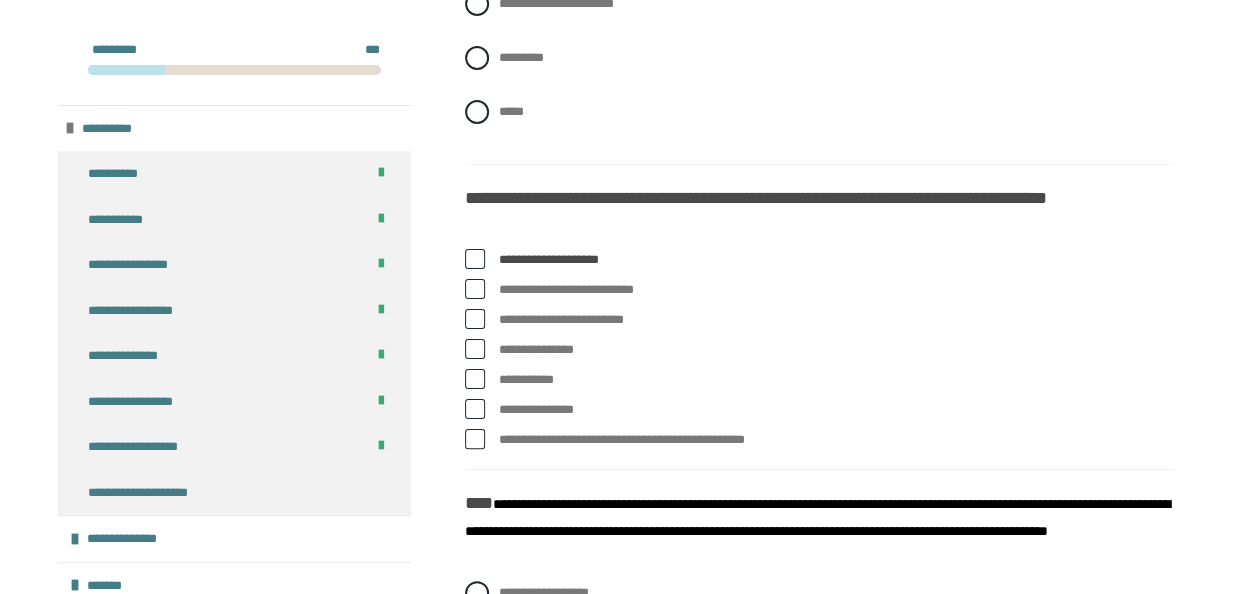click at bounding box center [475, 409] 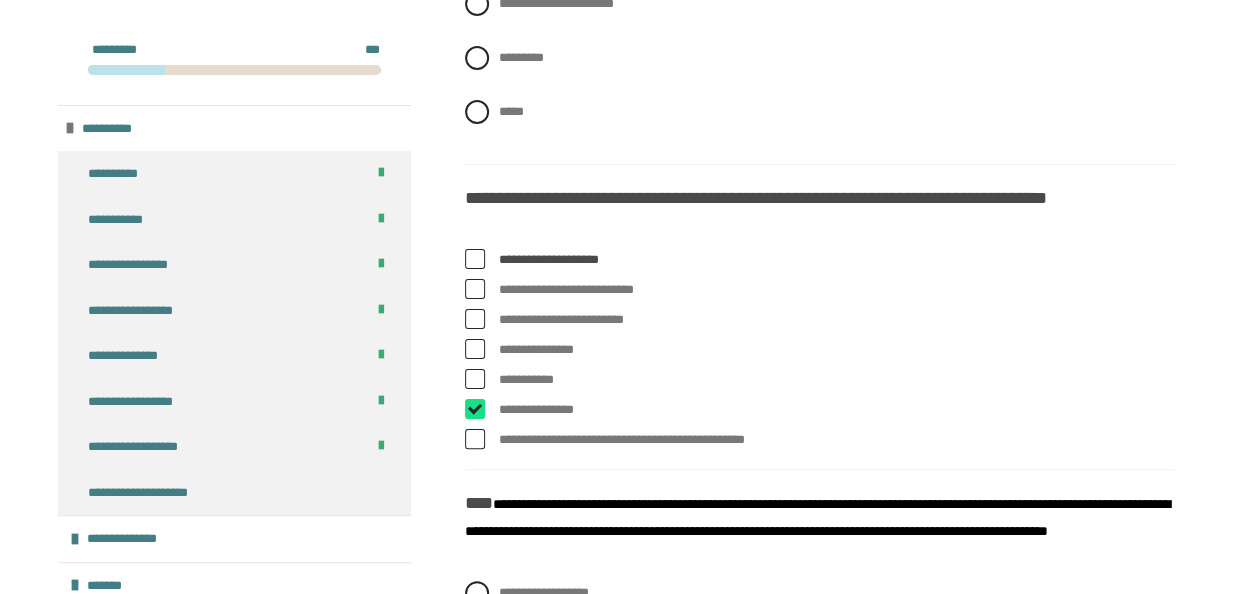 checkbox on "****" 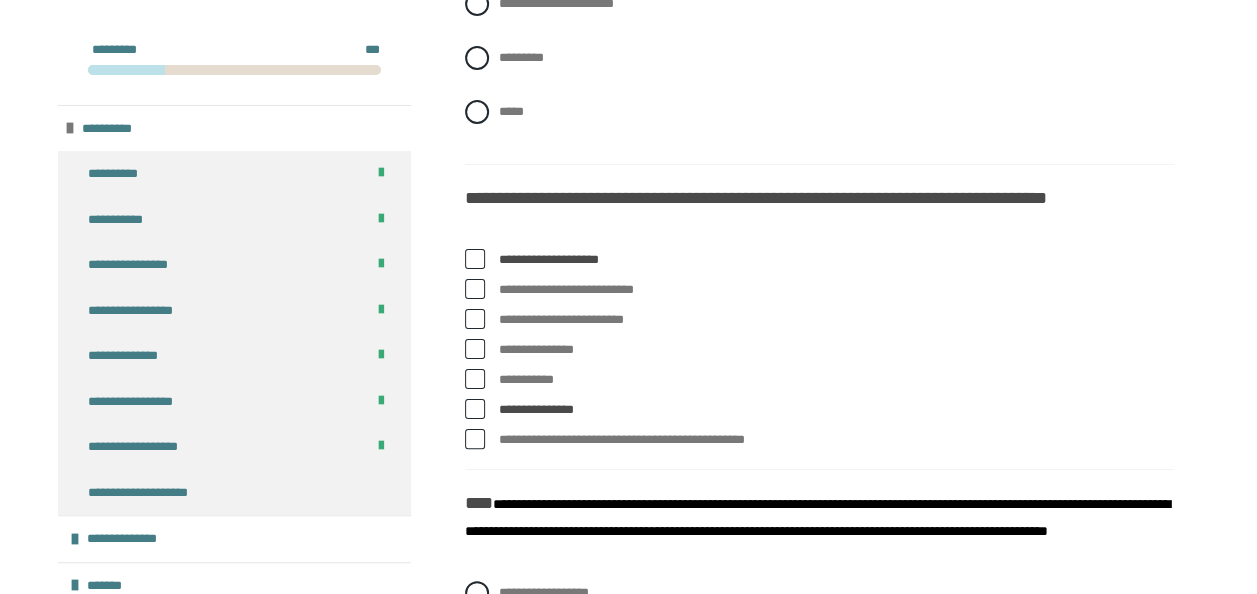 click at bounding box center (475, 319) 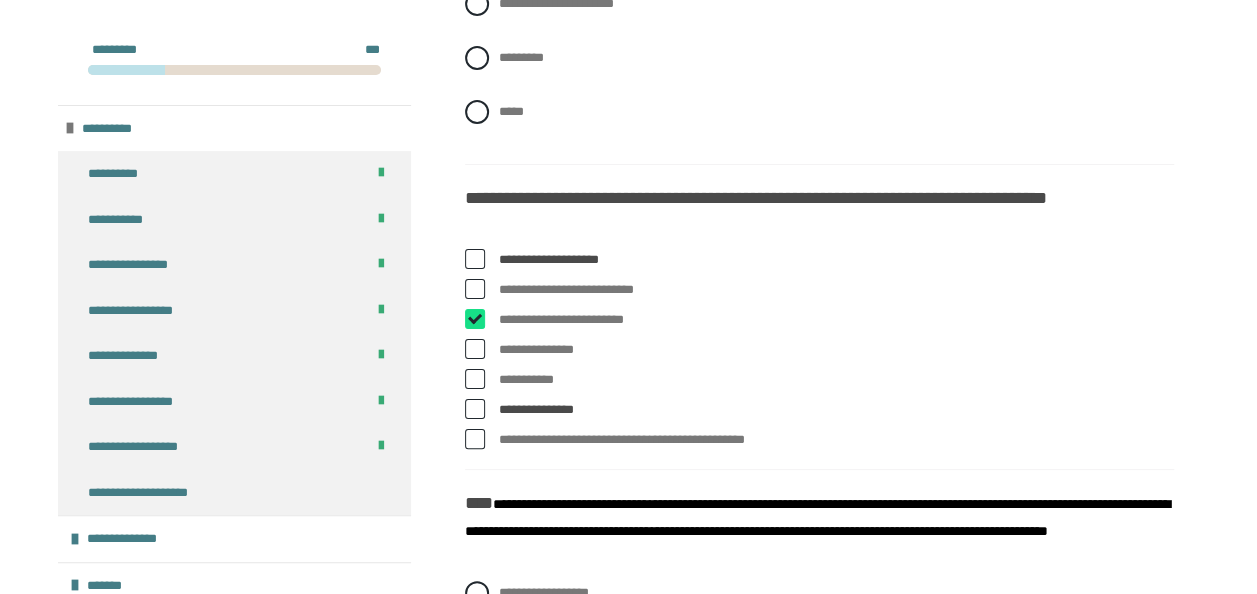 checkbox on "****" 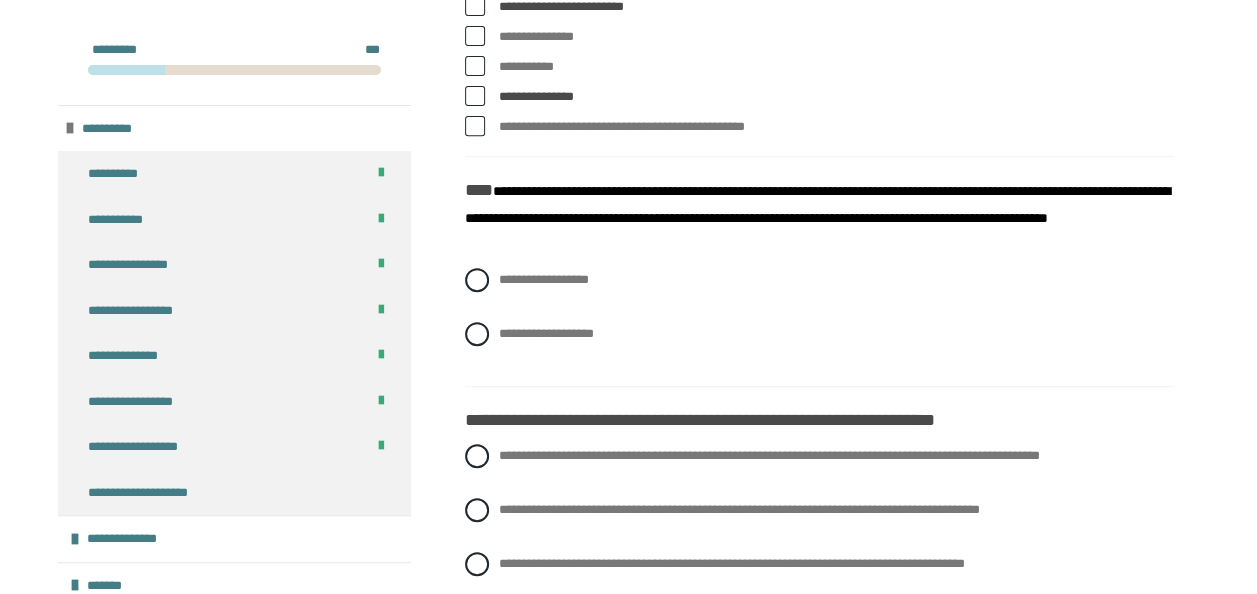 scroll, scrollTop: 4115, scrollLeft: 0, axis: vertical 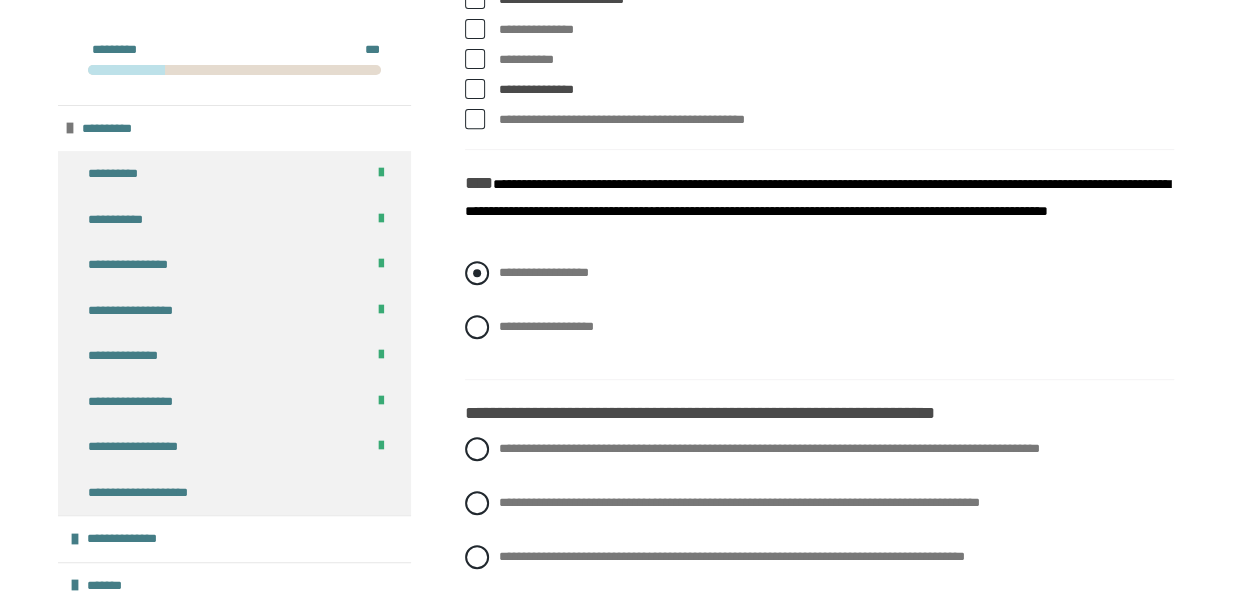 click on "**********" at bounding box center (544, 272) 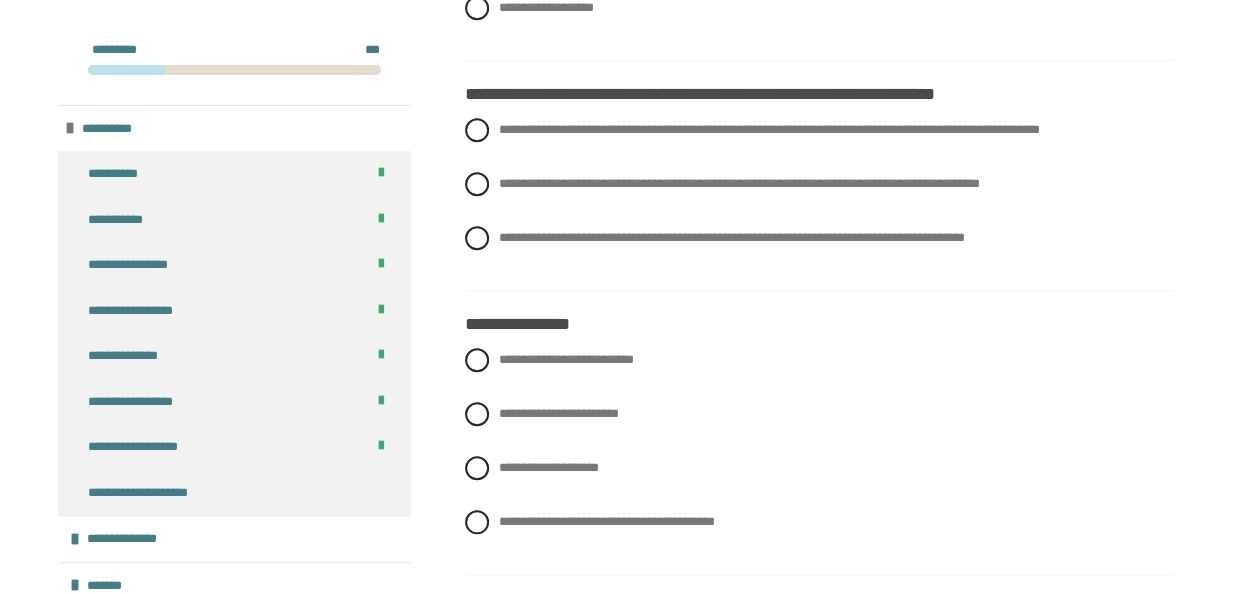 scroll, scrollTop: 4435, scrollLeft: 0, axis: vertical 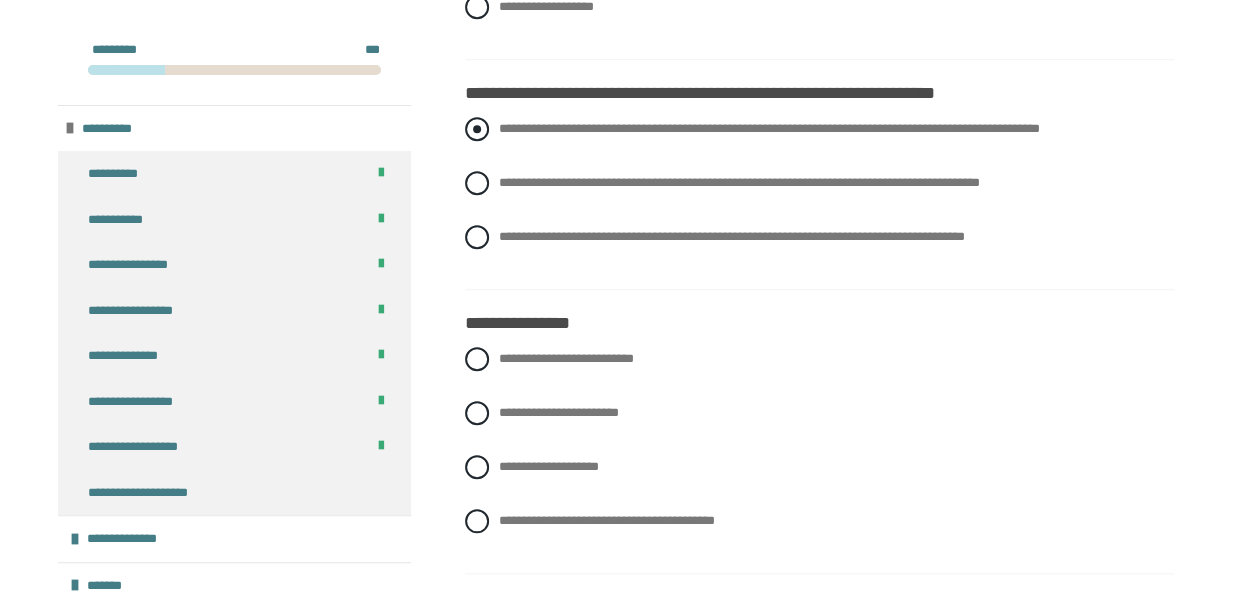click on "**********" at bounding box center (769, 128) 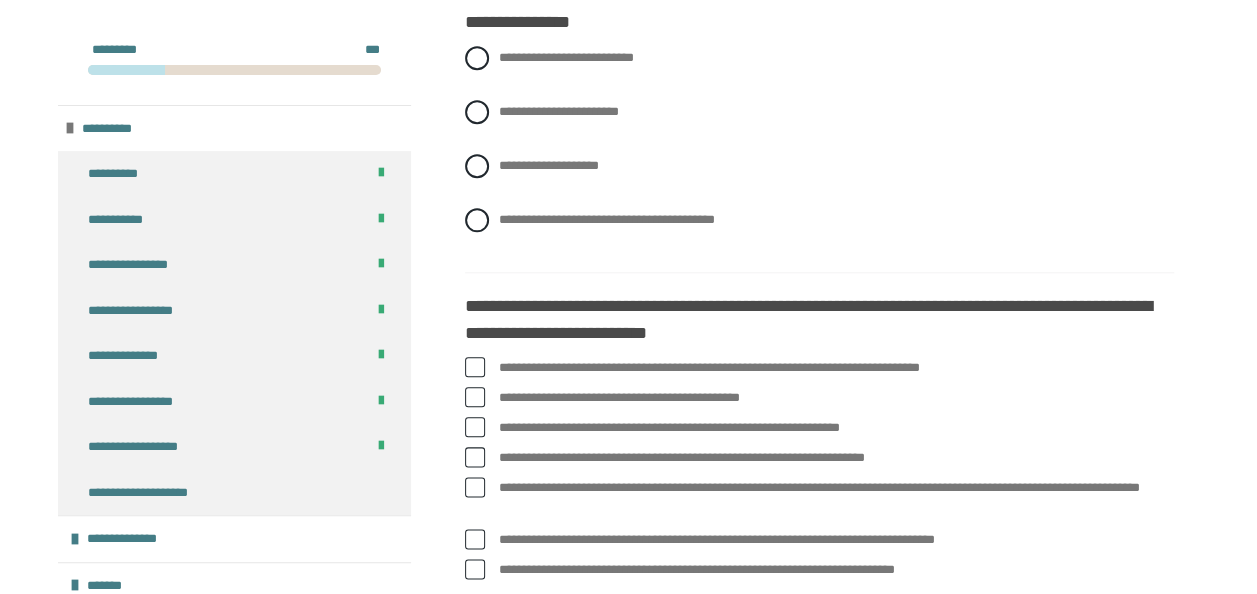 scroll, scrollTop: 4755, scrollLeft: 0, axis: vertical 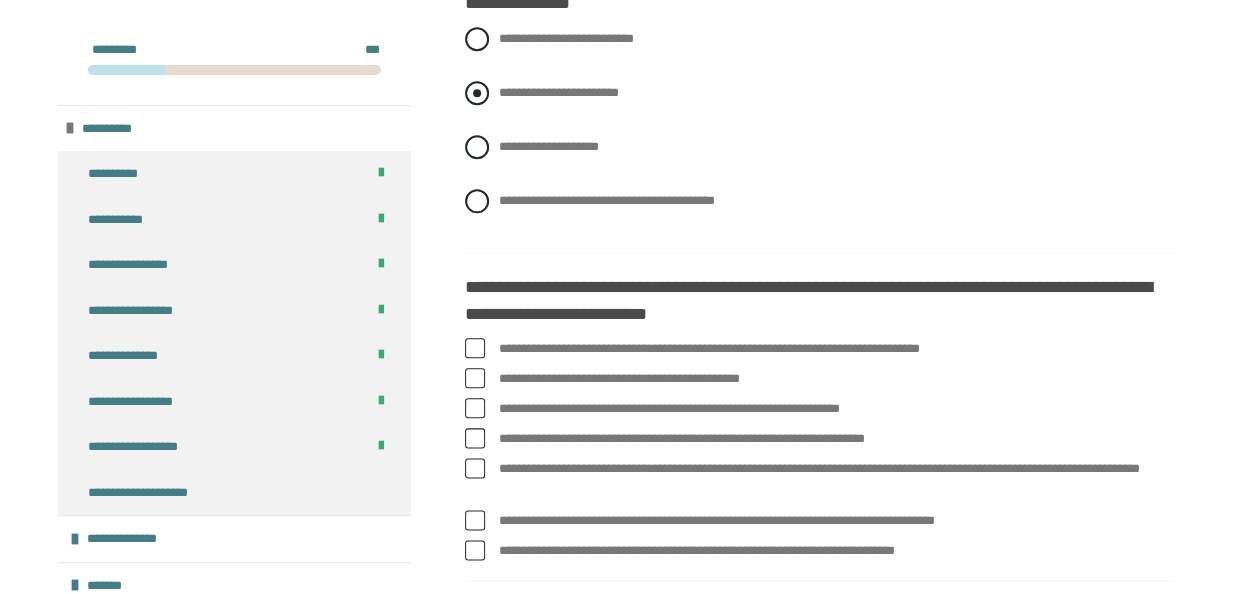click on "**********" at bounding box center (559, 92) 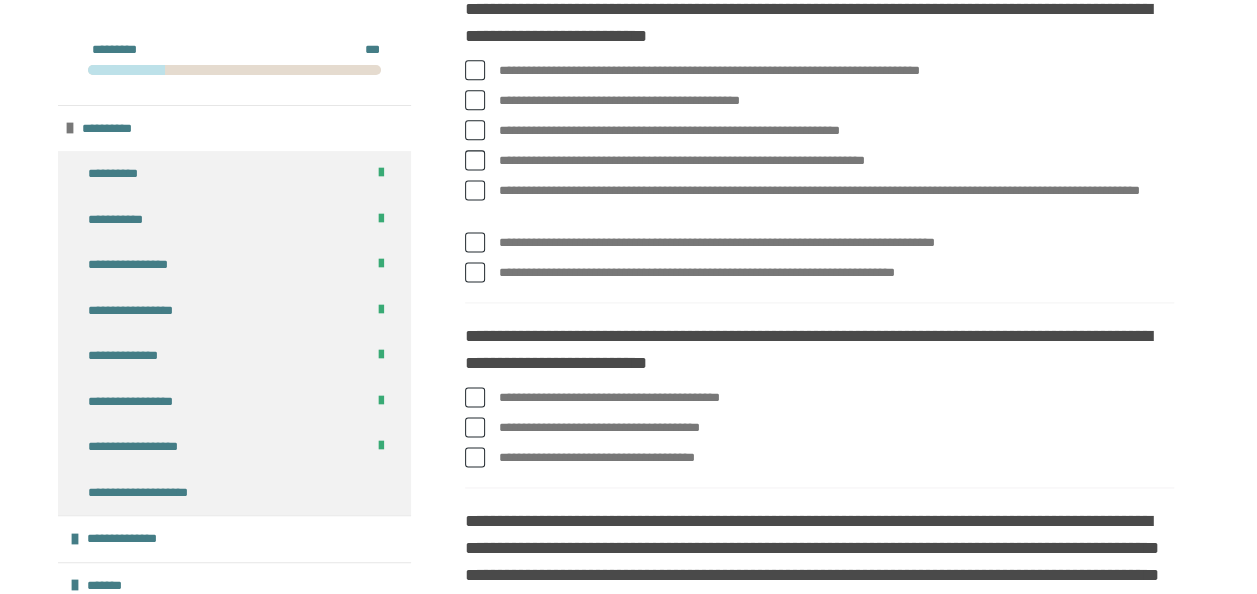 scroll, scrollTop: 5035, scrollLeft: 0, axis: vertical 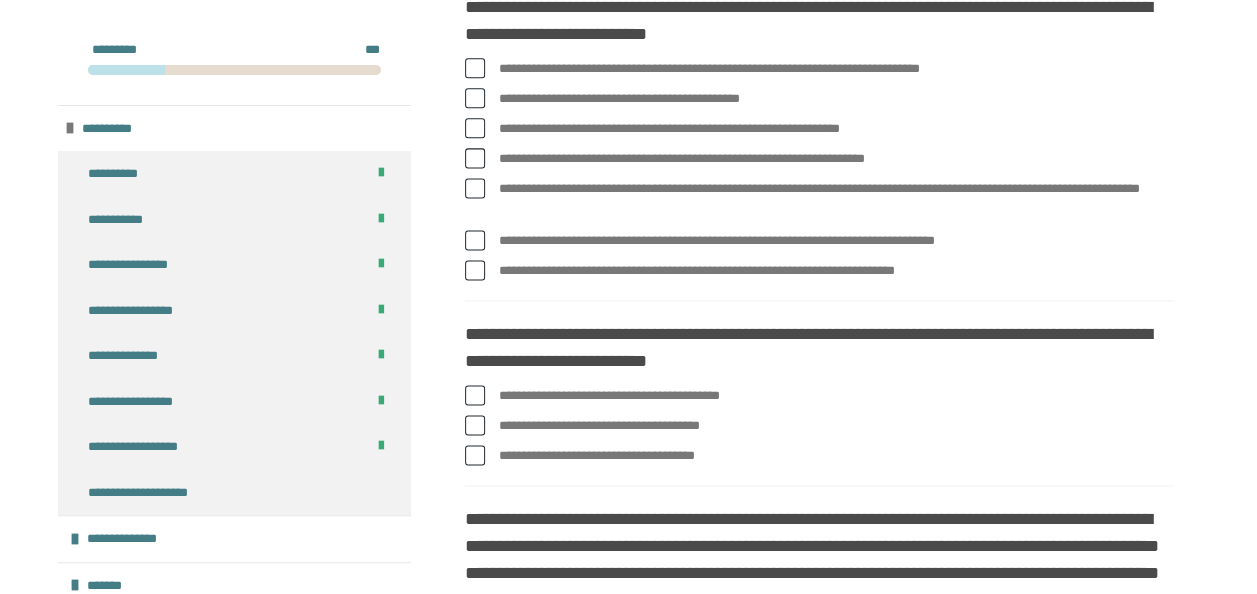 click on "**********" at bounding box center (836, 69) 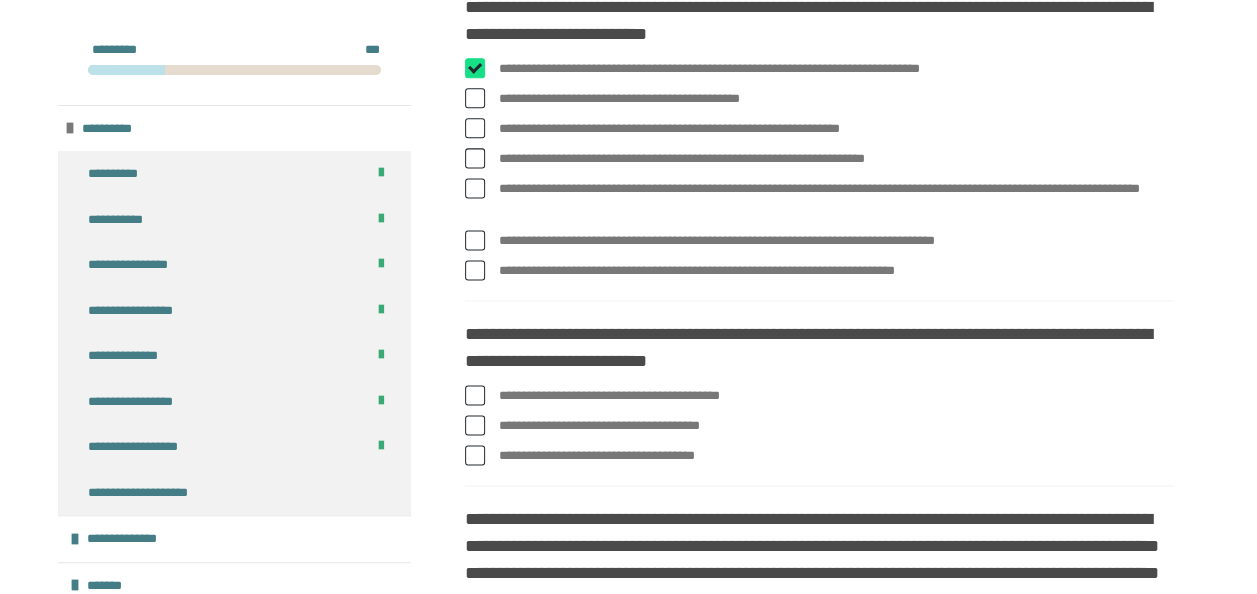 checkbox on "****" 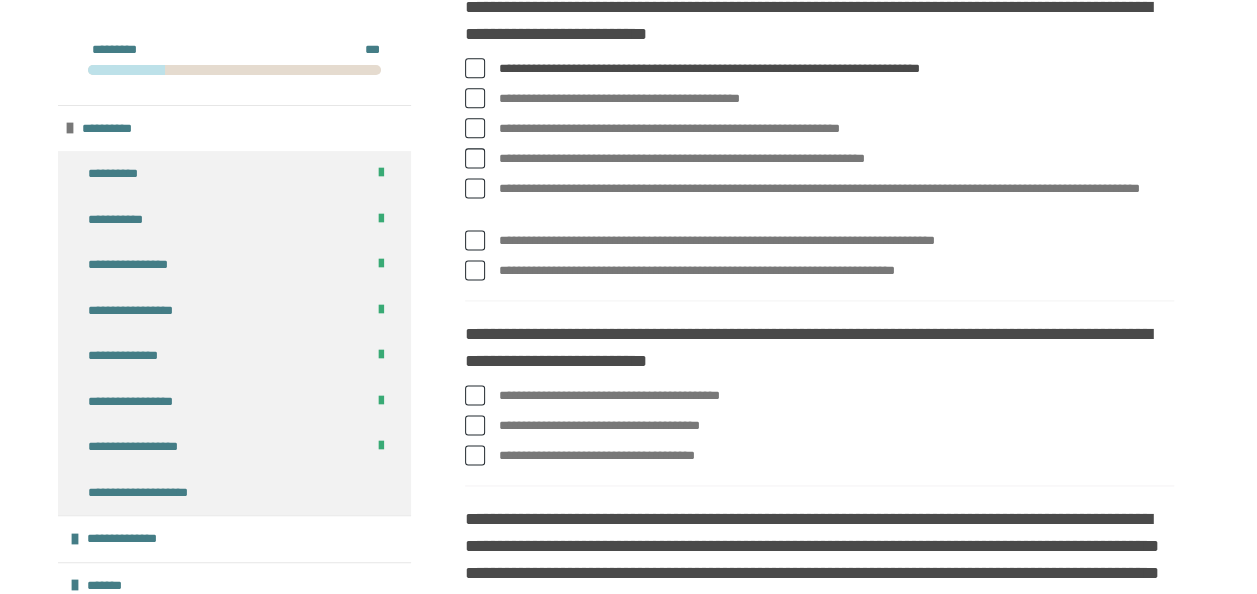 click on "**********" at bounding box center (836, 129) 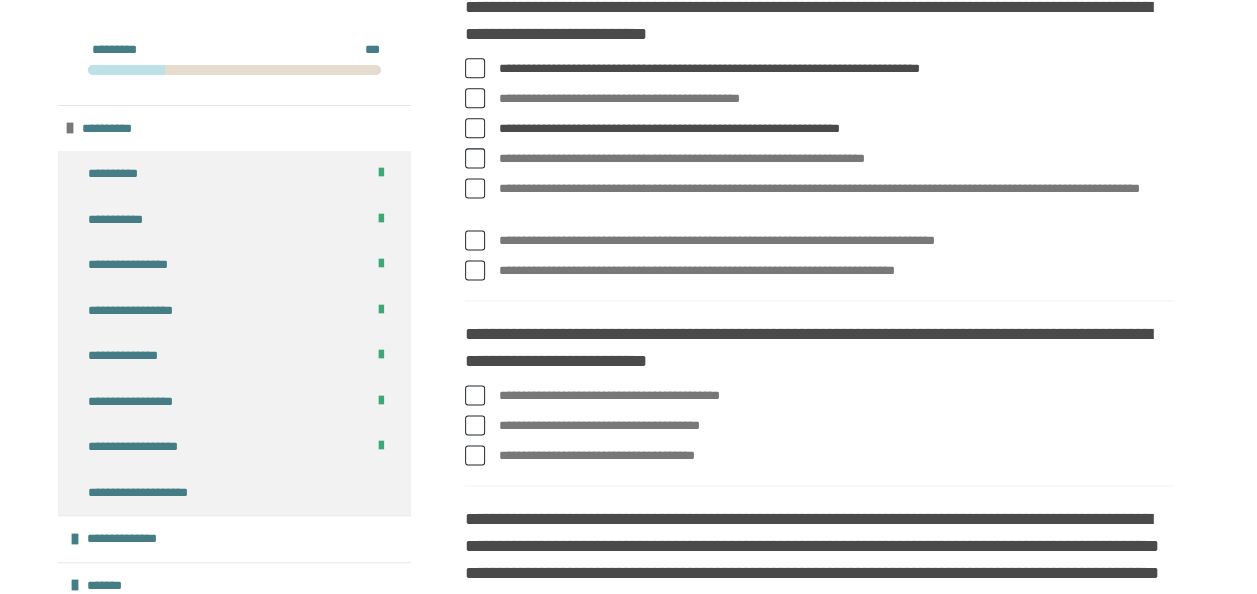 click on "**********" at bounding box center [836, 200] 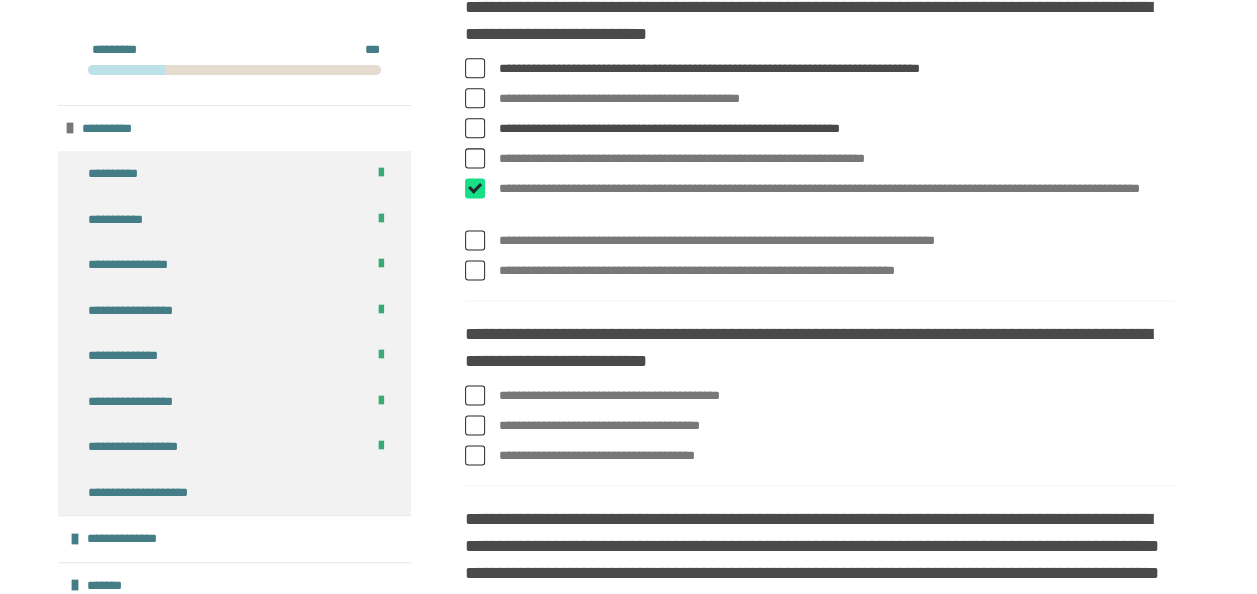 checkbox on "****" 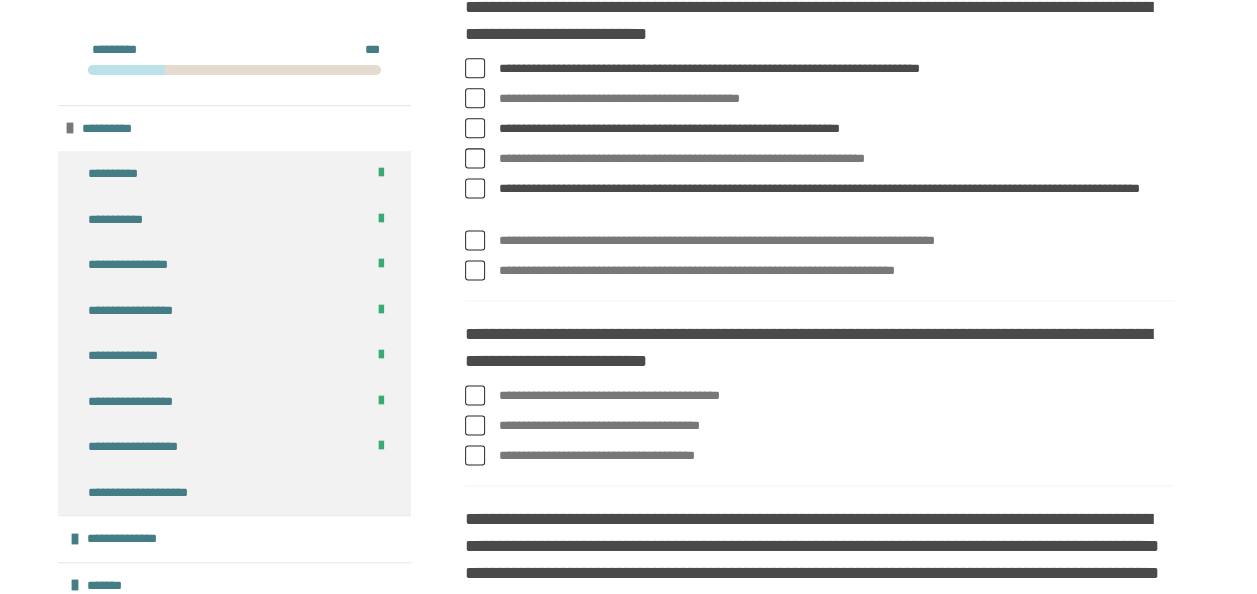 click on "**********" at bounding box center [836, 271] 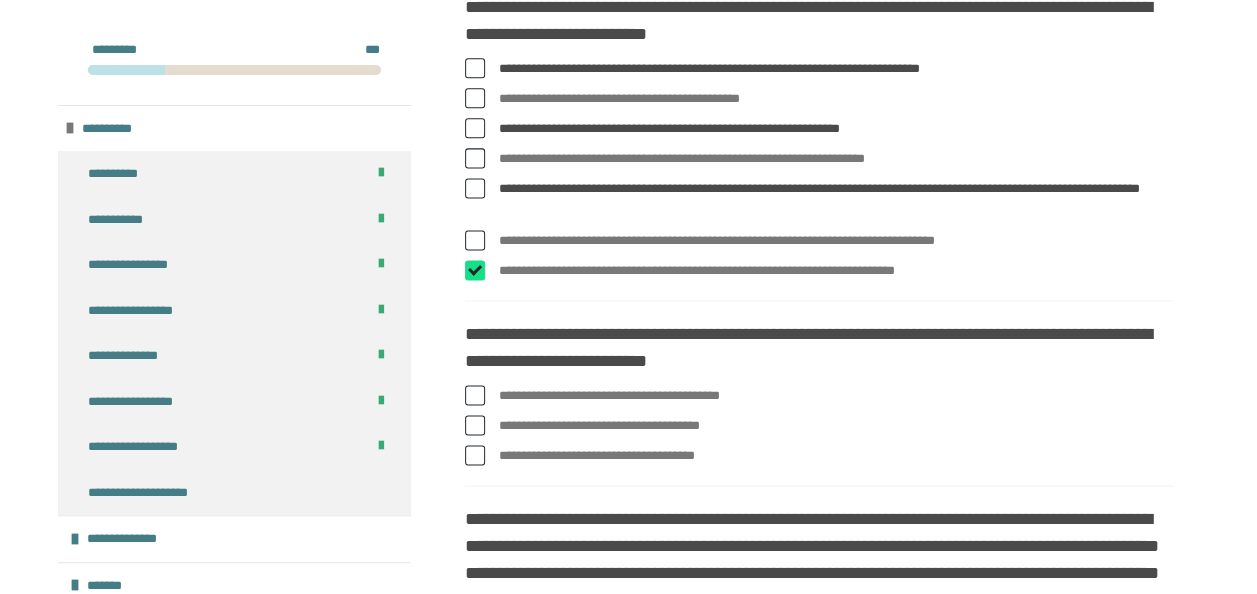 checkbox on "****" 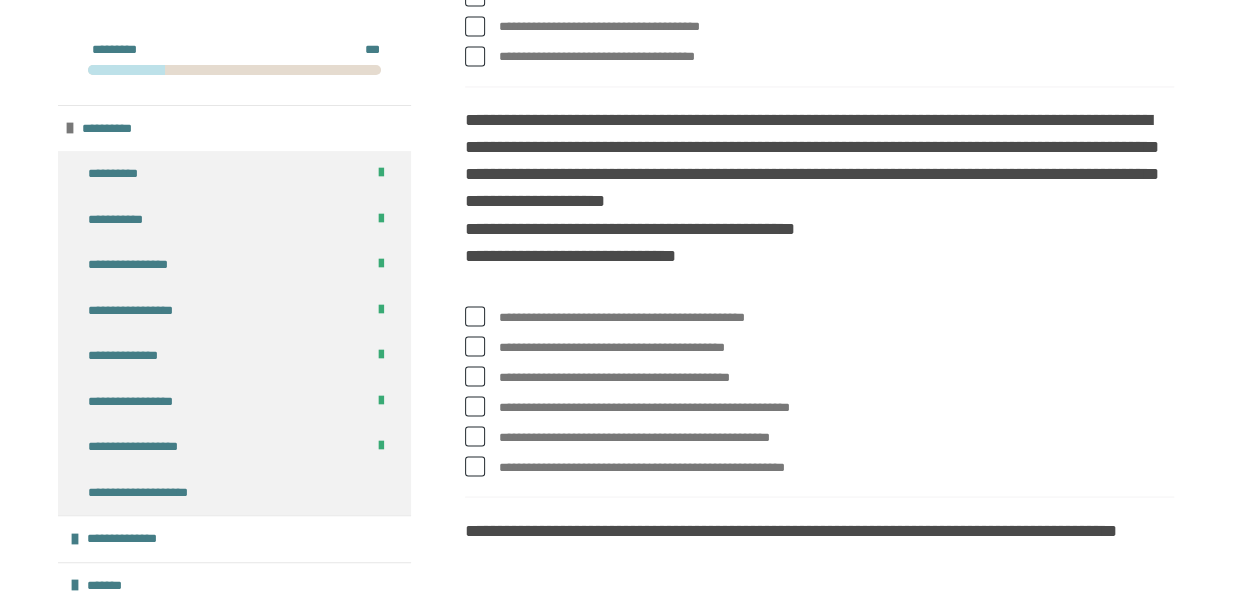 scroll, scrollTop: 5435, scrollLeft: 0, axis: vertical 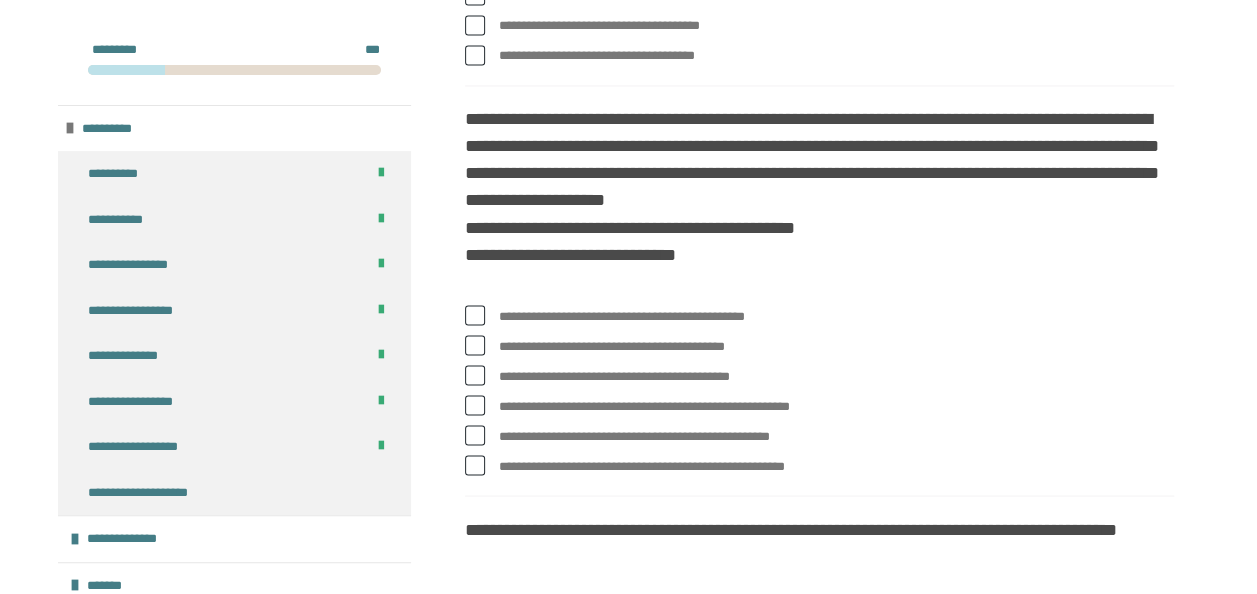 click on "**********" at bounding box center [836, -4] 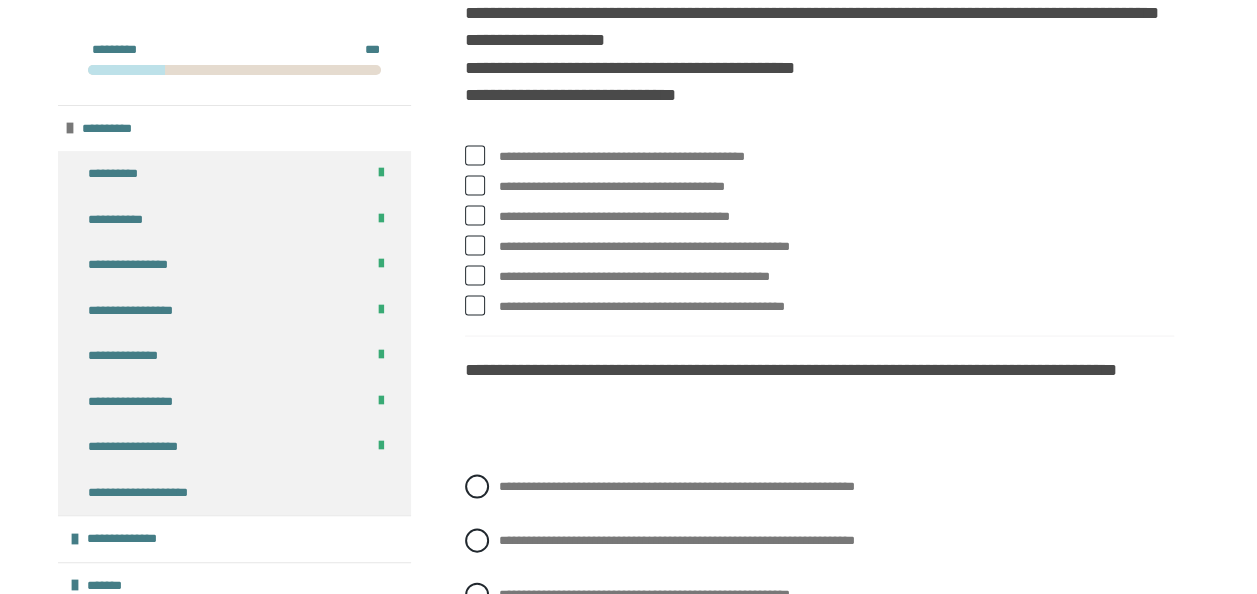 scroll, scrollTop: 5635, scrollLeft: 0, axis: vertical 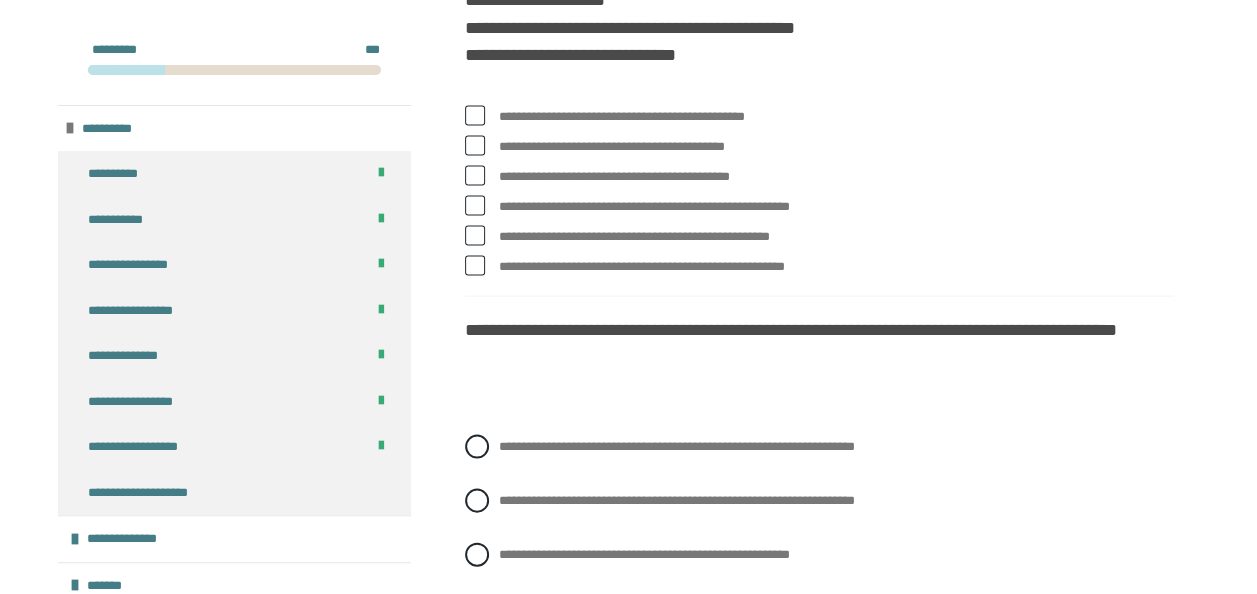 click on "**********" at bounding box center (836, 116) 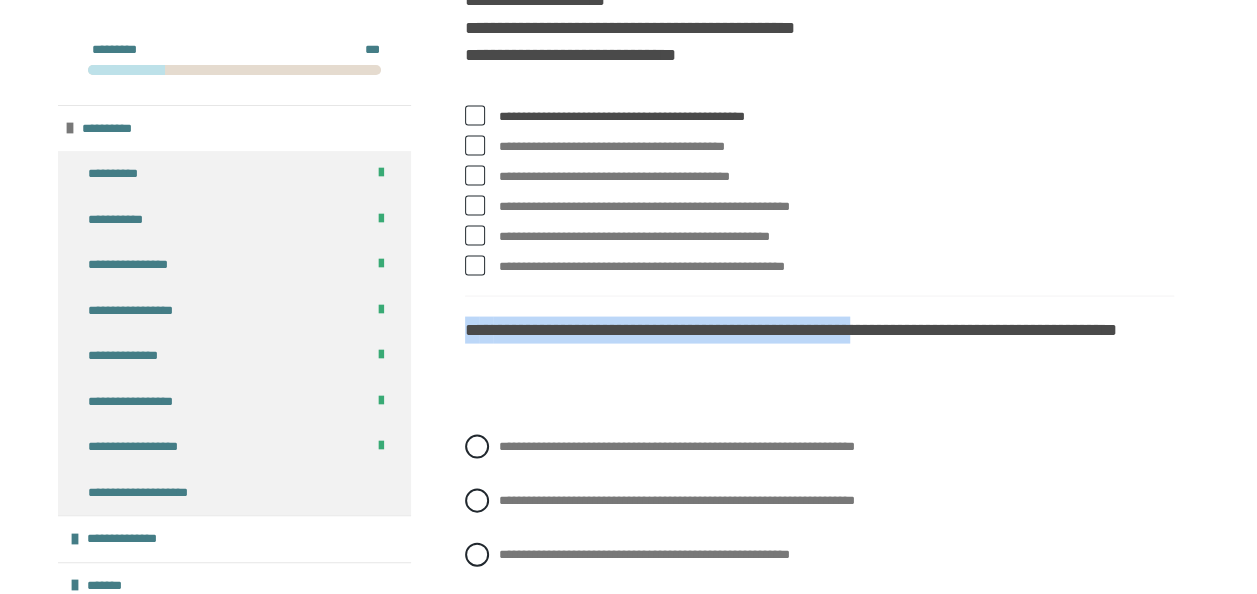drag, startPoint x: 961, startPoint y: 431, endPoint x: 804, endPoint y: 354, distance: 174.86566 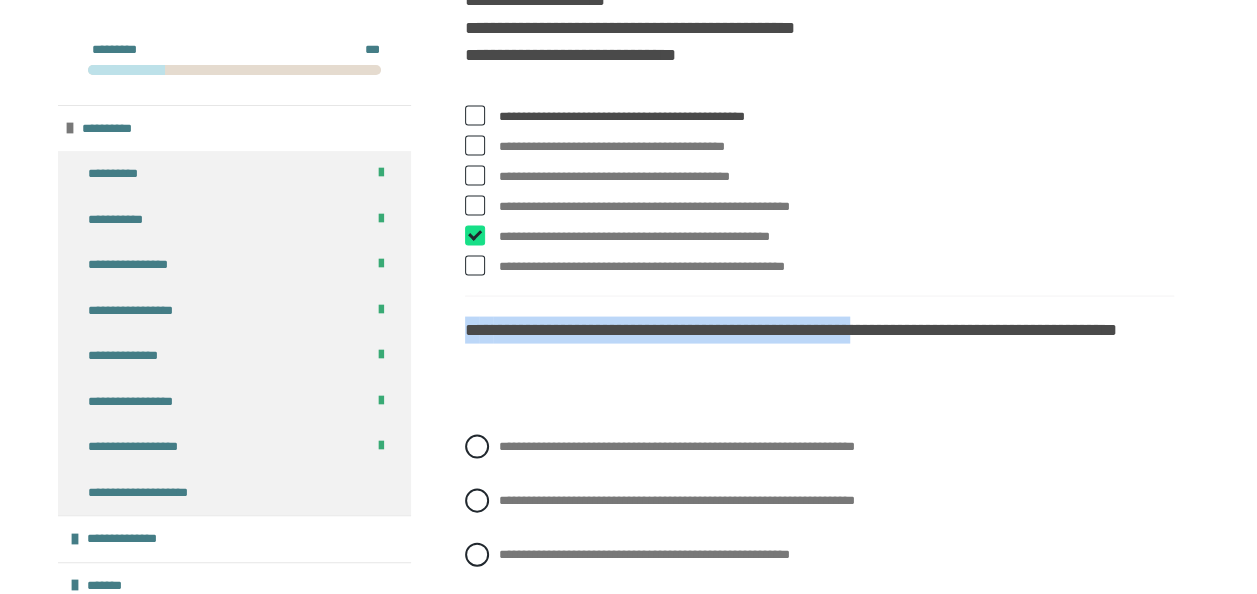 checkbox on "****" 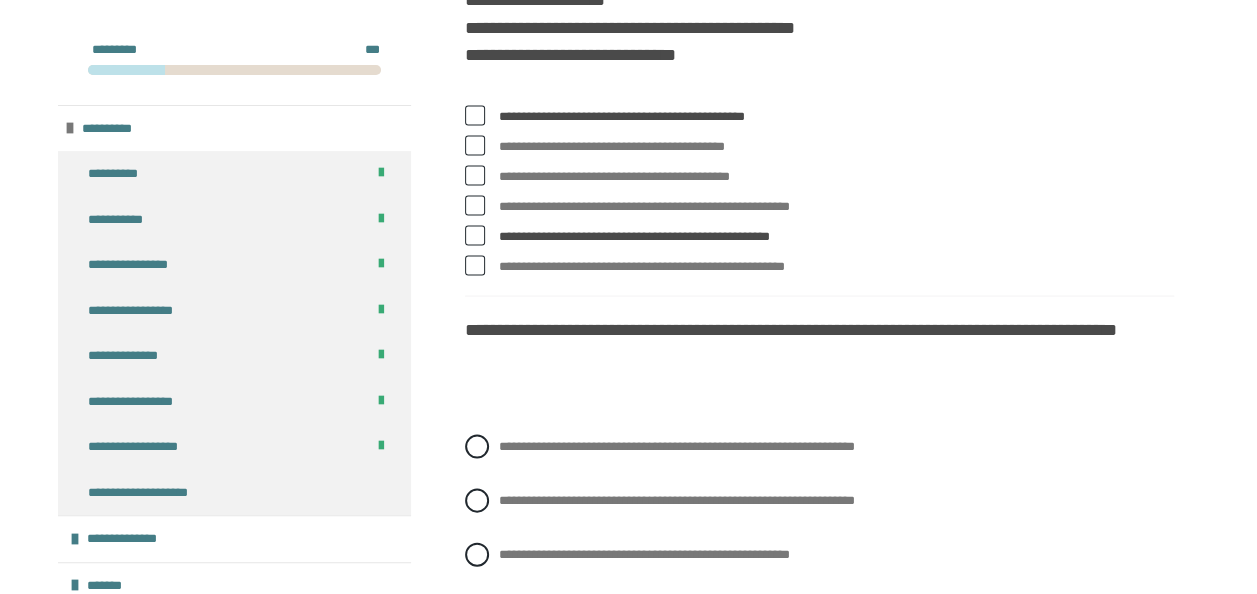 click on "**********" at bounding box center (819, 370) 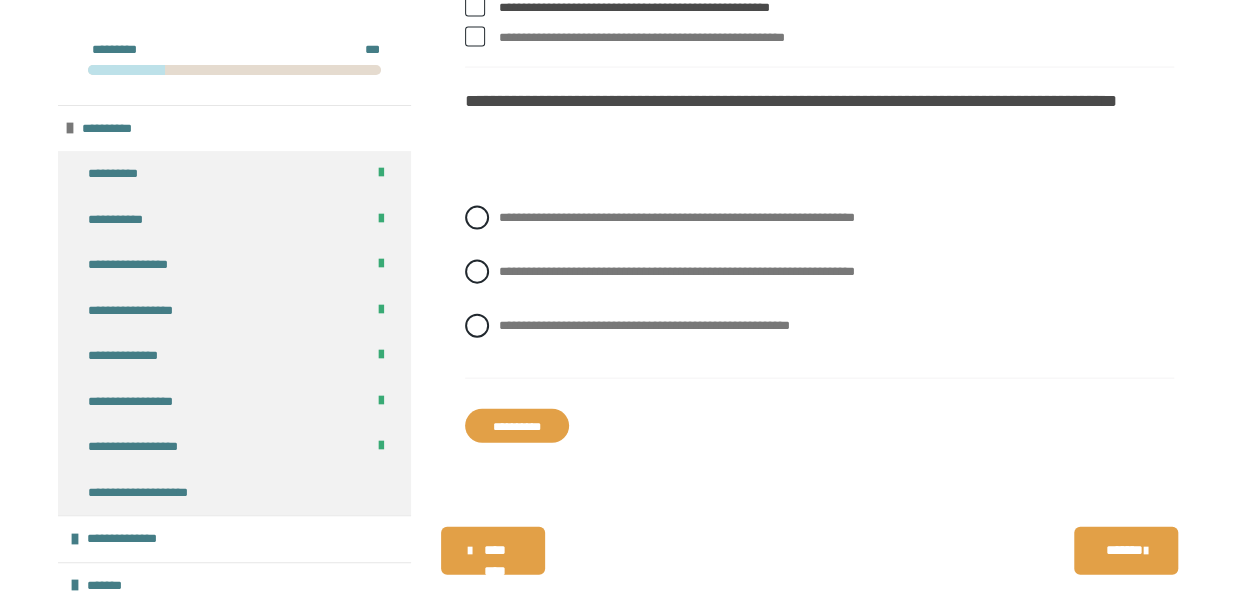 scroll, scrollTop: 5875, scrollLeft: 0, axis: vertical 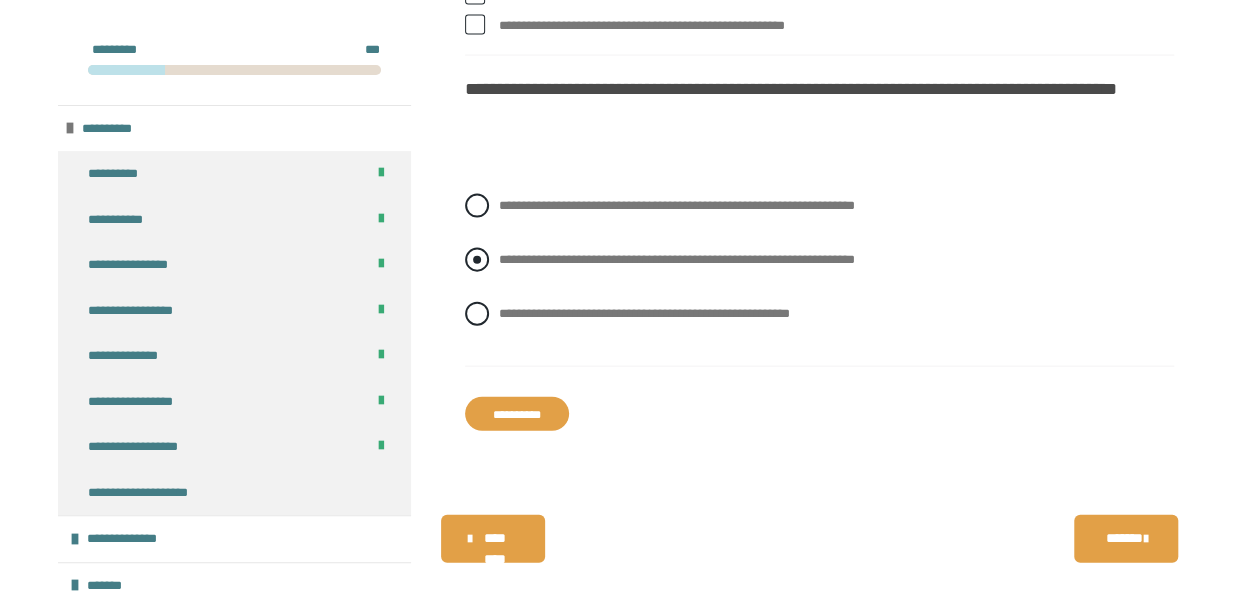 click on "**********" at bounding box center (676, 259) 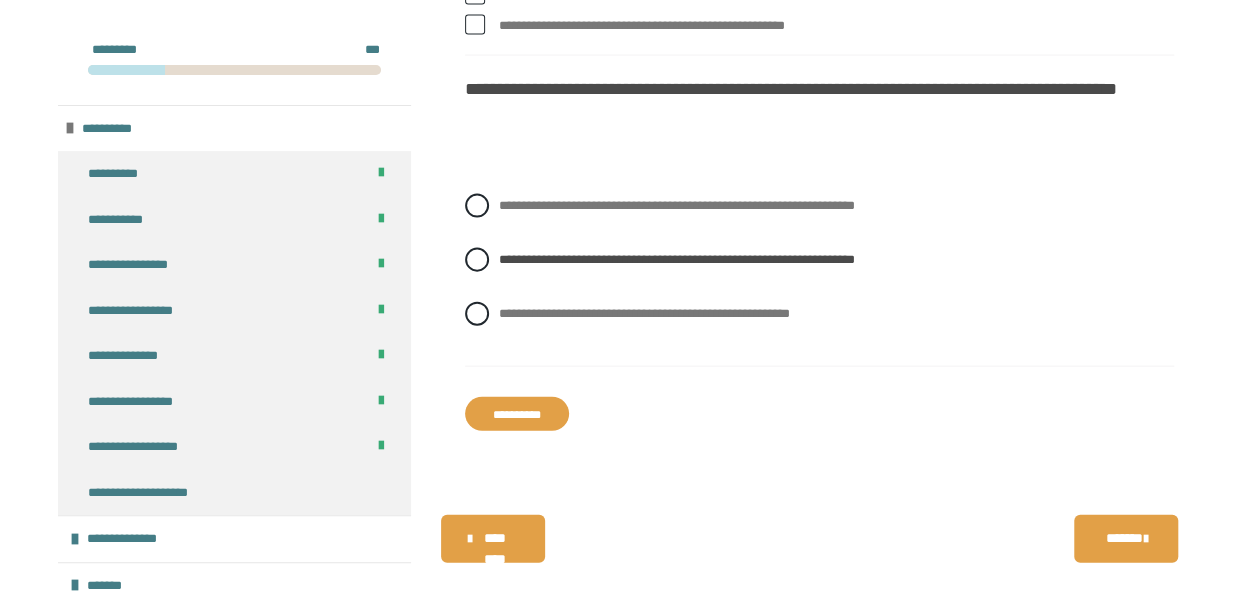 click on "**********" at bounding box center [517, 414] 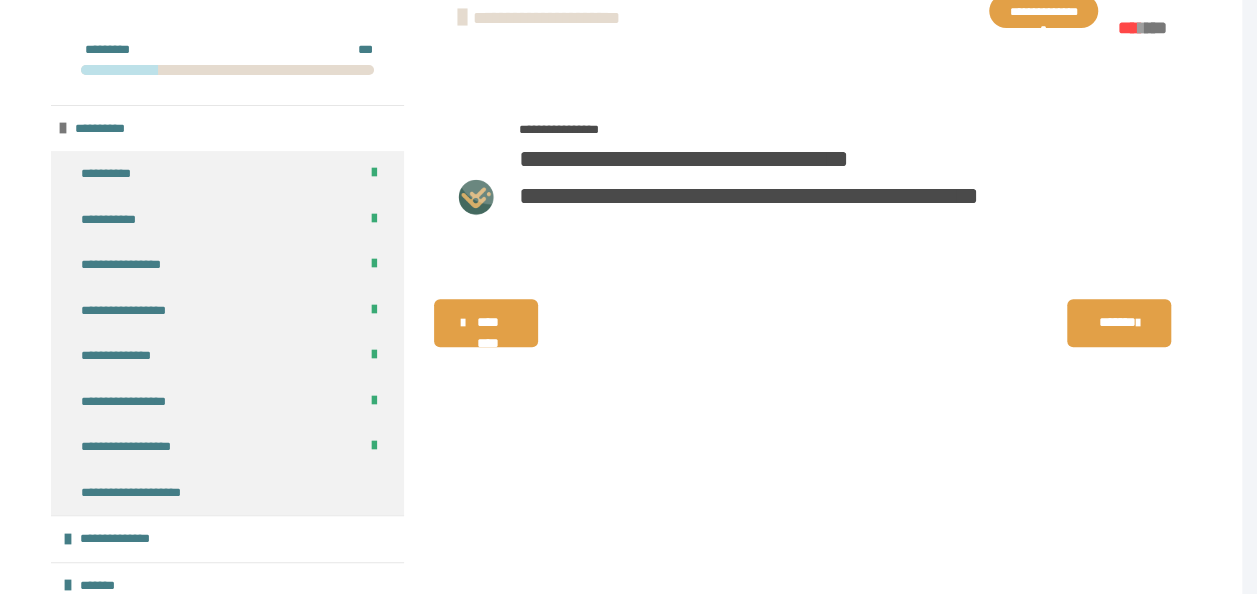 scroll, scrollTop: 340, scrollLeft: 0, axis: vertical 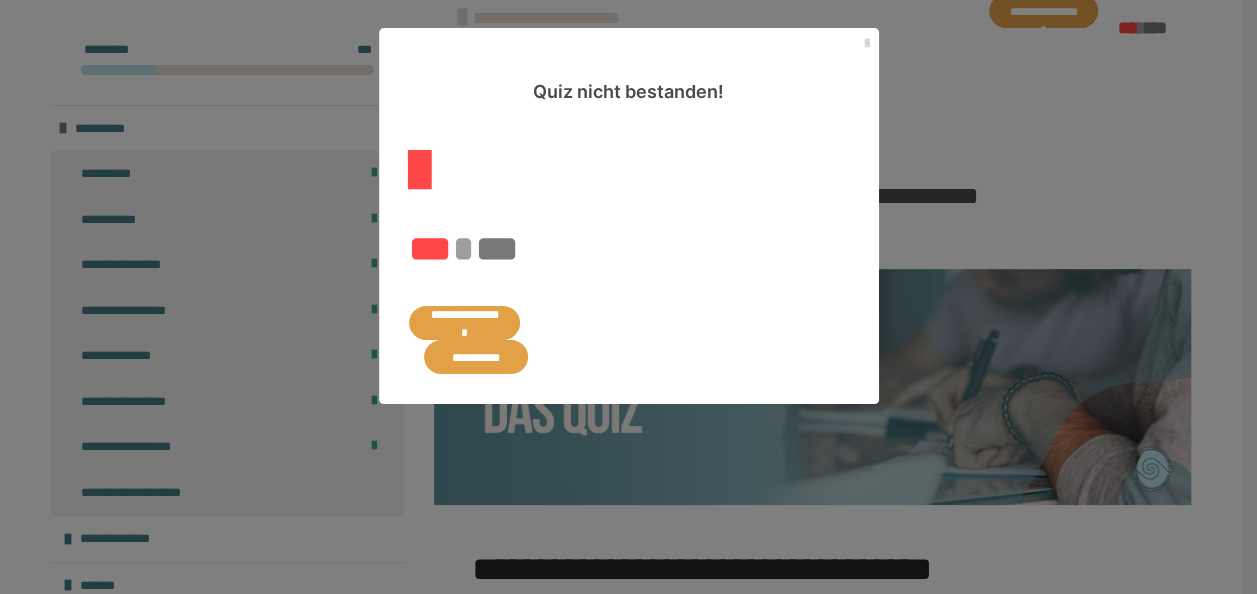 click at bounding box center [867, 44] 